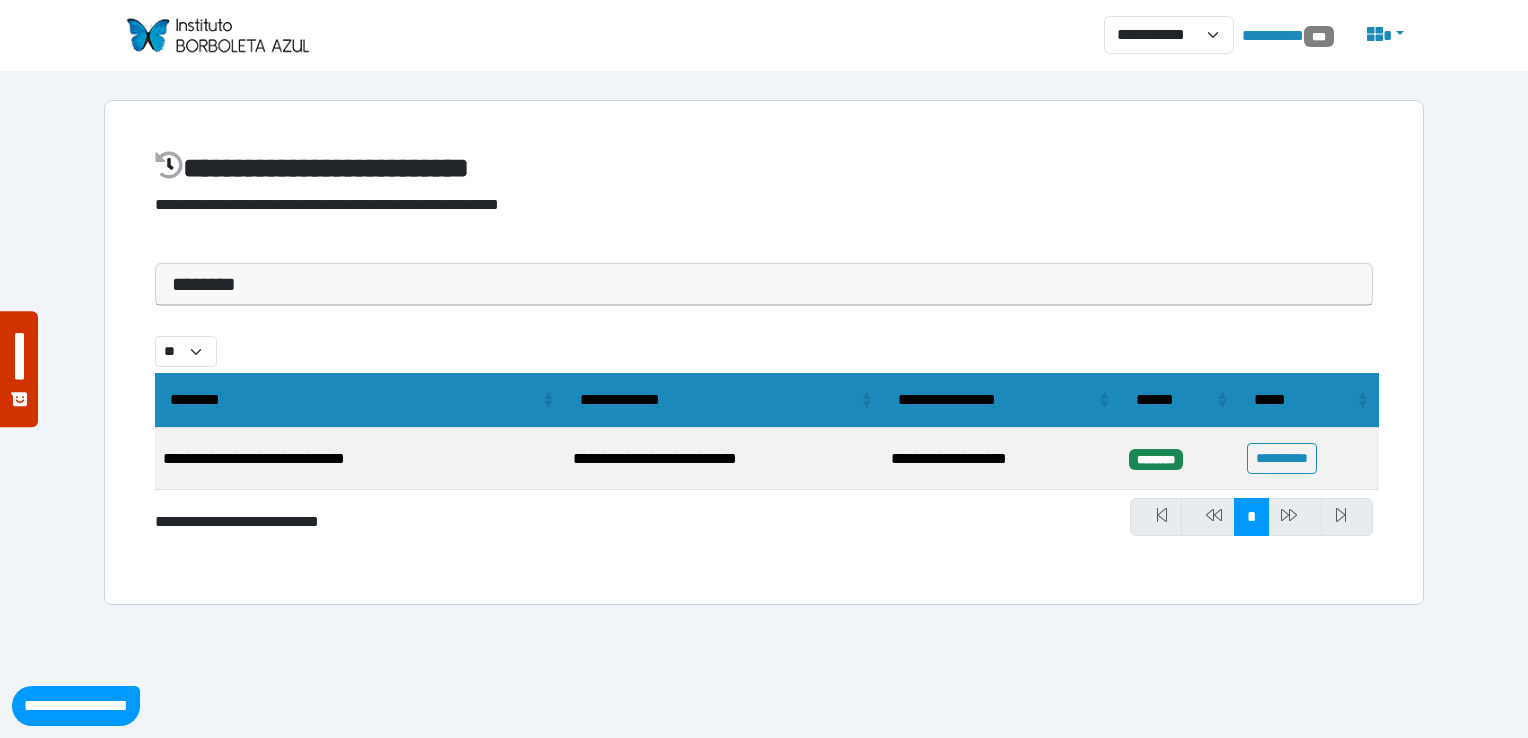 select on "**" 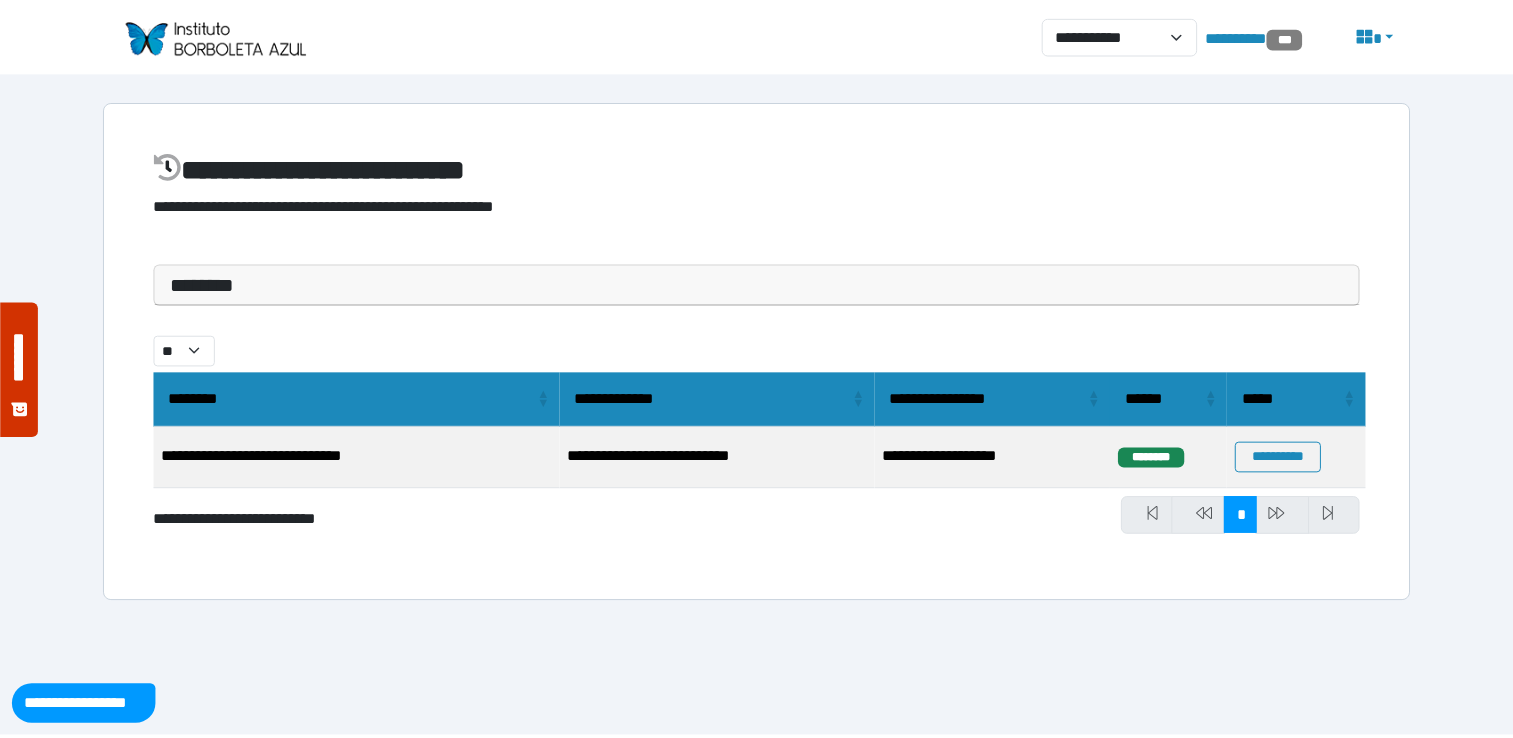 scroll, scrollTop: 0, scrollLeft: 0, axis: both 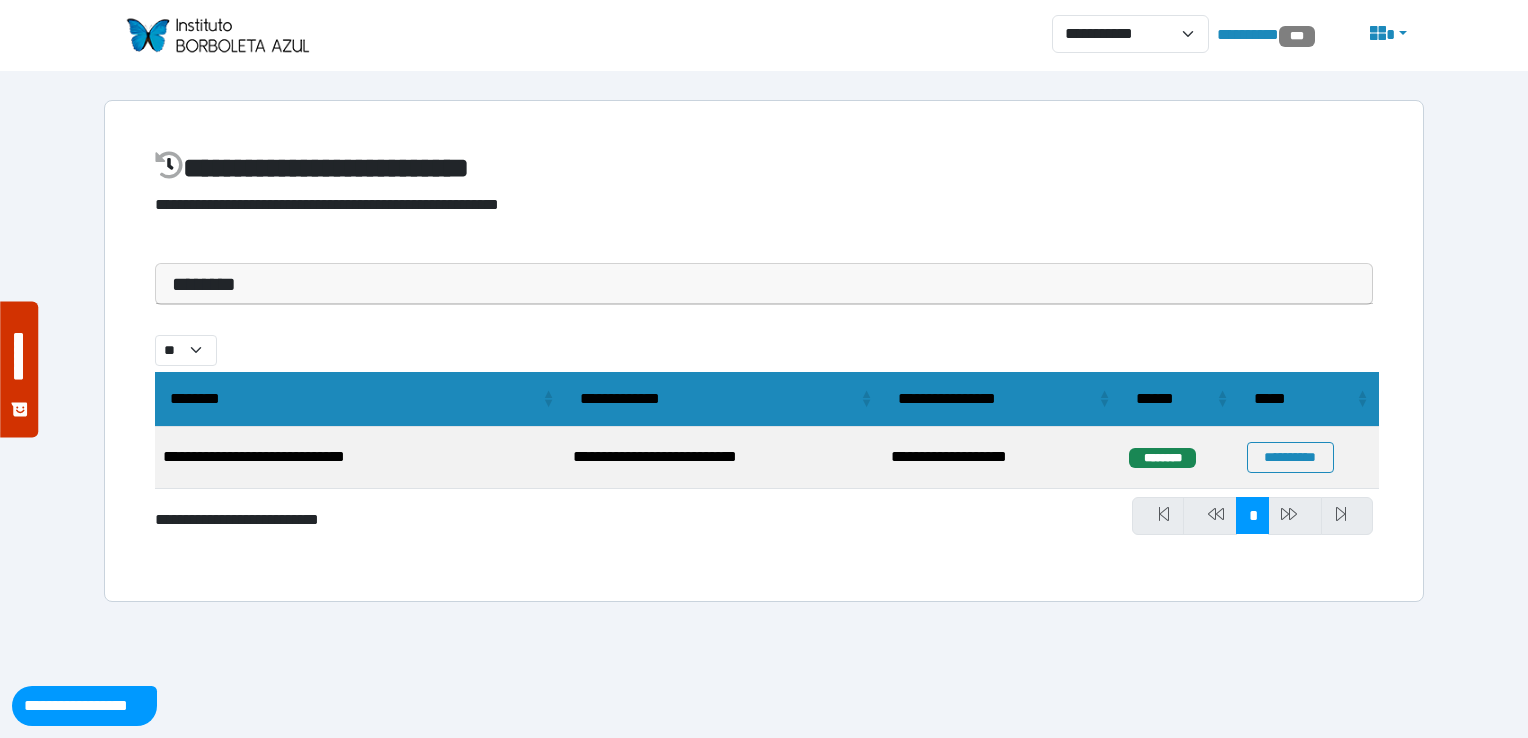 click on "********" at bounding box center (764, 284) 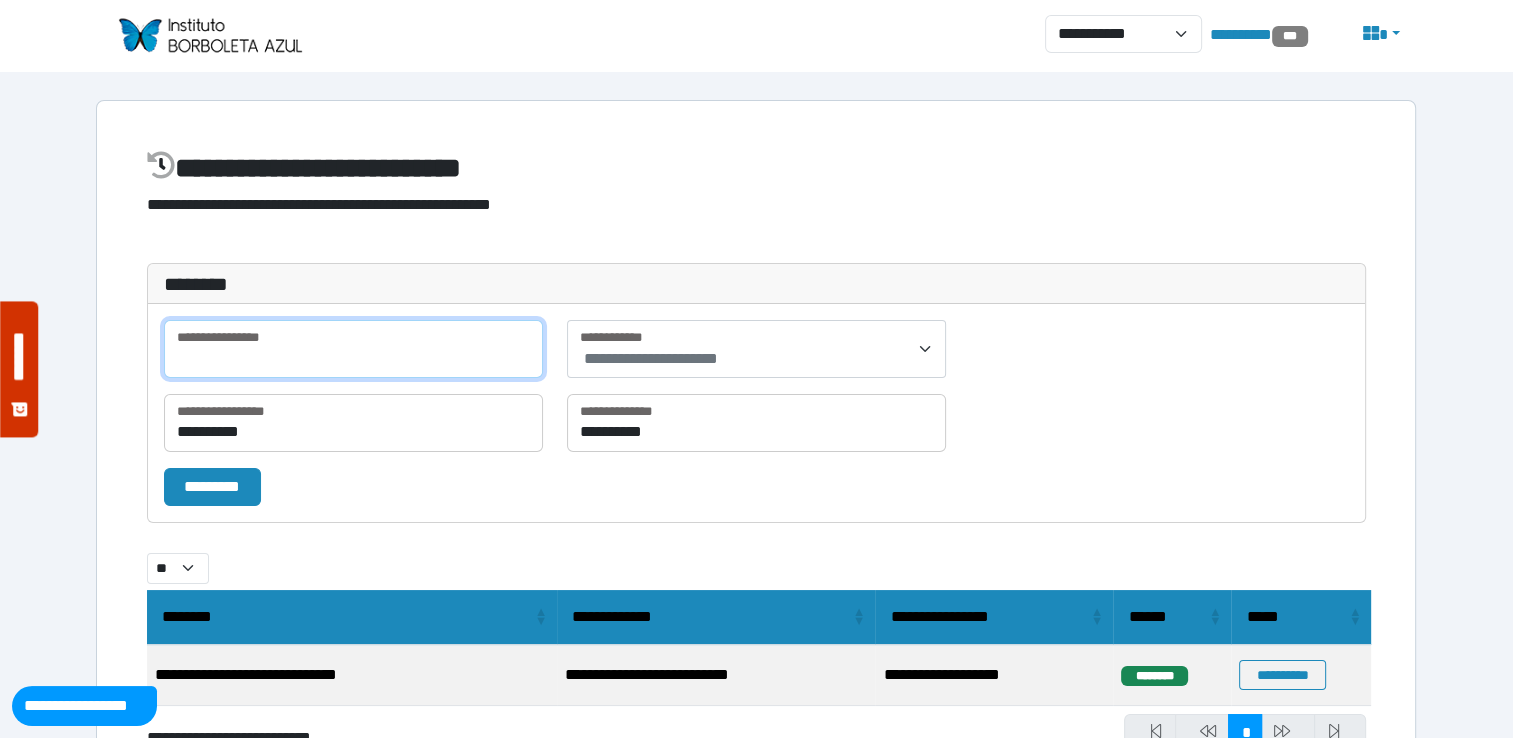 click at bounding box center (353, 349) 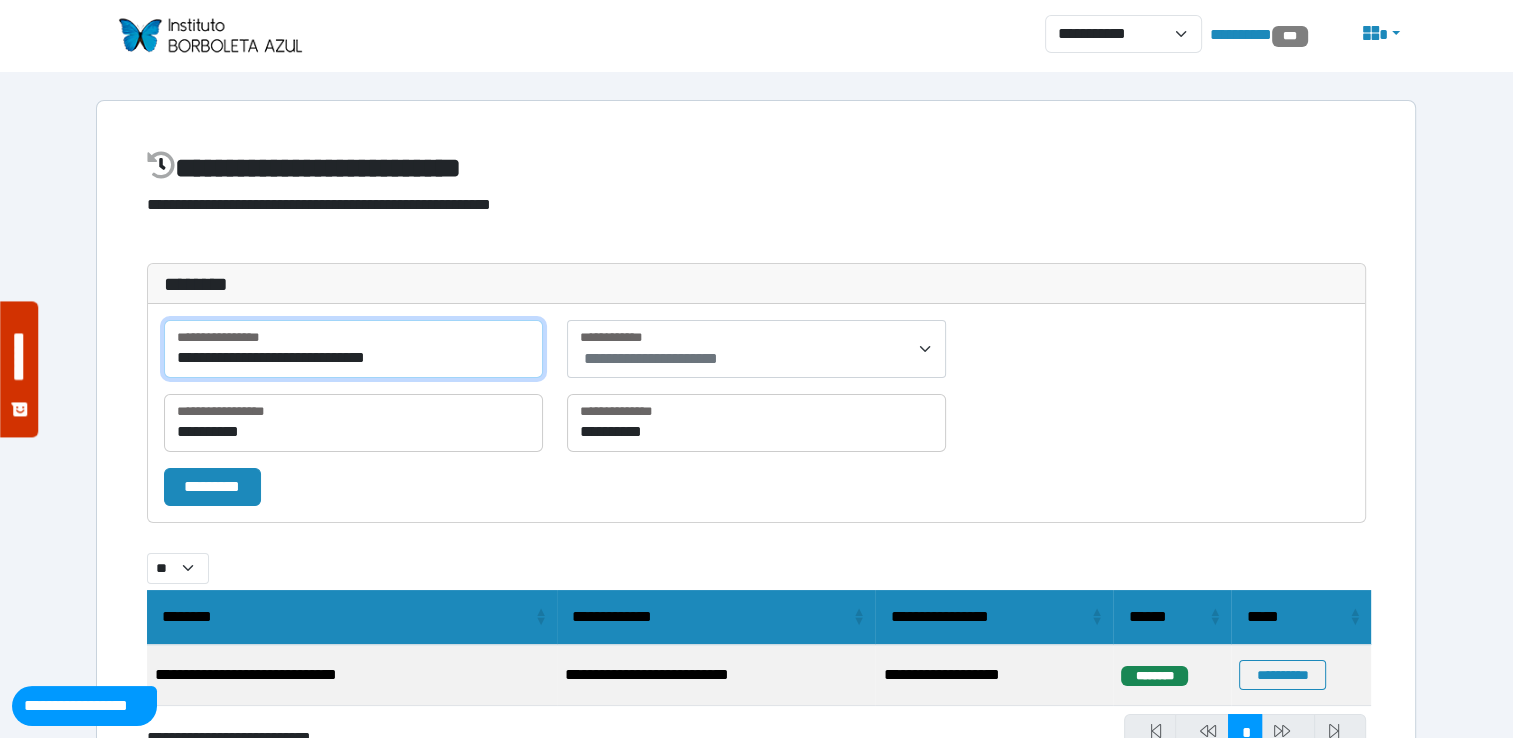 type on "**********" 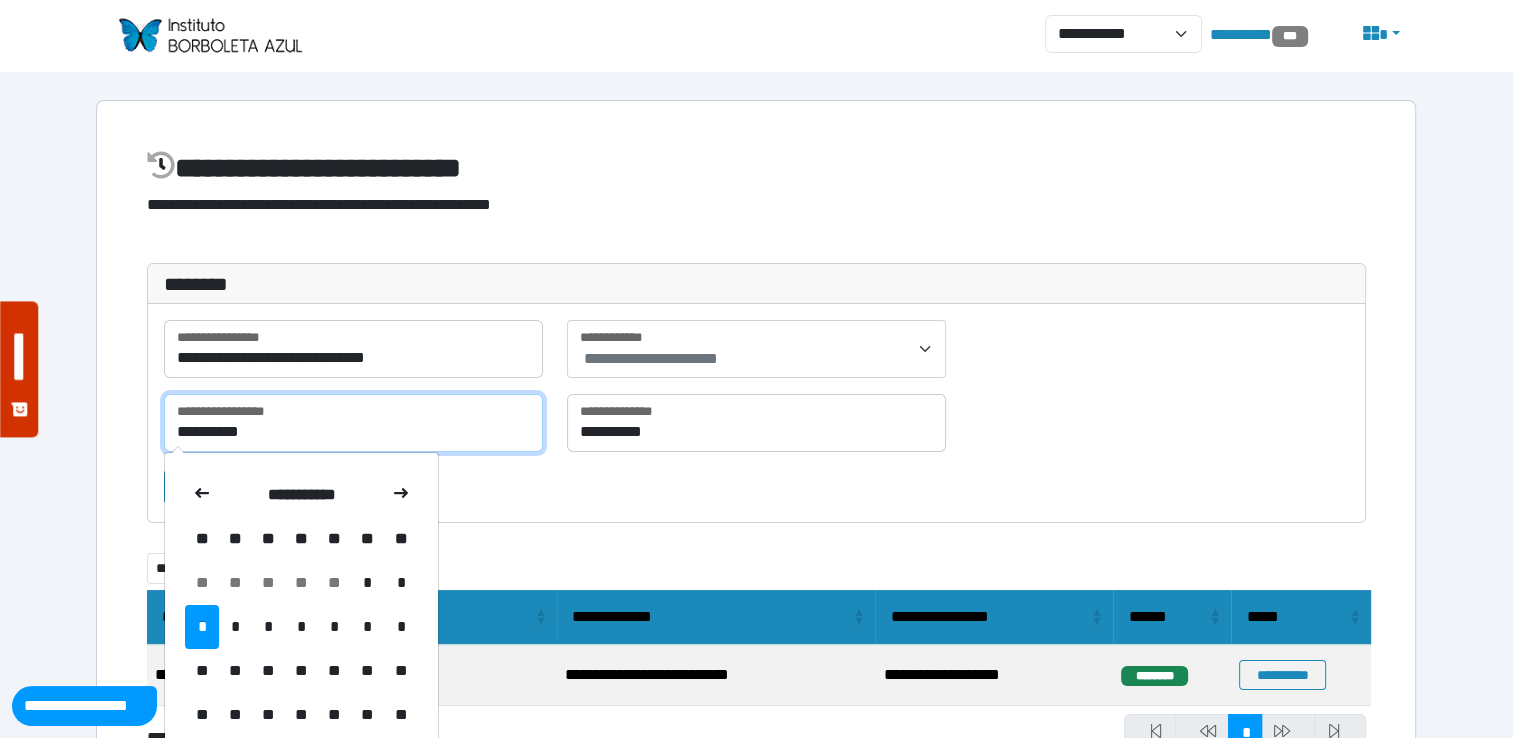 click on "**********" at bounding box center (353, 423) 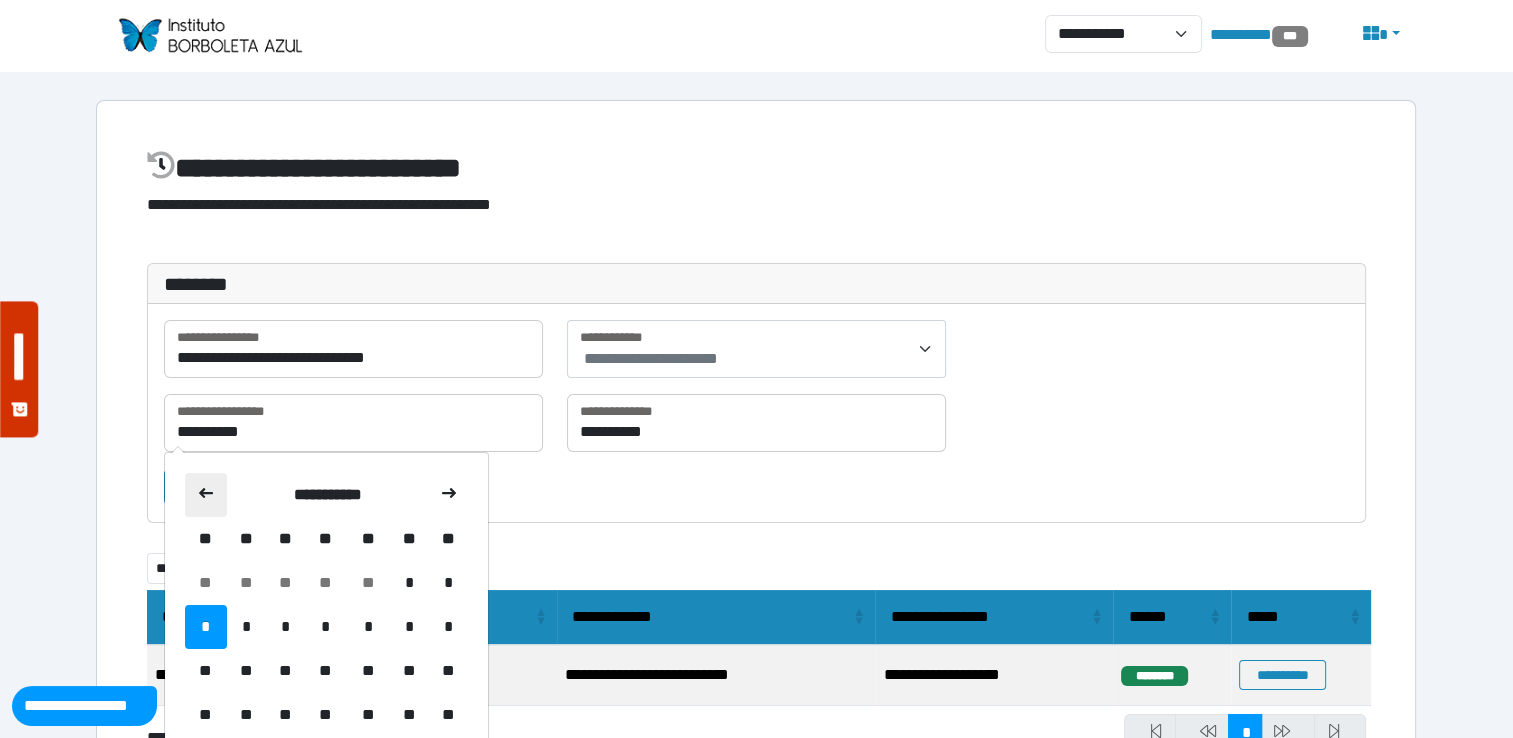 click 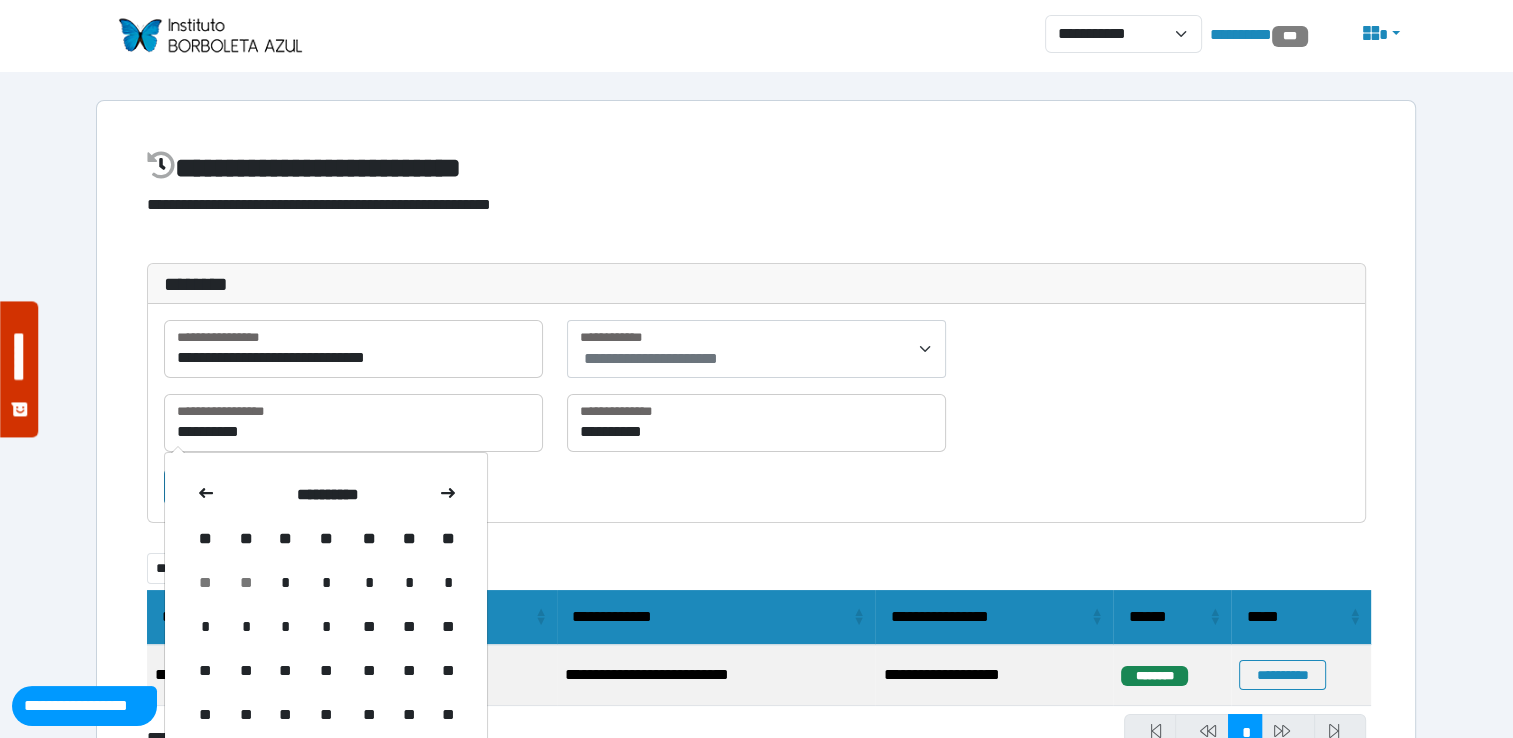 click 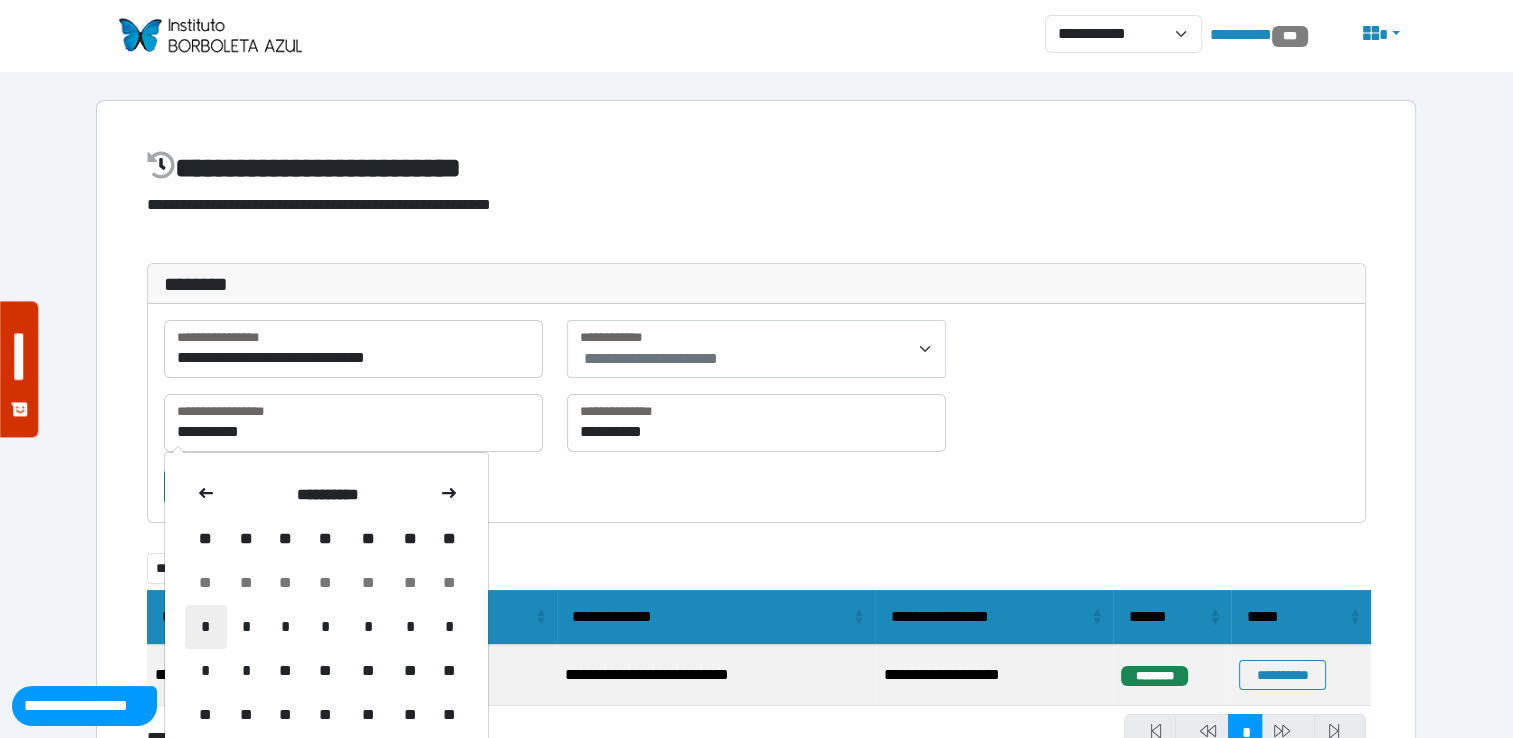 click on "*" at bounding box center (206, 627) 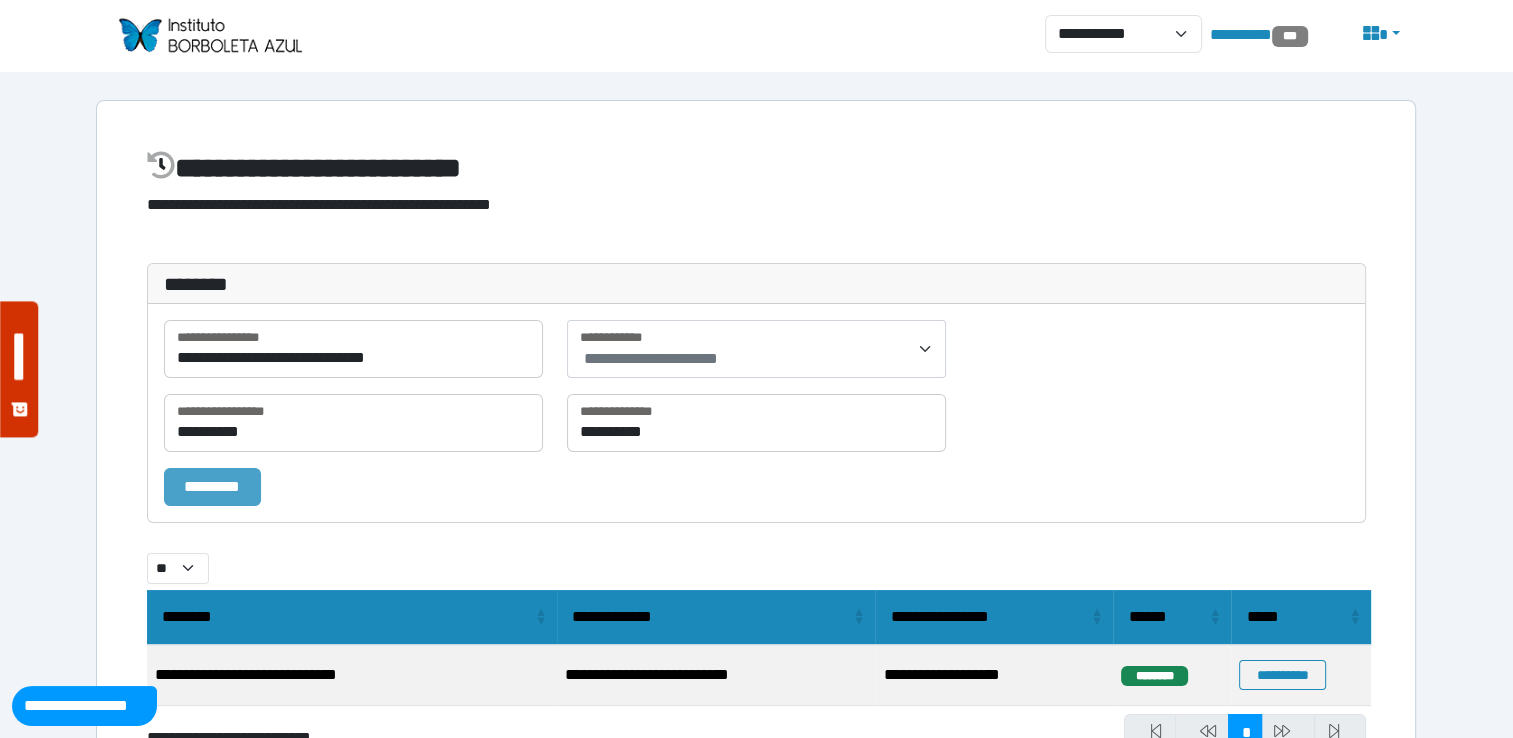 click on "*********" at bounding box center (212, 487) 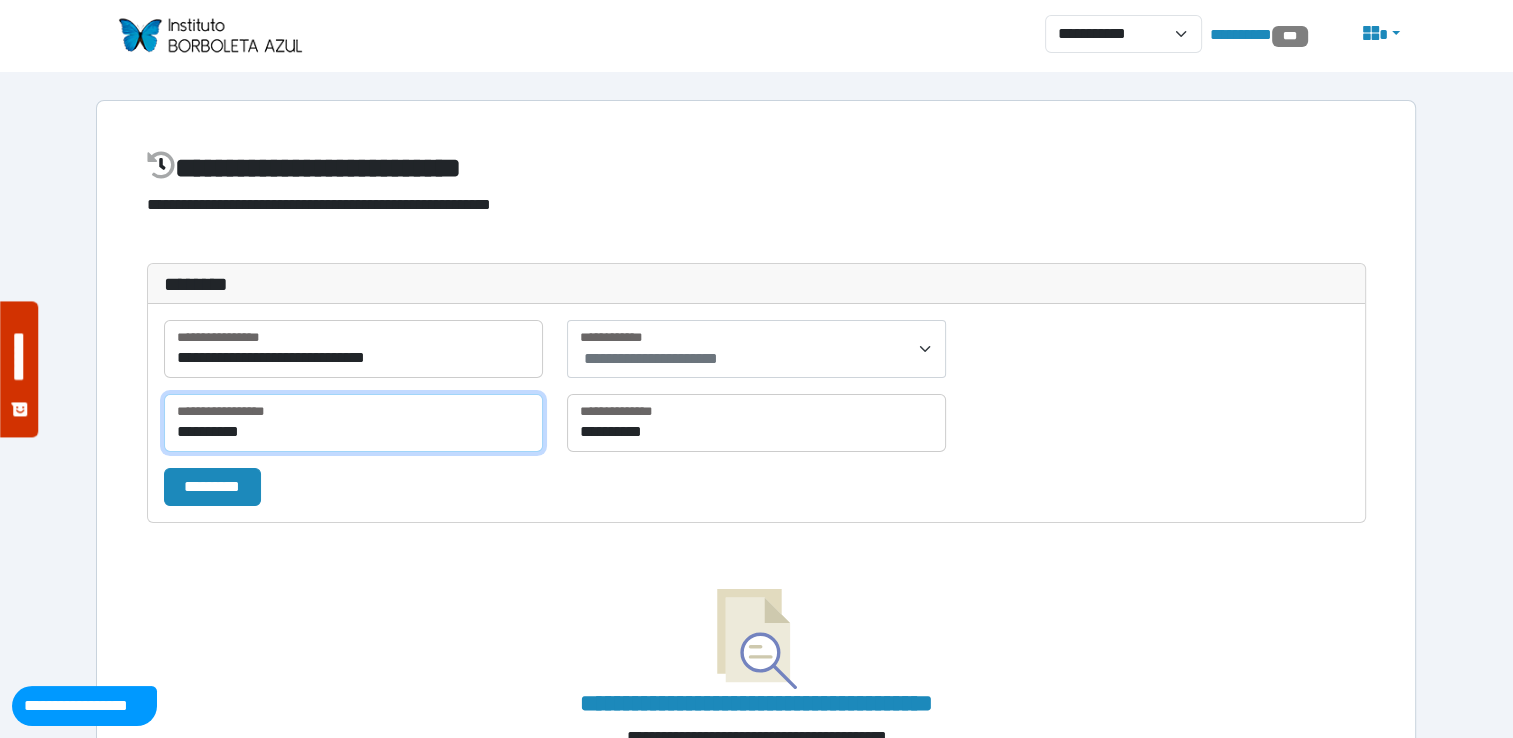 drag, startPoint x: 450, startPoint y: 419, endPoint x: 348, endPoint y: 436, distance: 103.40696 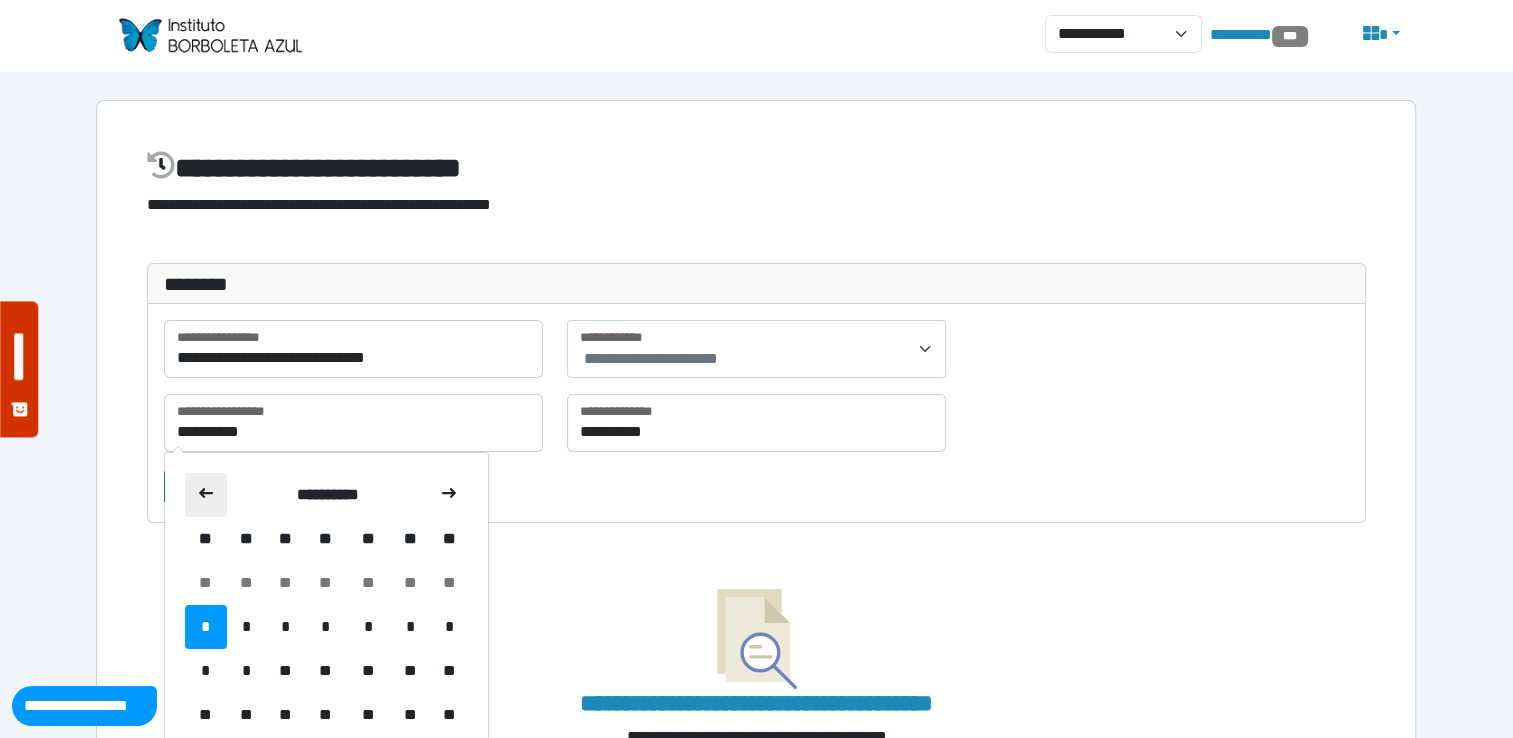 click at bounding box center [206, 495] 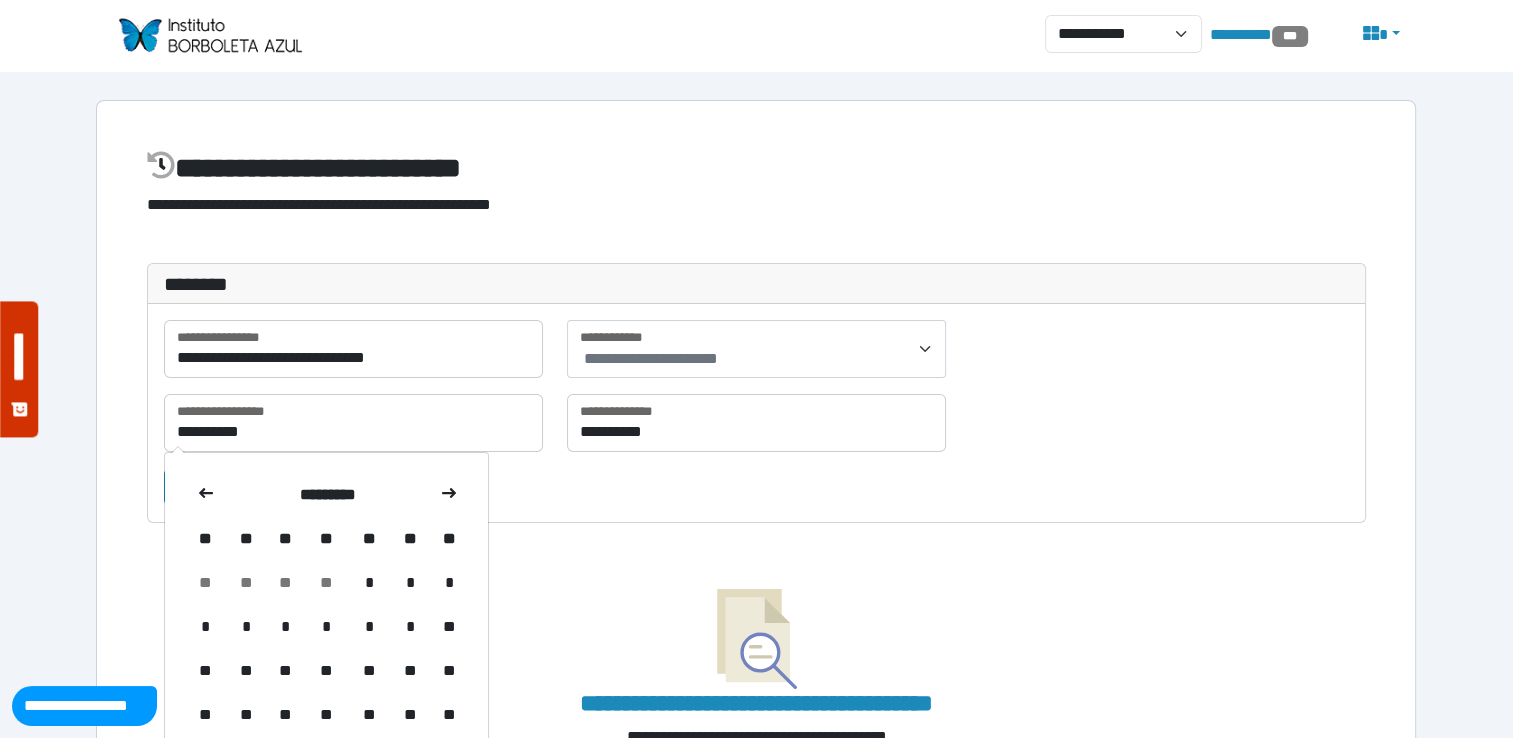 click at bounding box center [206, 495] 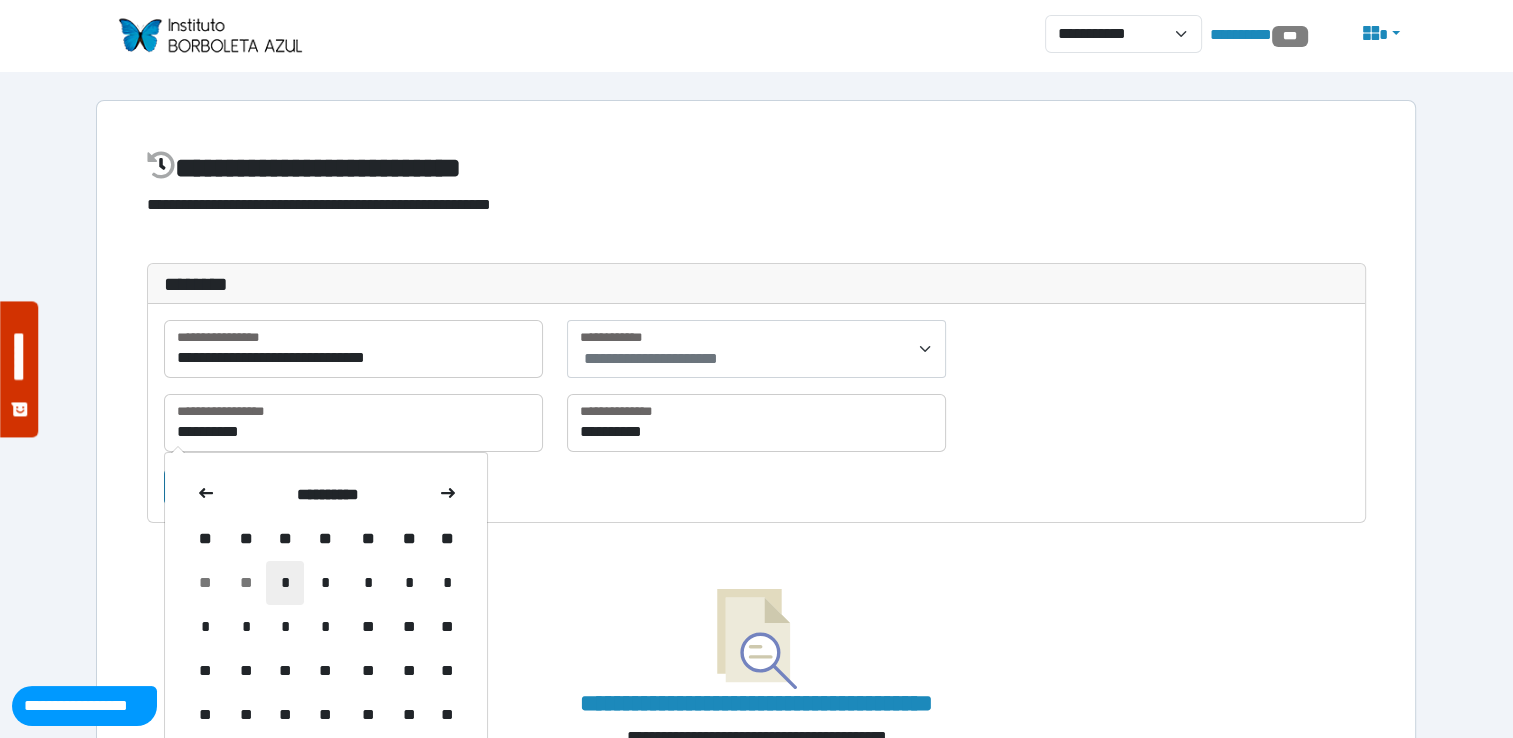 click on "*" at bounding box center [285, 583] 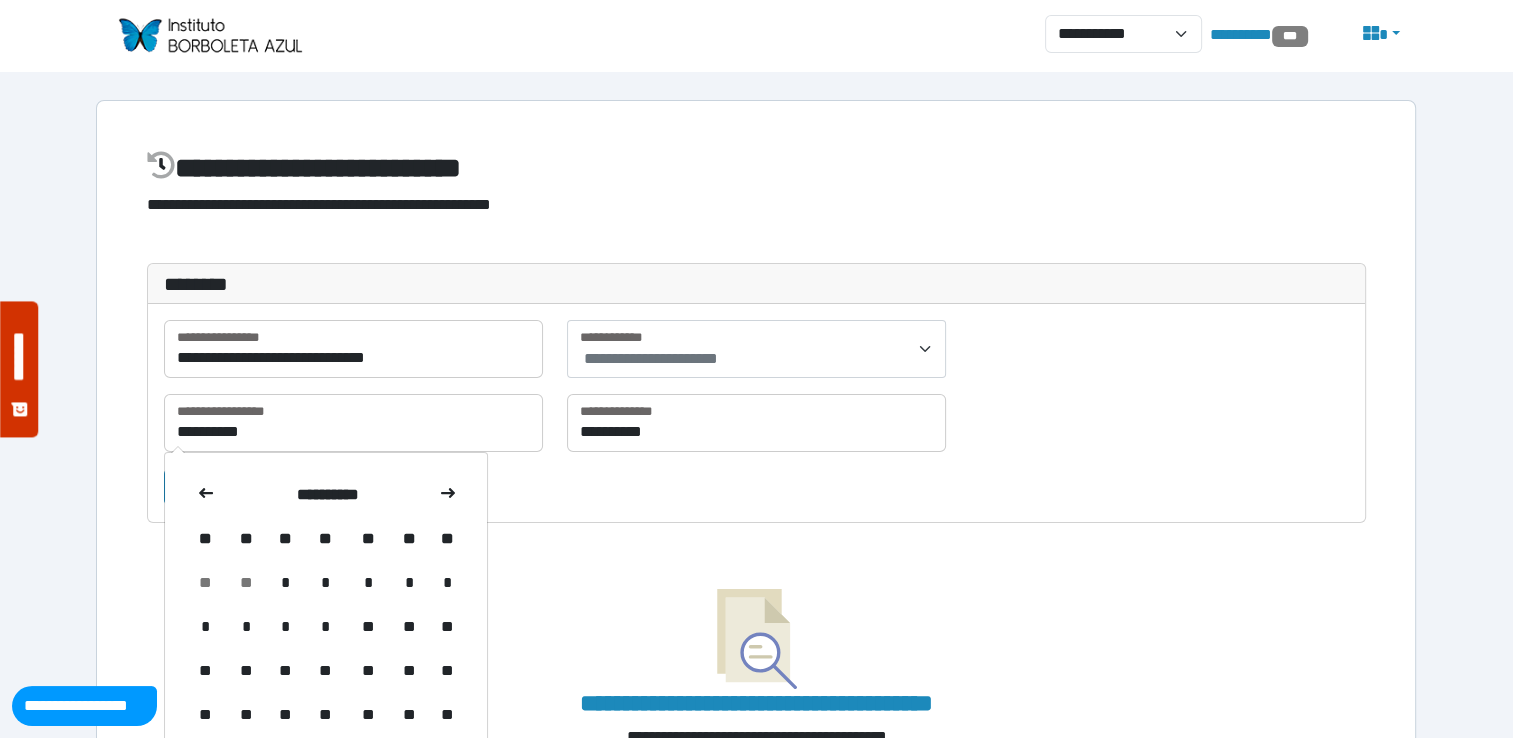type on "**********" 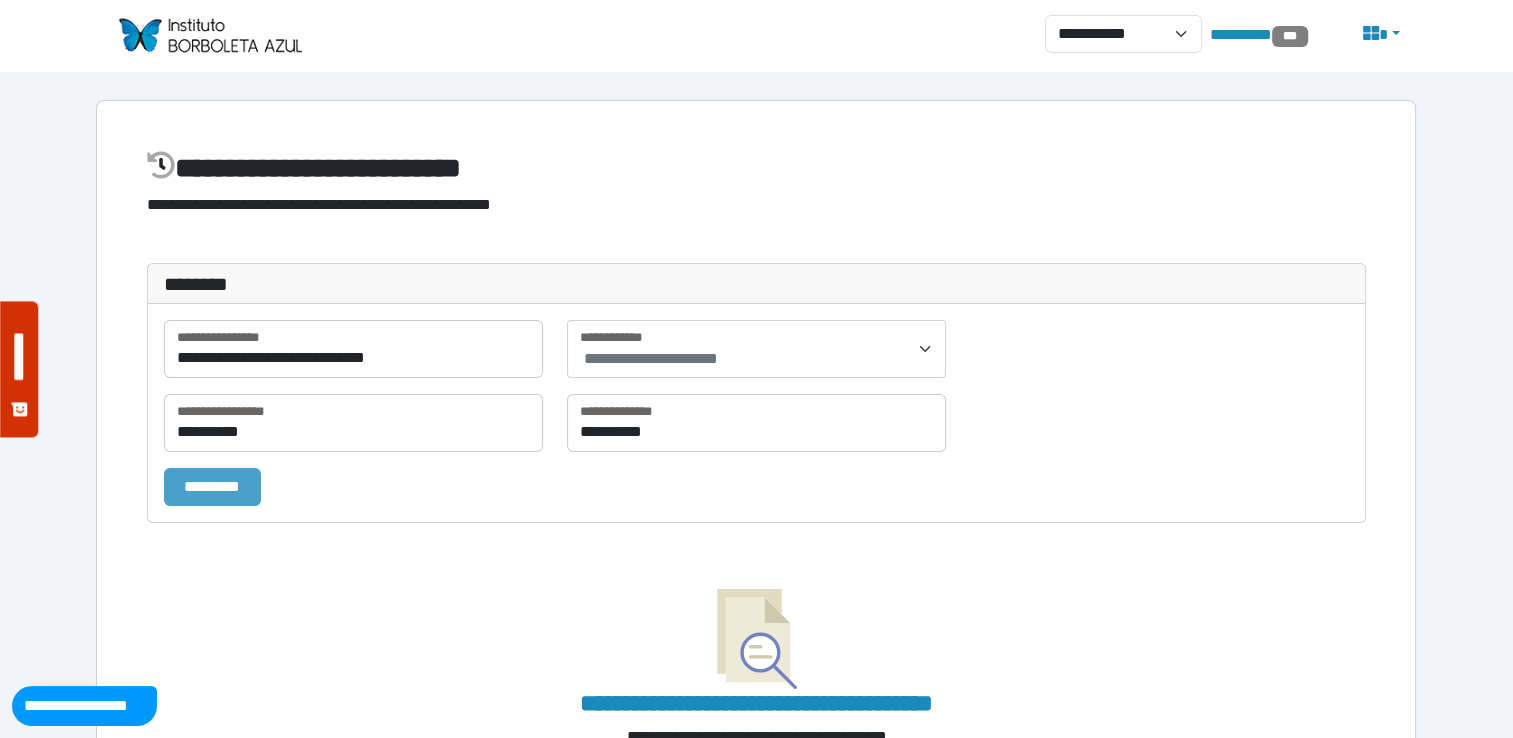 click on "*********" at bounding box center (212, 487) 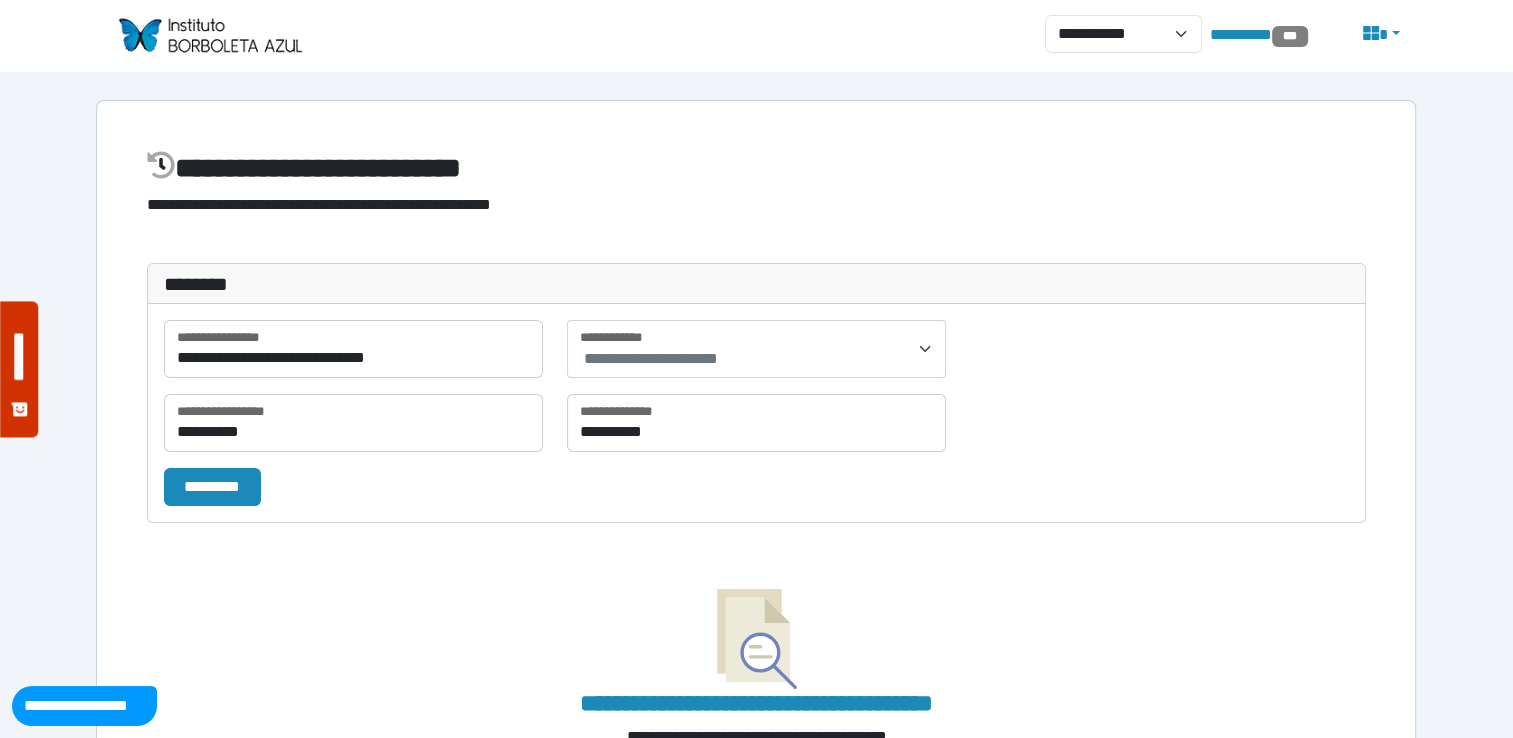 click at bounding box center (209, 35) 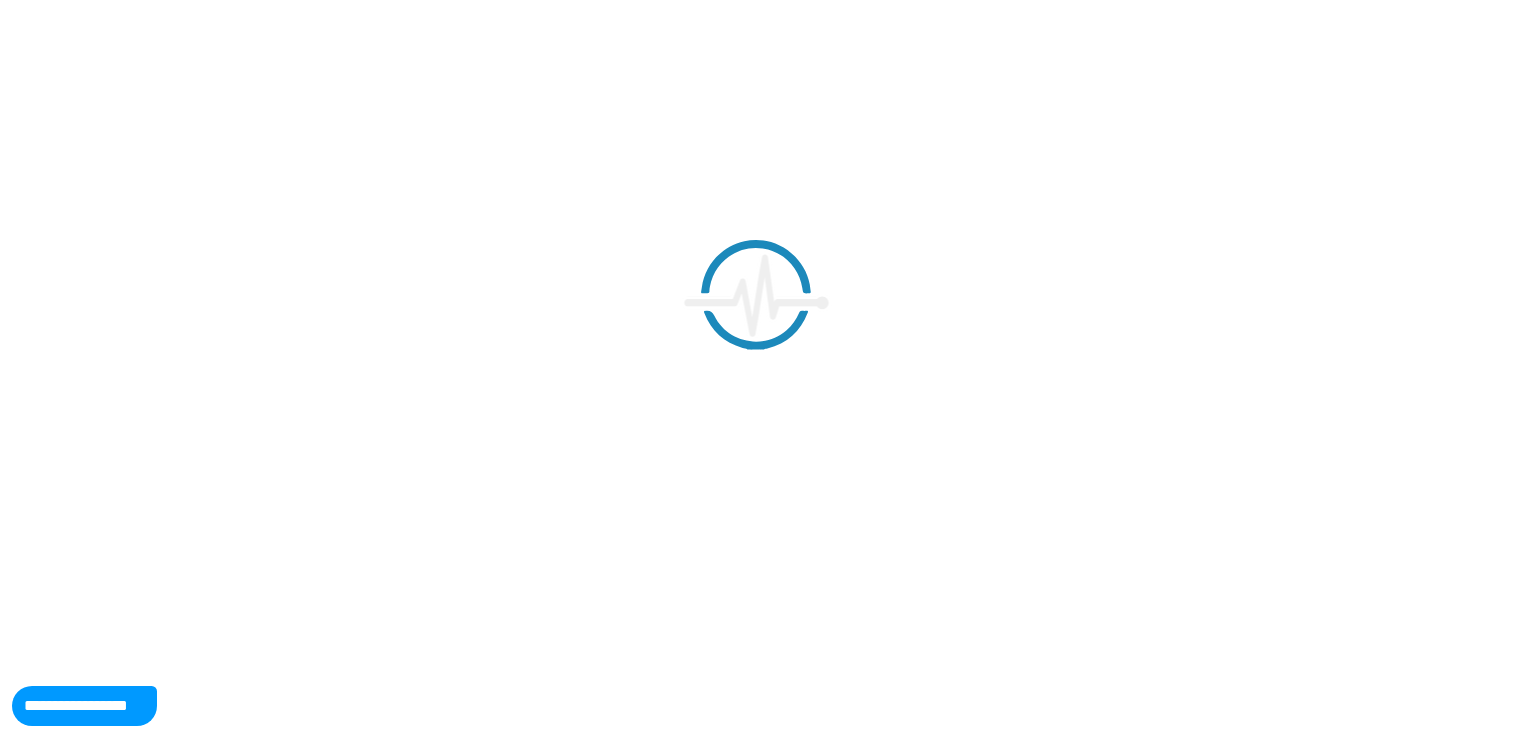 scroll, scrollTop: 0, scrollLeft: 0, axis: both 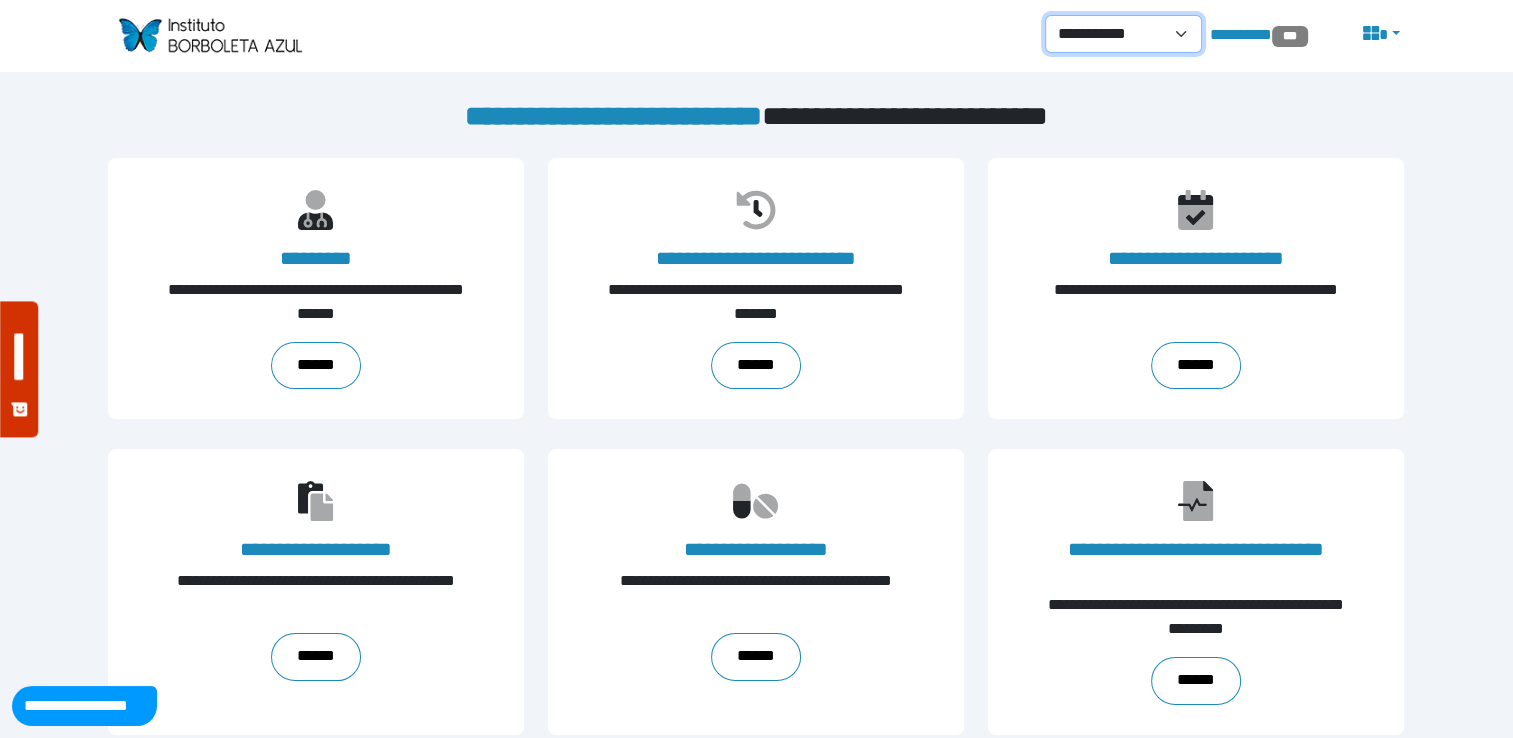 click on "**********" at bounding box center (1123, 34) 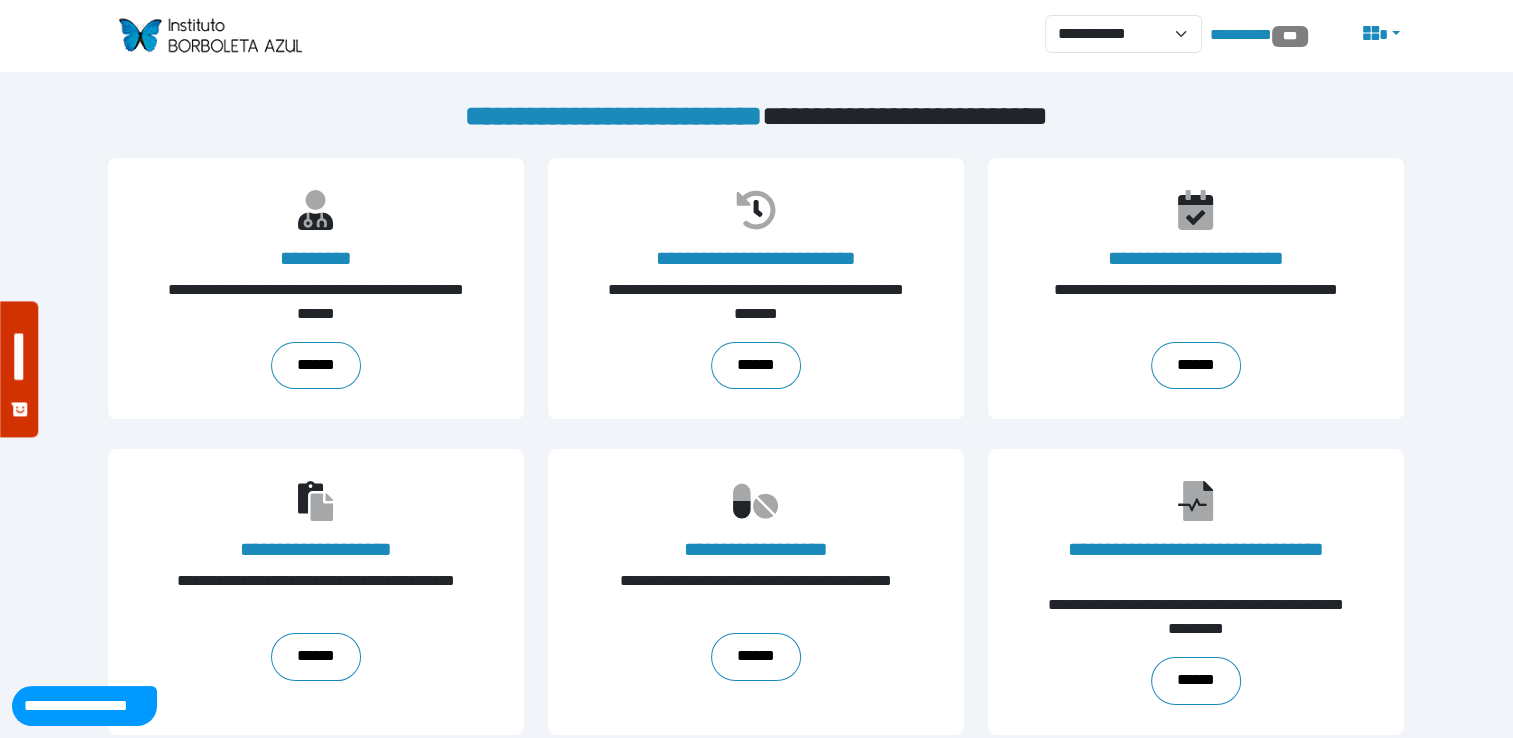 click on "**********" at bounding box center [756, 592] 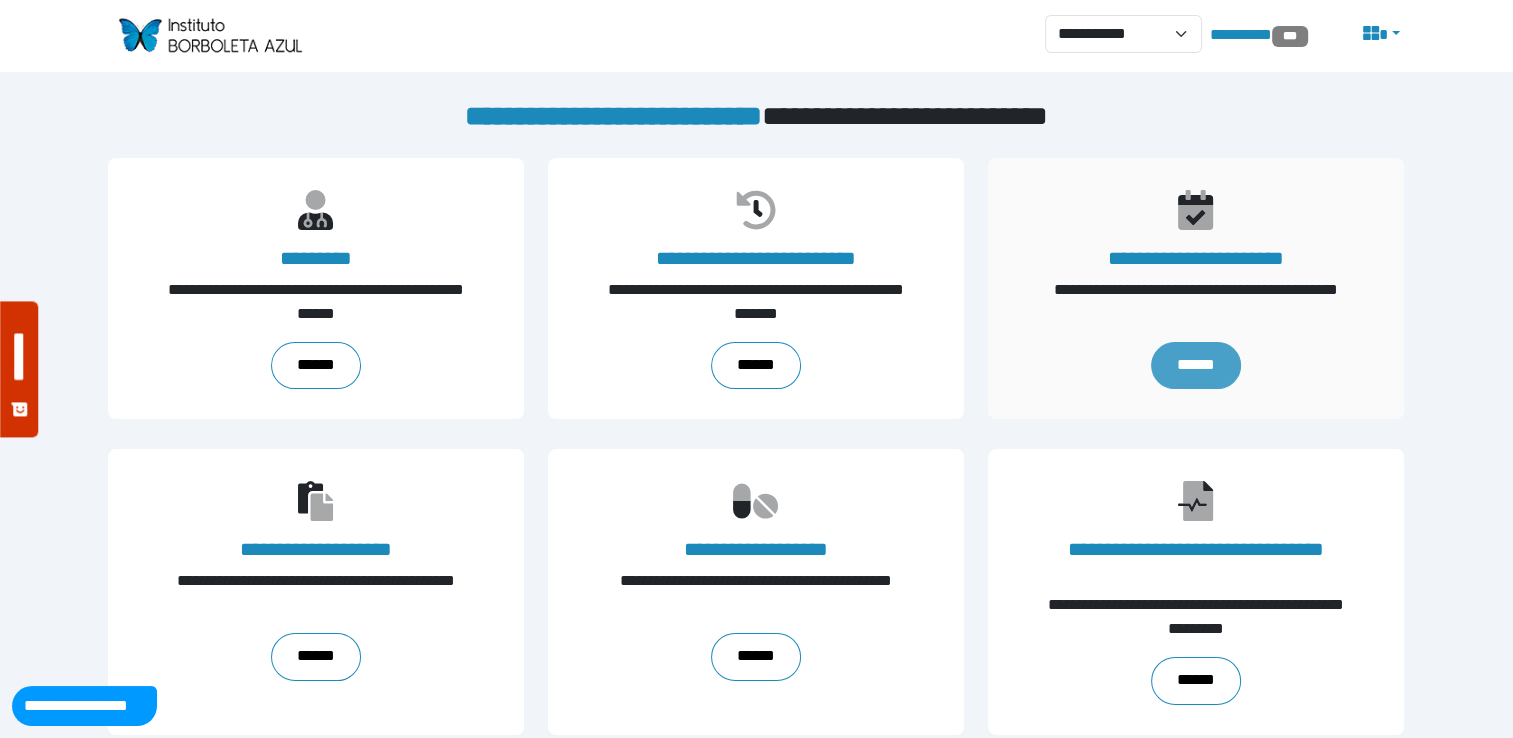 click on "******" at bounding box center [1196, 366] 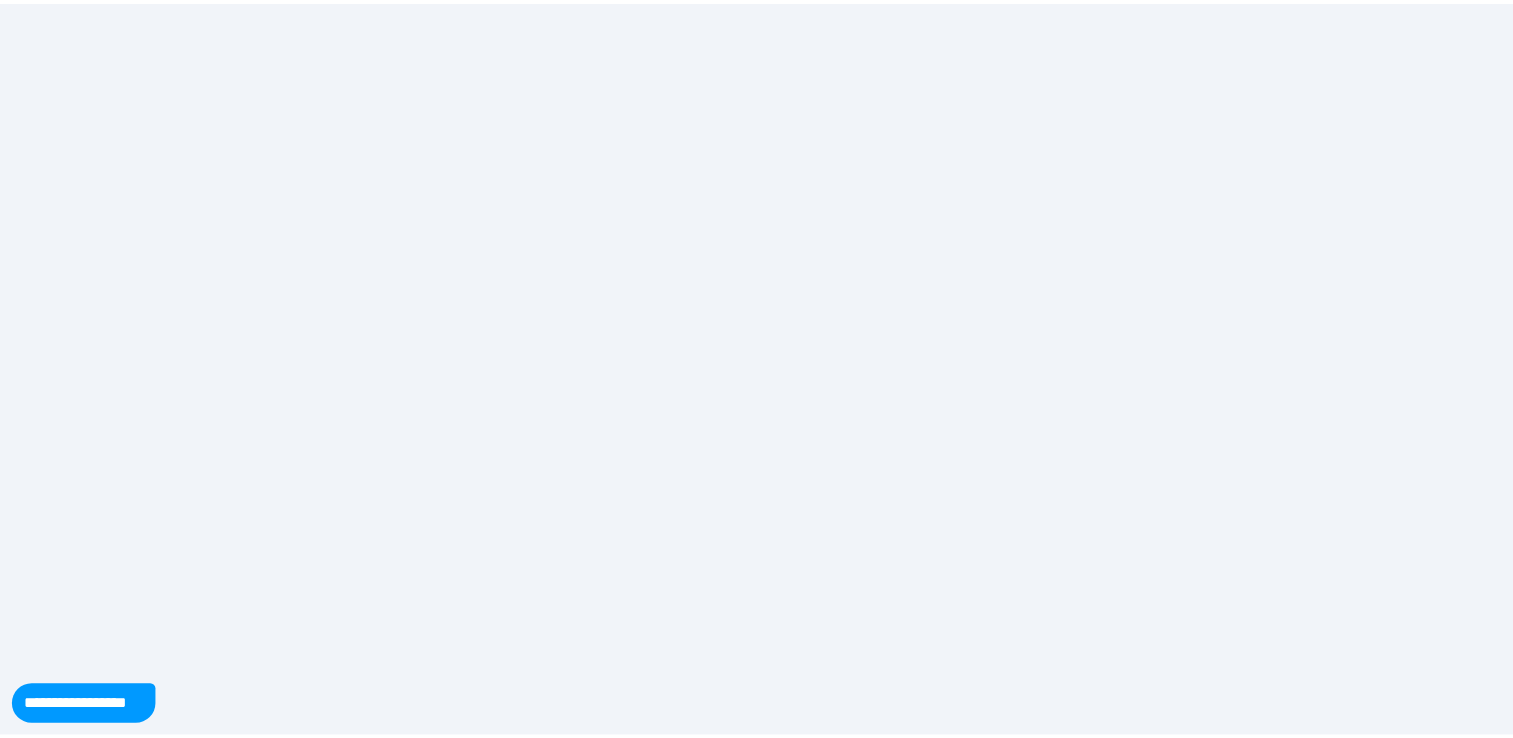 scroll, scrollTop: 0, scrollLeft: 0, axis: both 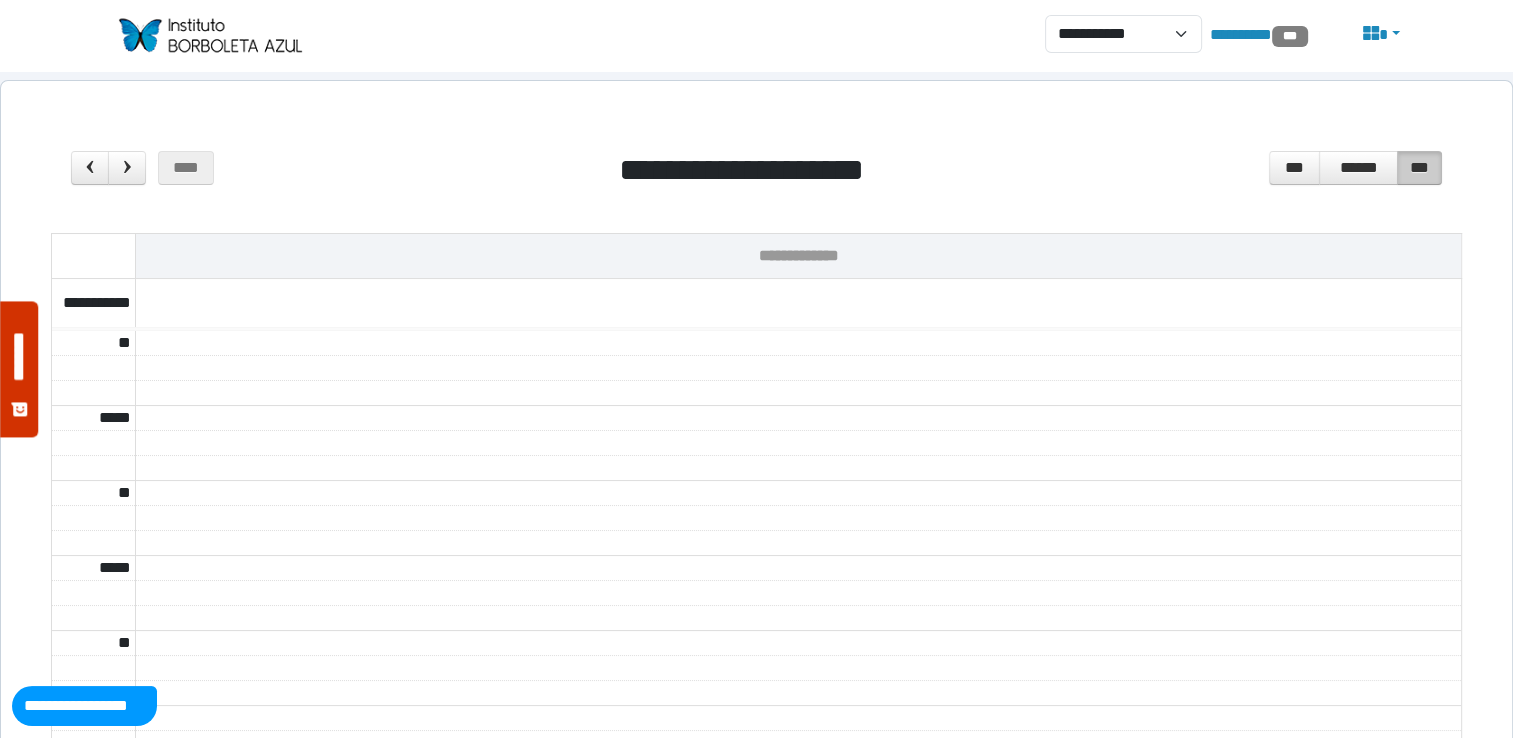 click at bounding box center [209, 35] 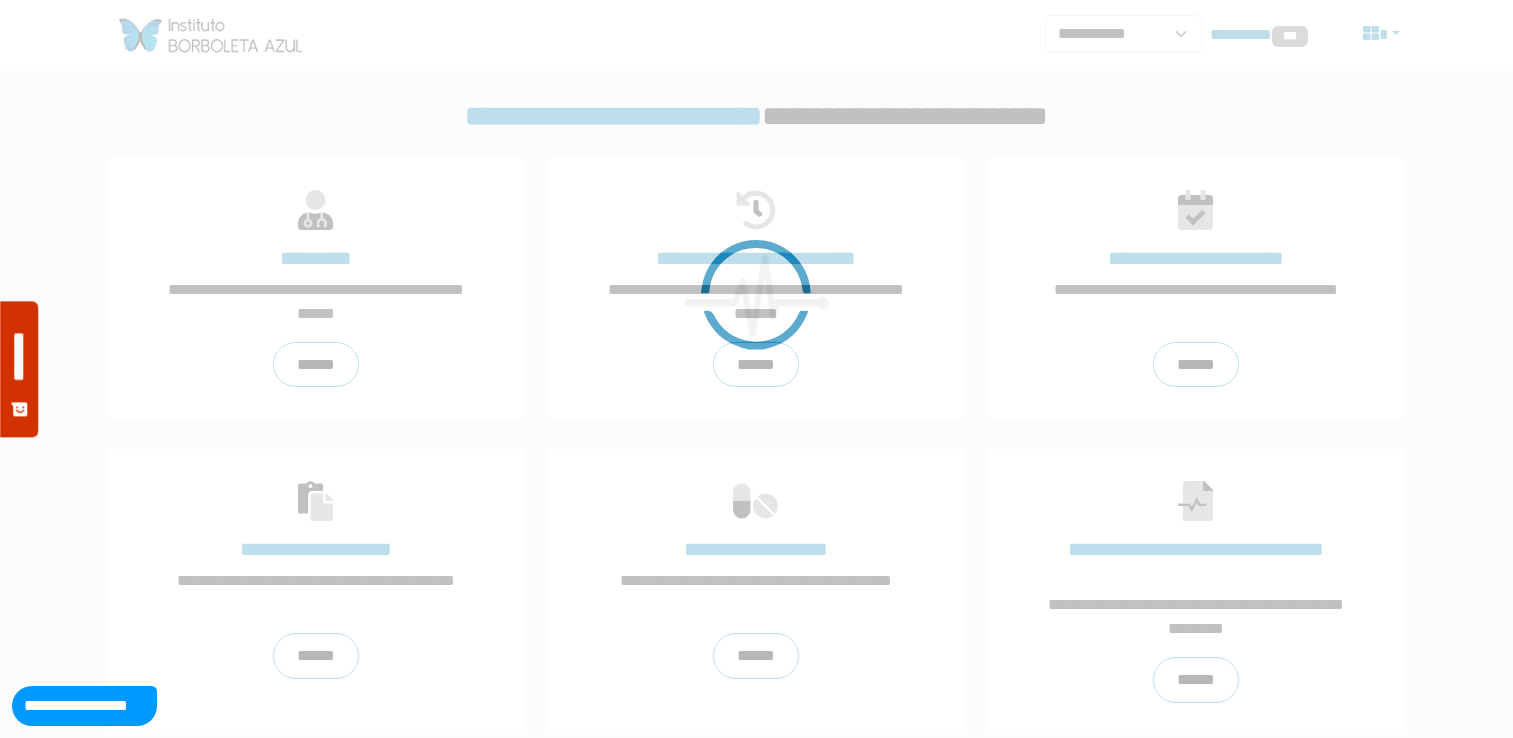 scroll, scrollTop: 0, scrollLeft: 0, axis: both 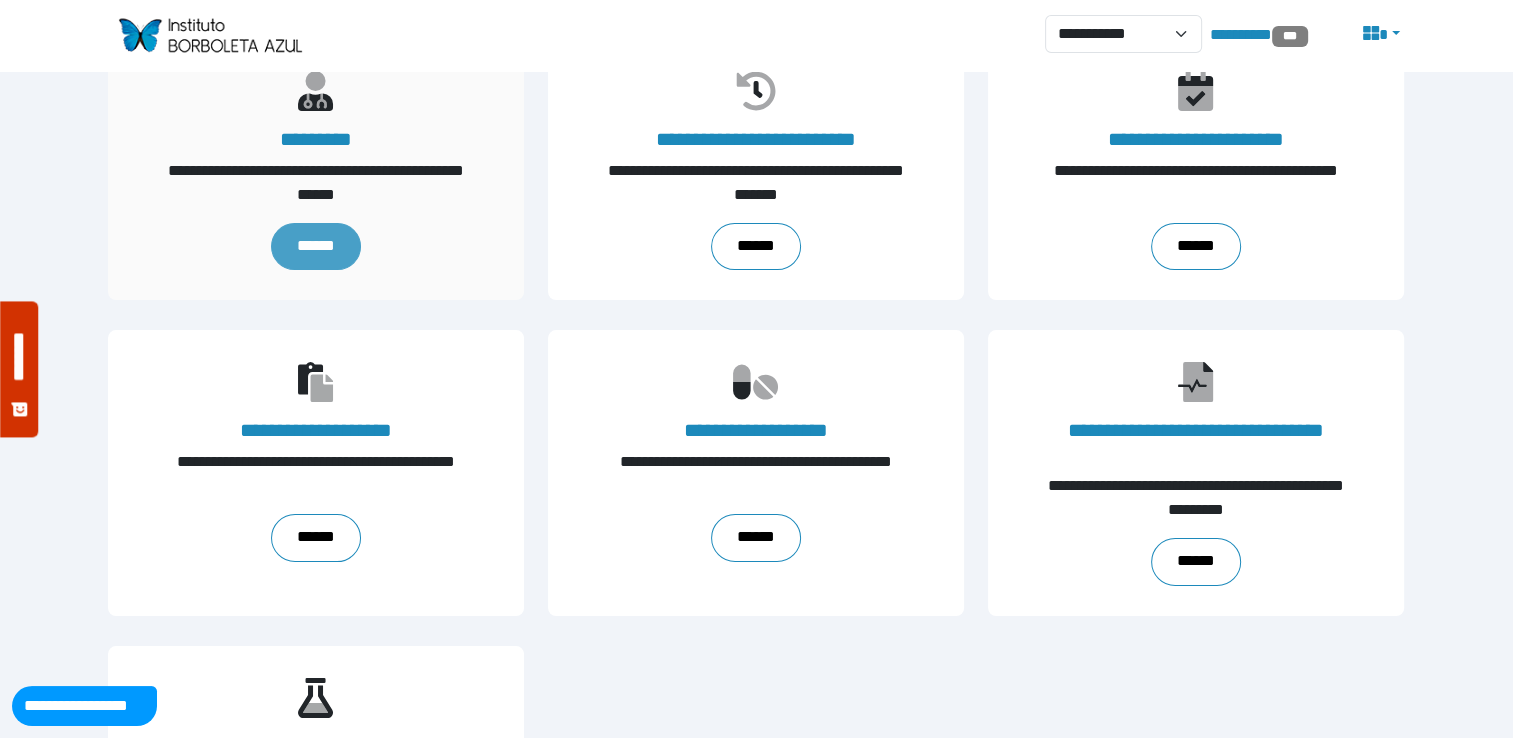 click on "******" at bounding box center (316, 247) 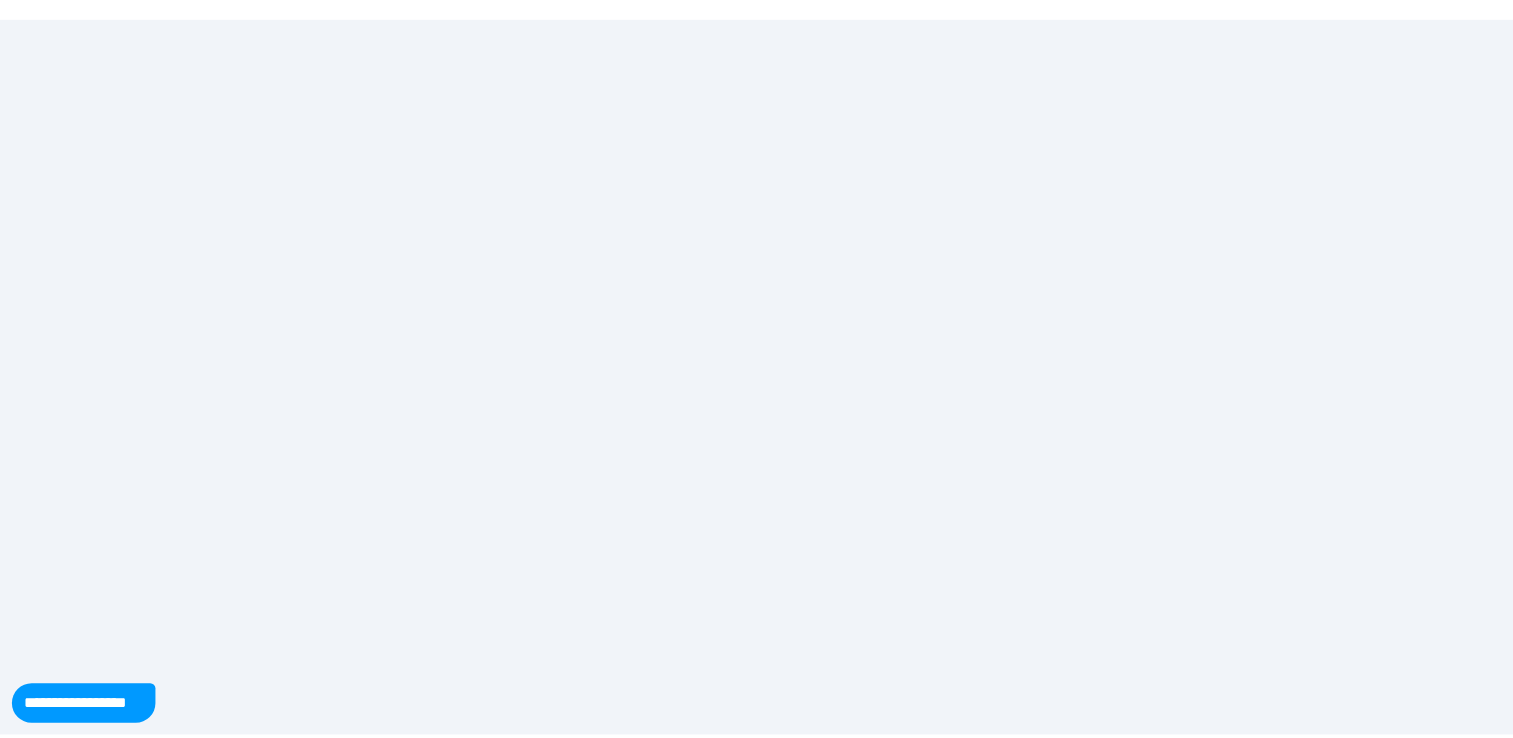 scroll, scrollTop: 0, scrollLeft: 0, axis: both 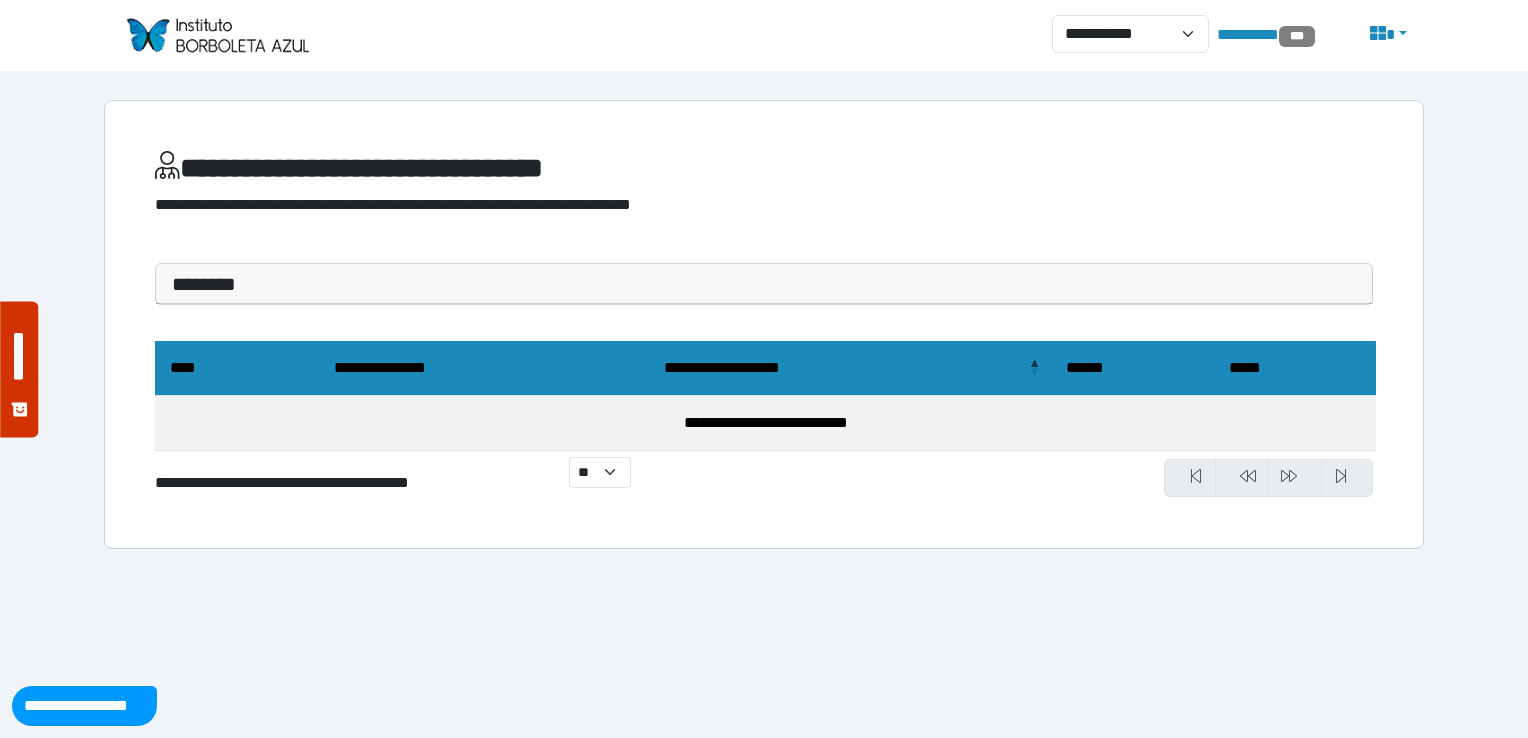 click on "********" at bounding box center (764, 284) 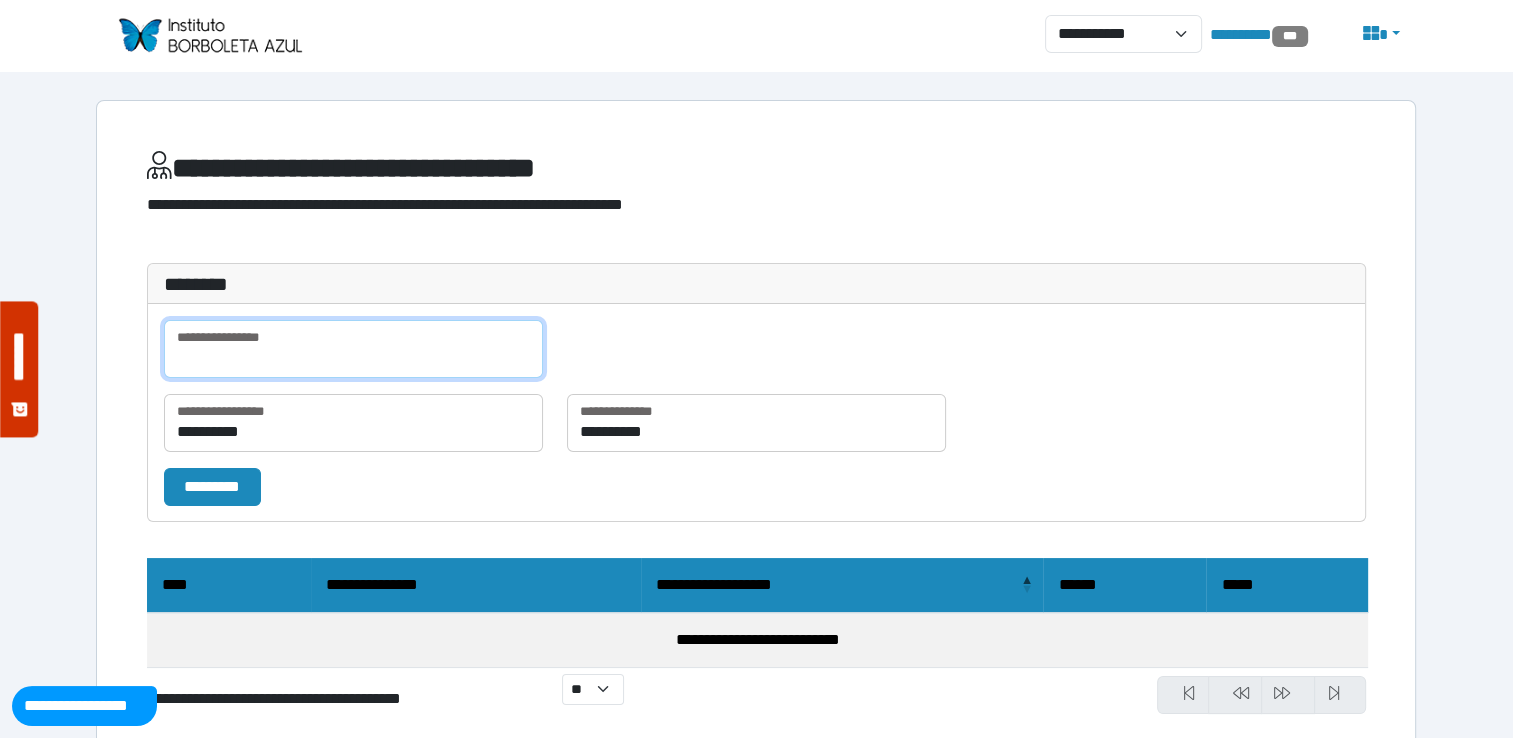 click at bounding box center [353, 349] 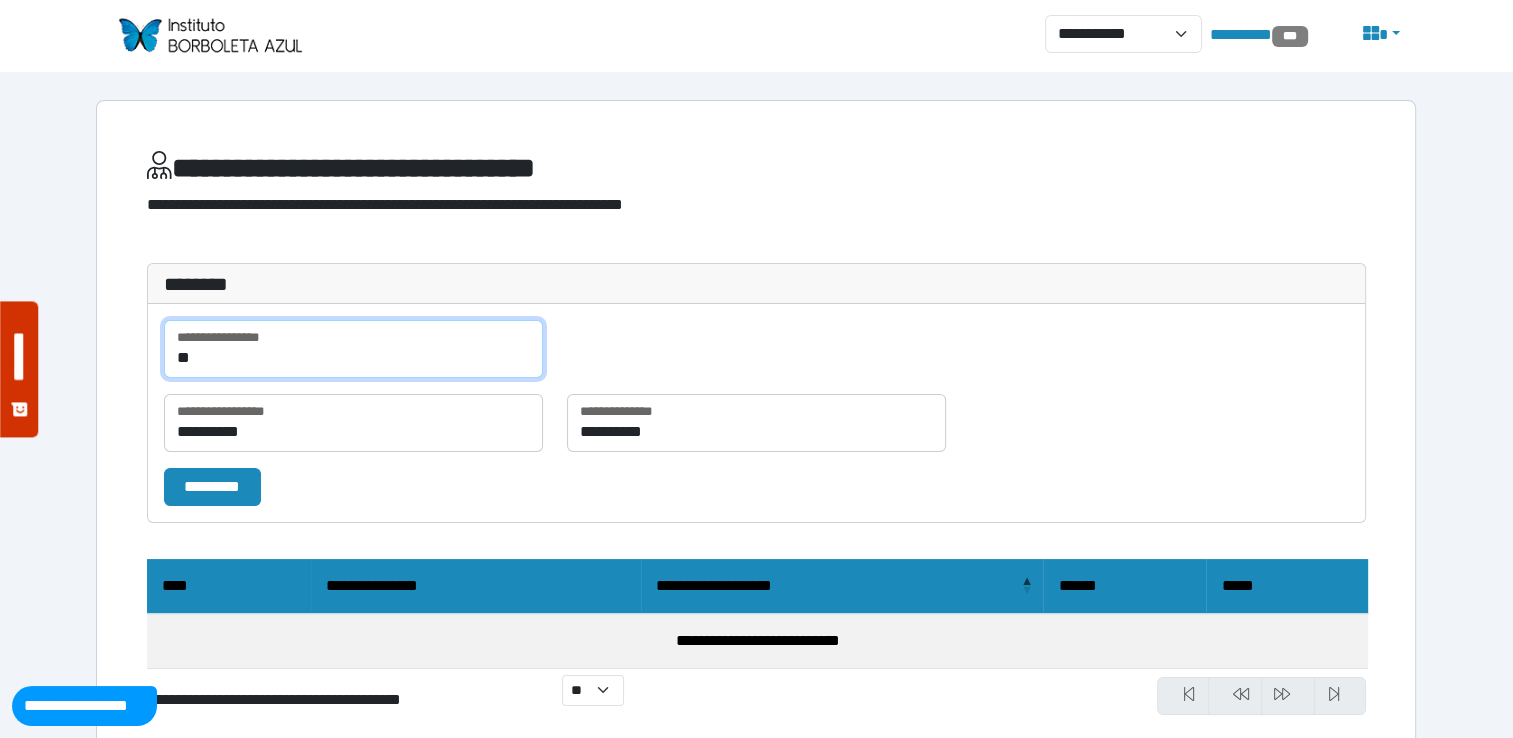 type on "*" 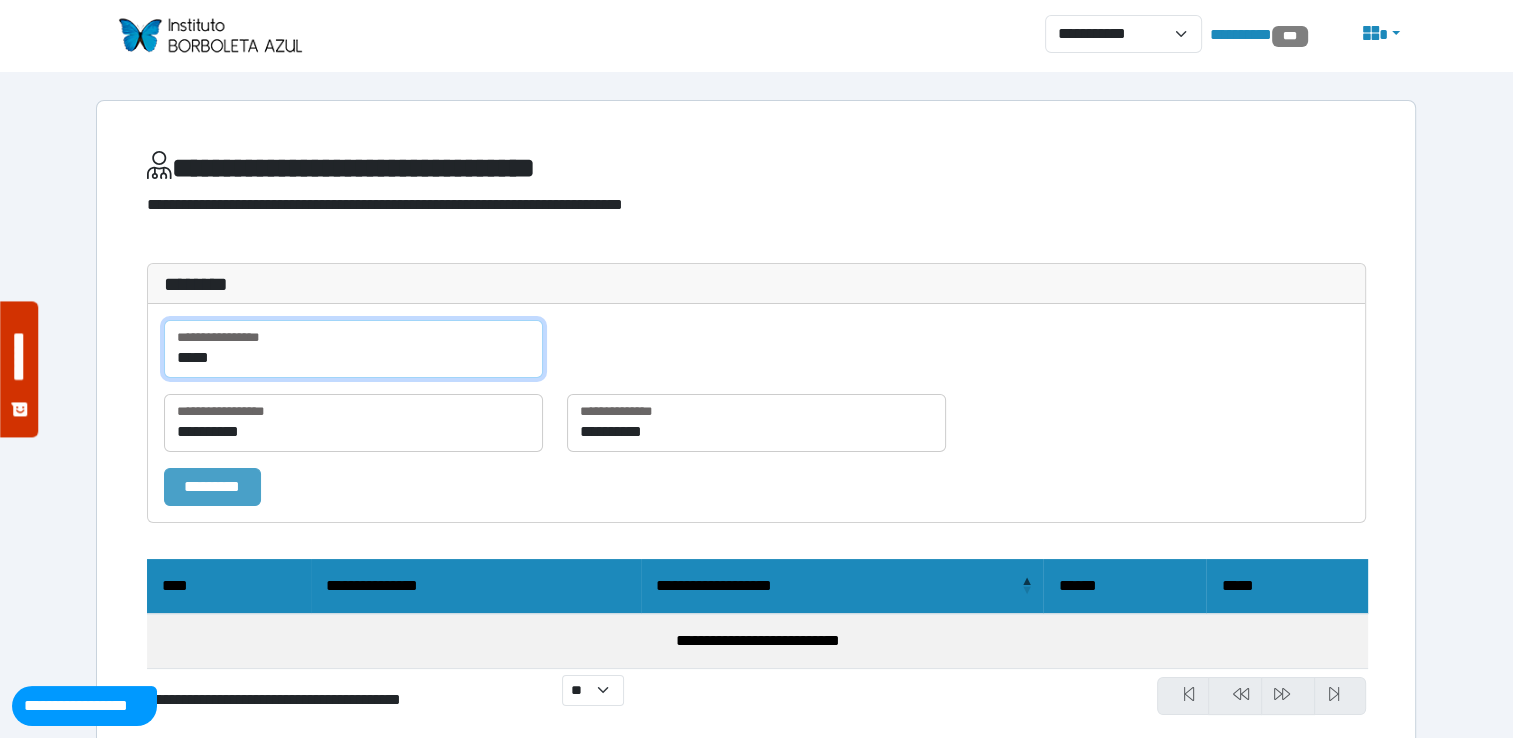 type on "*****" 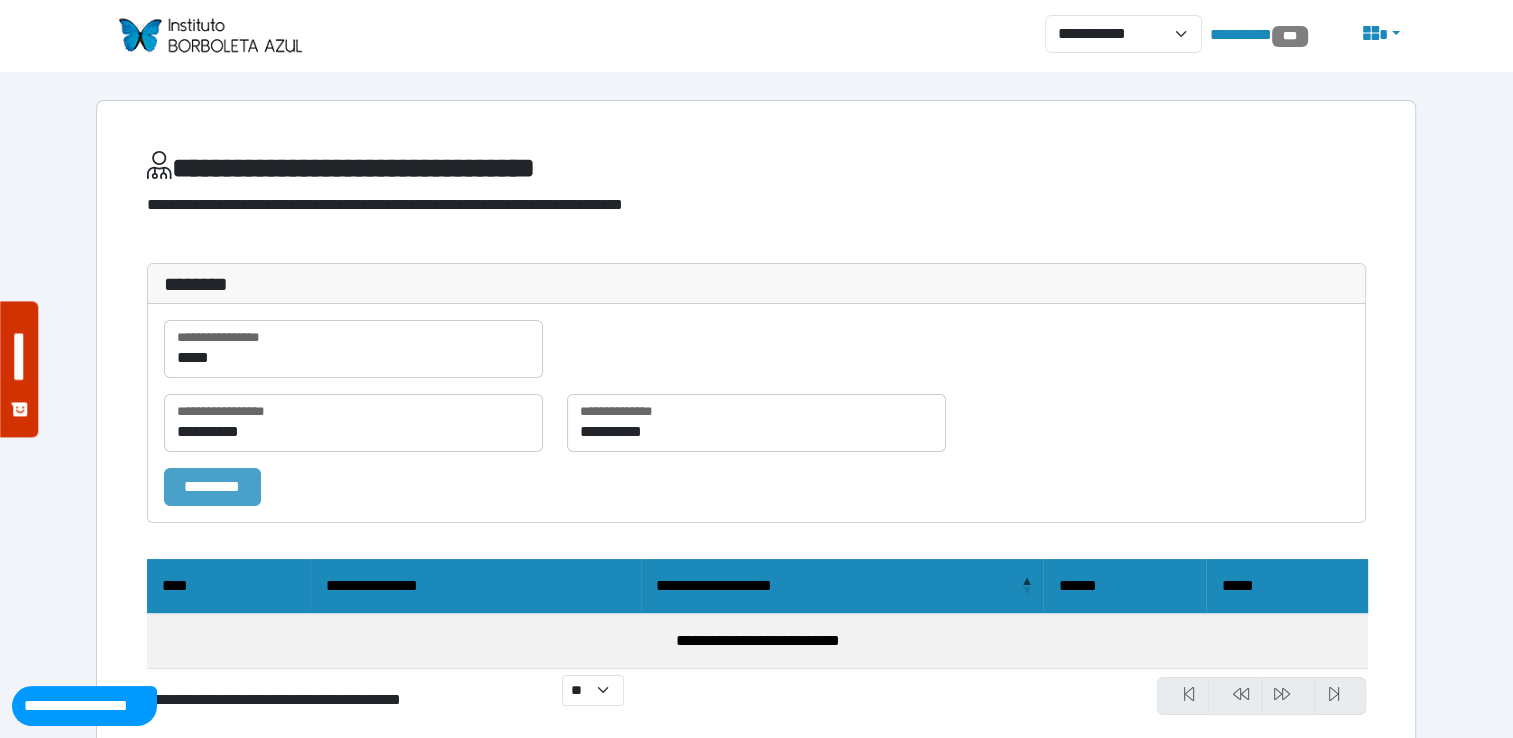 click on "*********" at bounding box center (212, 487) 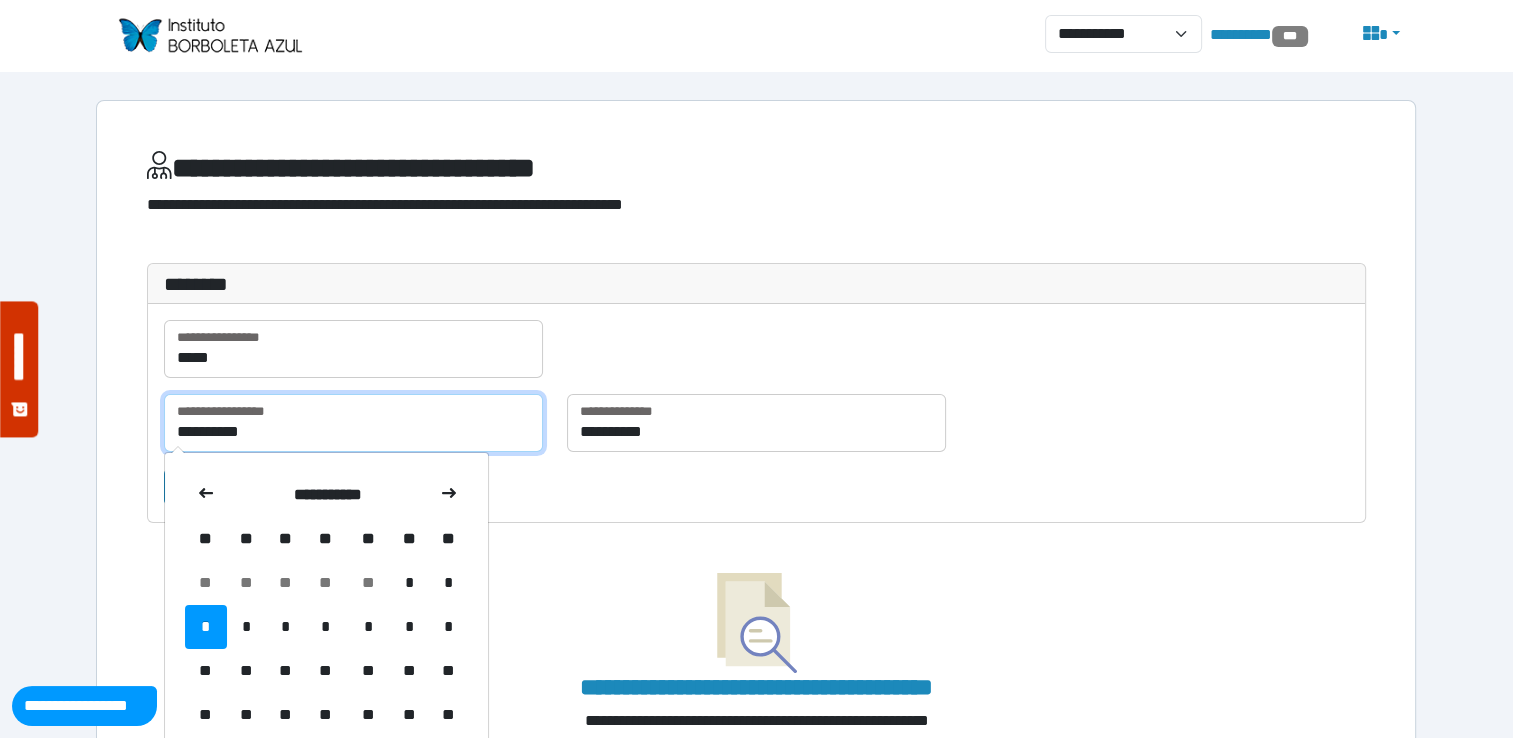 click on "**********" at bounding box center [353, 423] 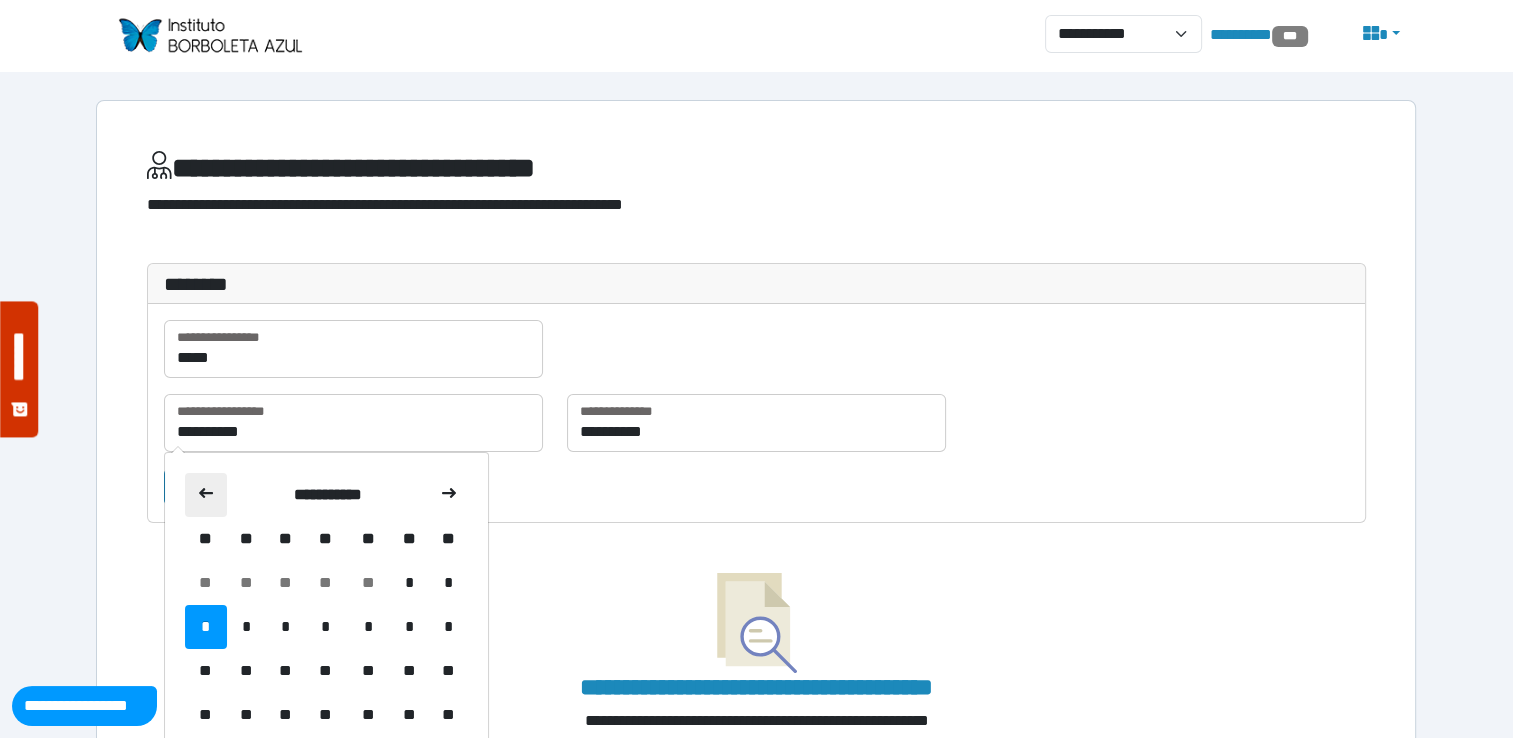 click at bounding box center (206, 495) 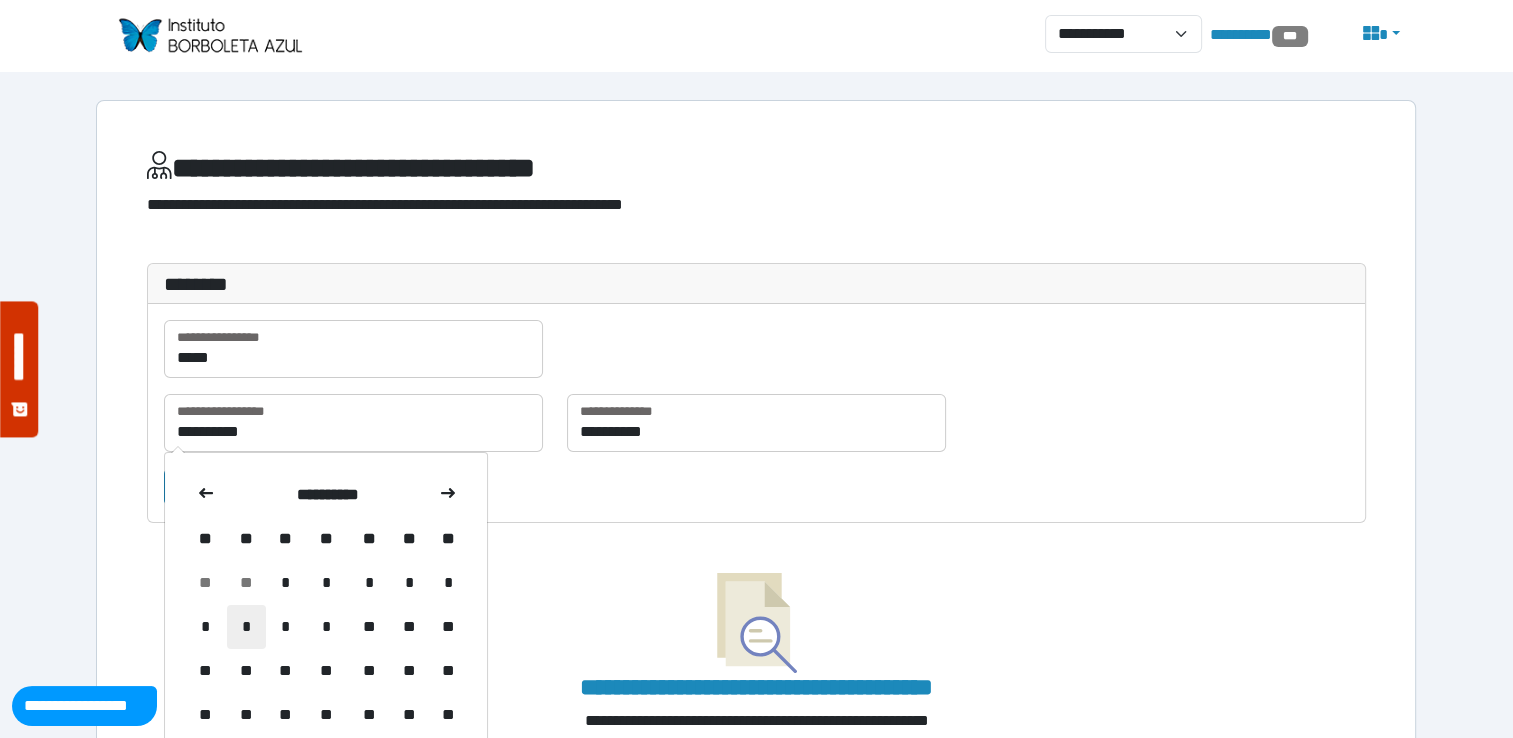 click on "*" at bounding box center (246, 627) 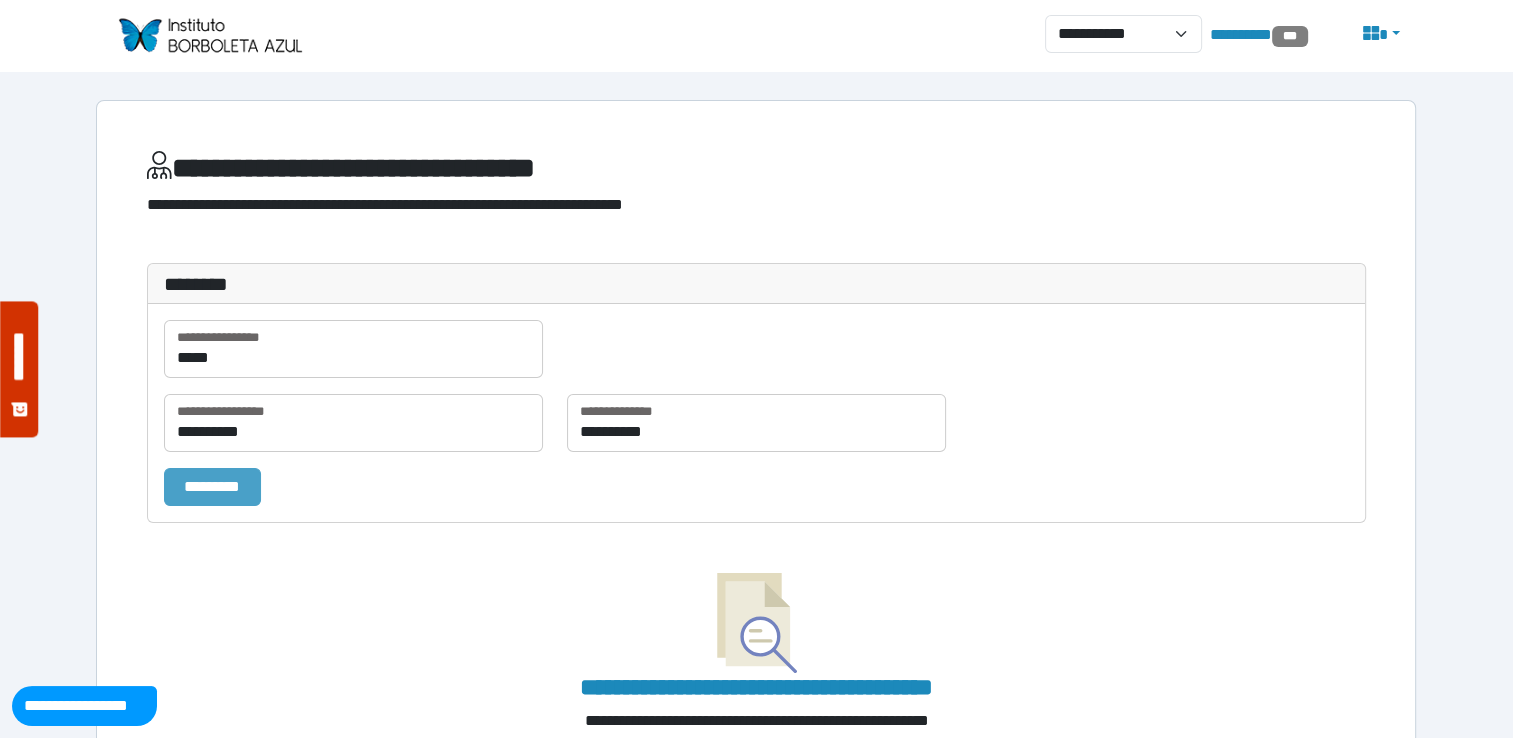 click on "*********" at bounding box center (212, 487) 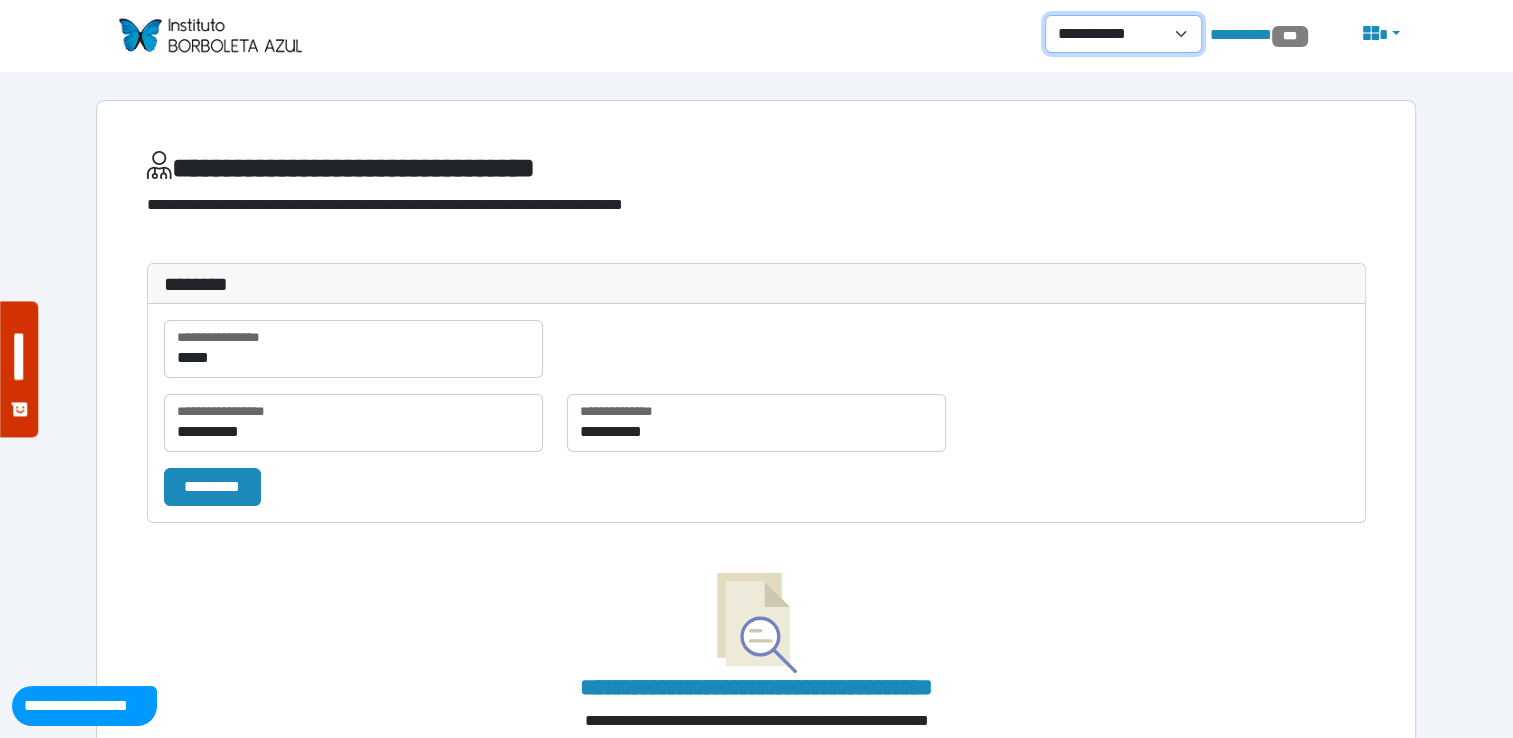 click on "**********" at bounding box center (1123, 34) 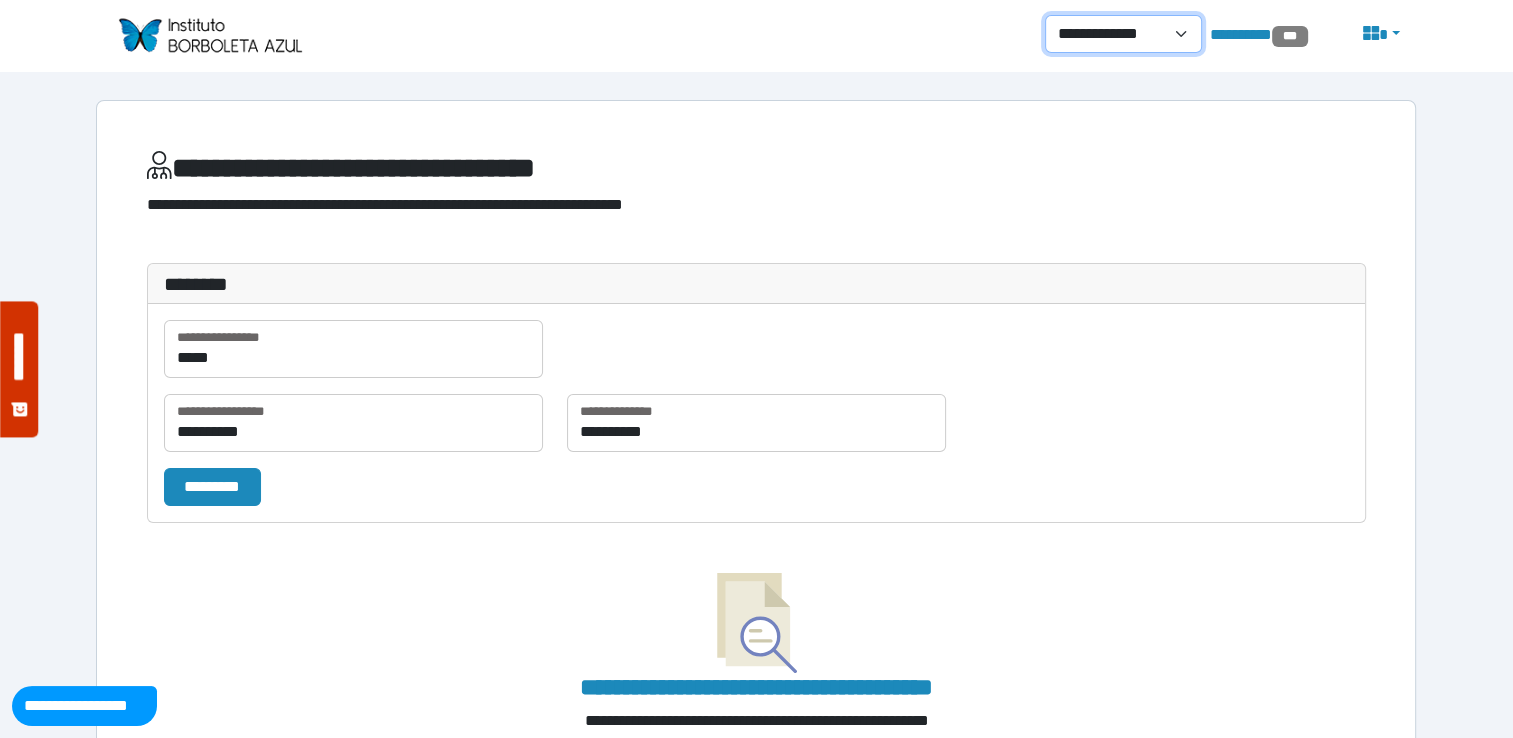 click on "**********" at bounding box center [1123, 34] 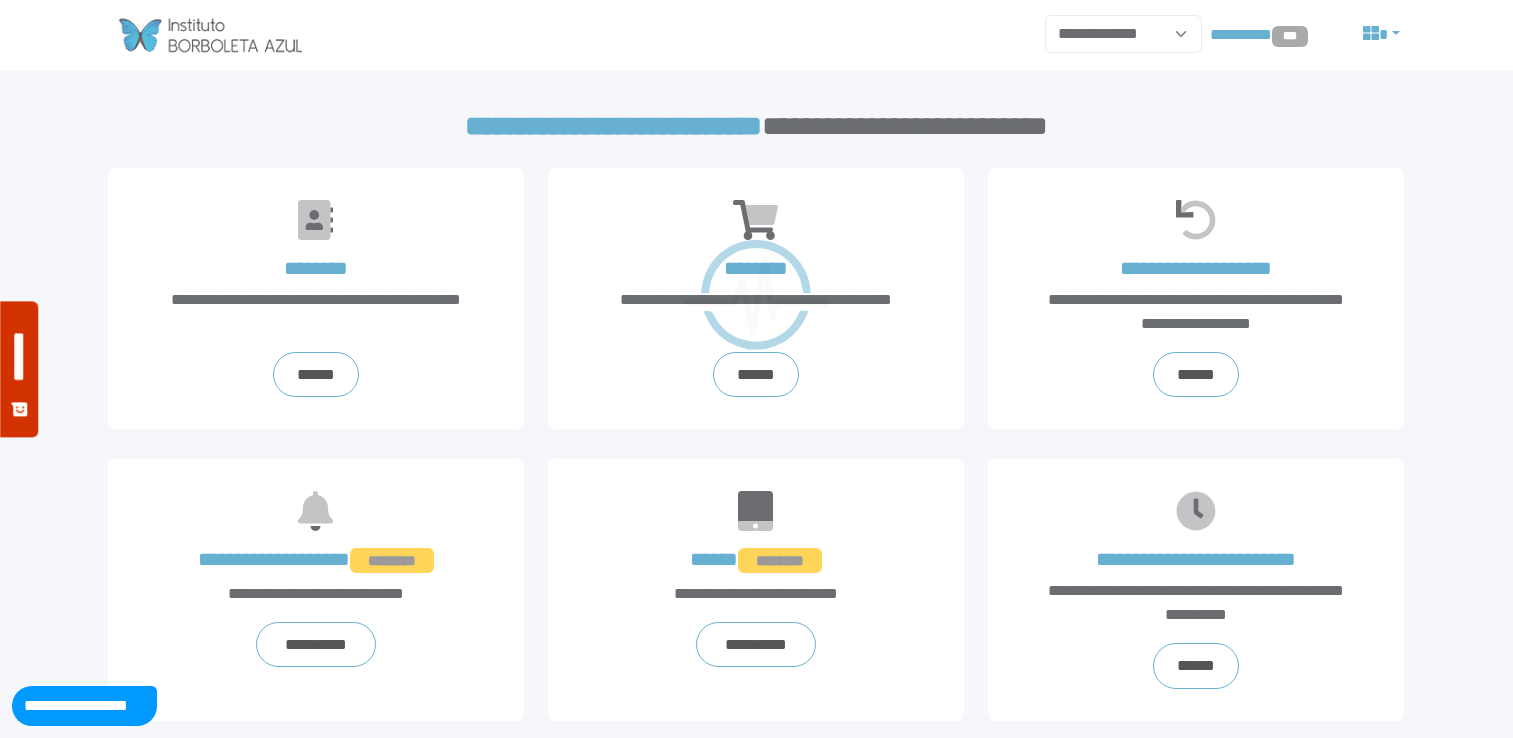 scroll, scrollTop: 0, scrollLeft: 0, axis: both 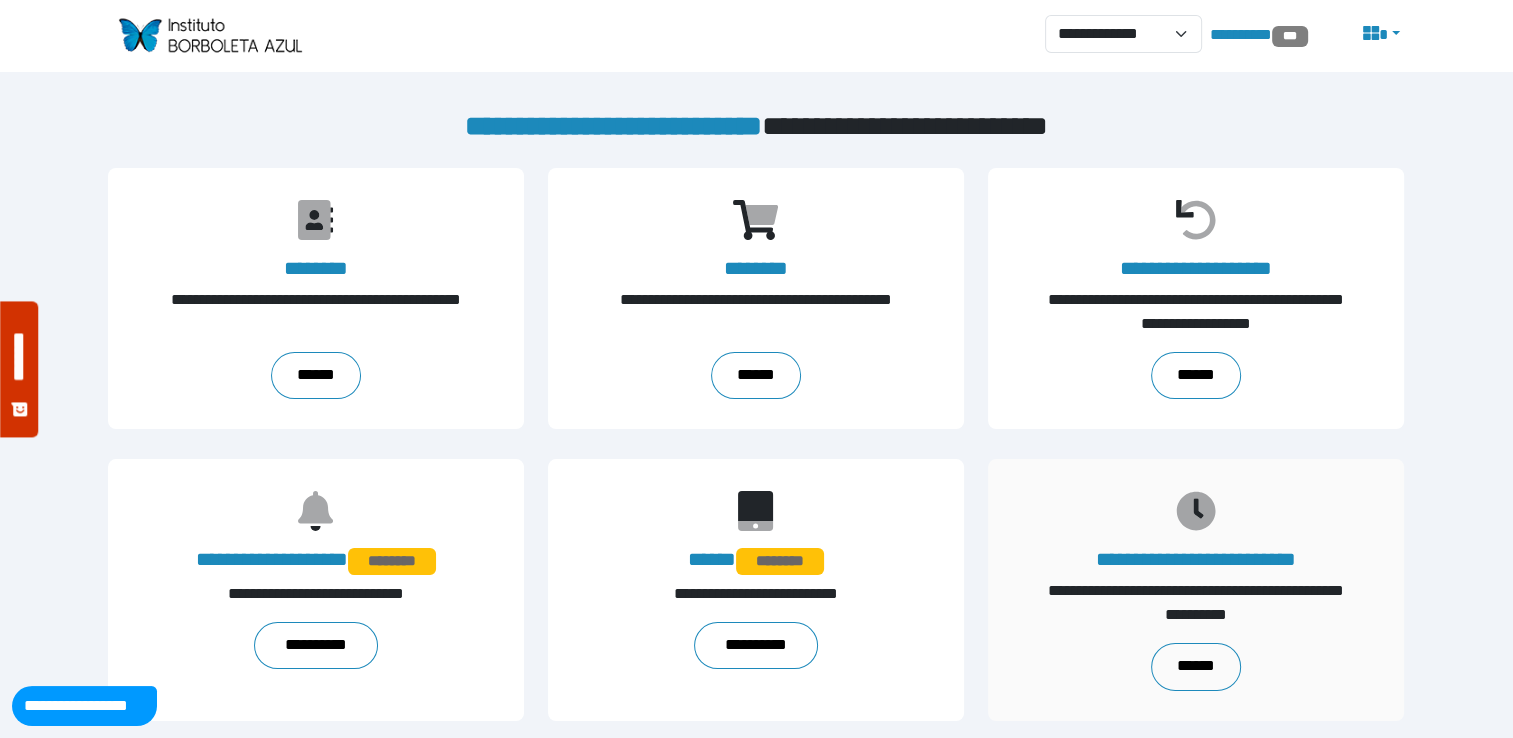 click on "**********" at bounding box center (1196, 590) 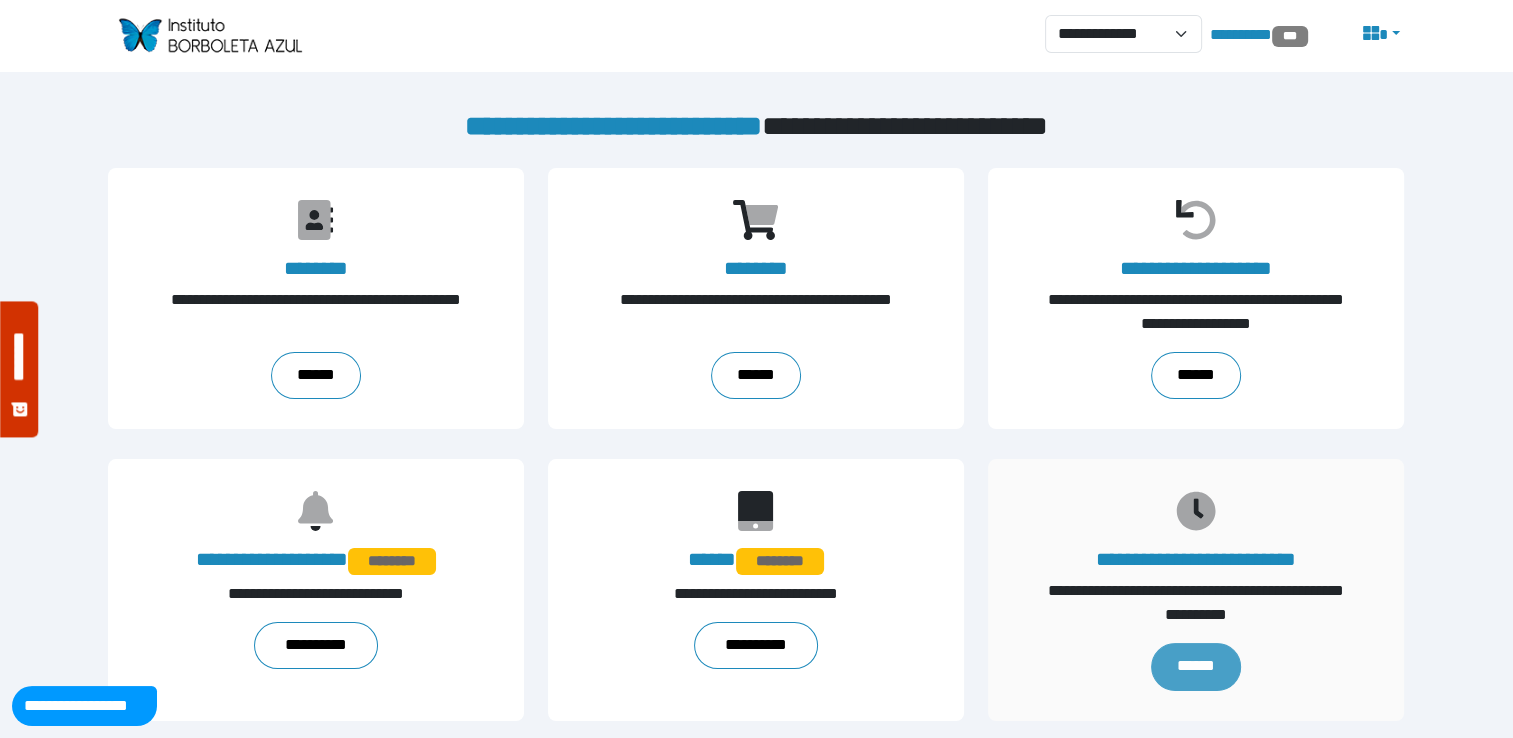 click on "******" at bounding box center [1196, 667] 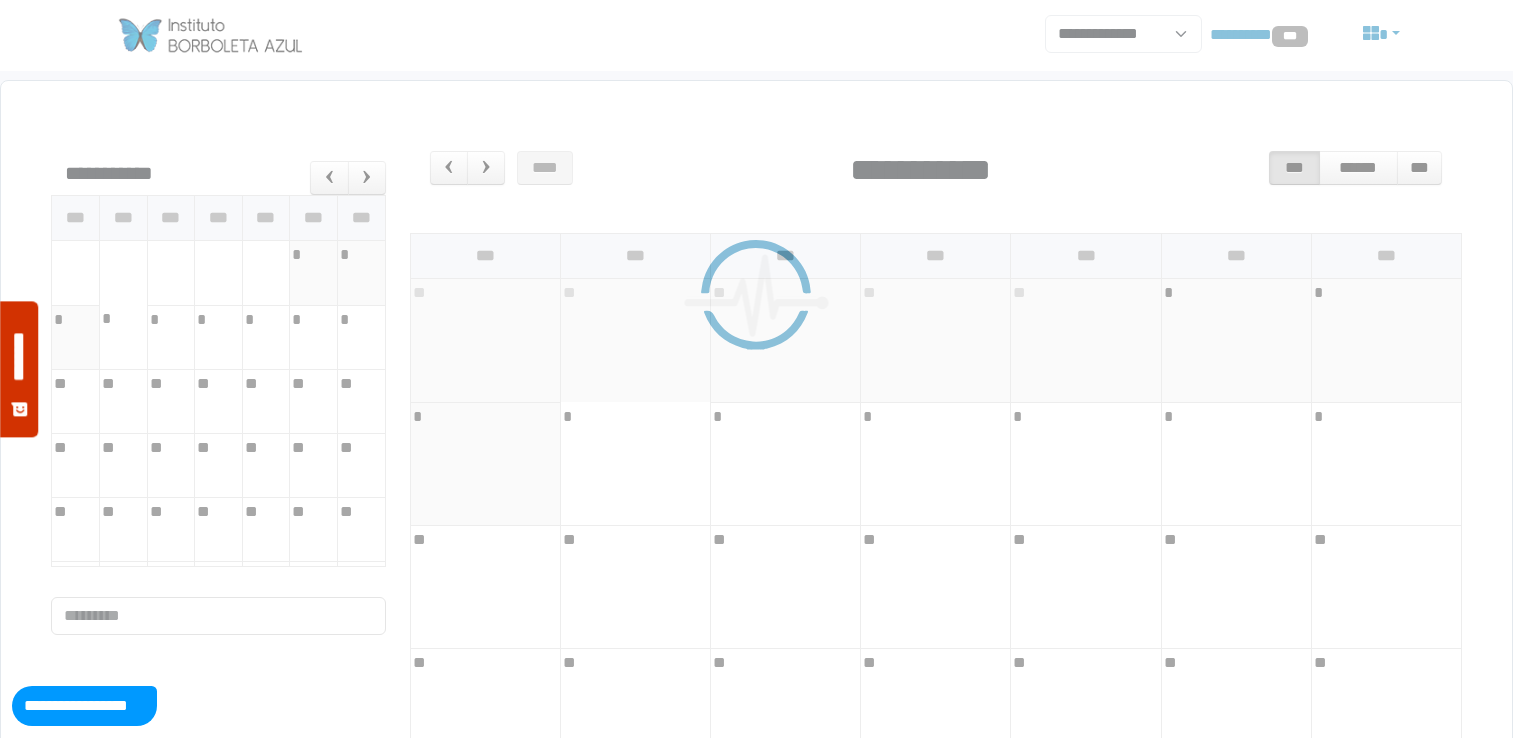 scroll, scrollTop: 0, scrollLeft: 0, axis: both 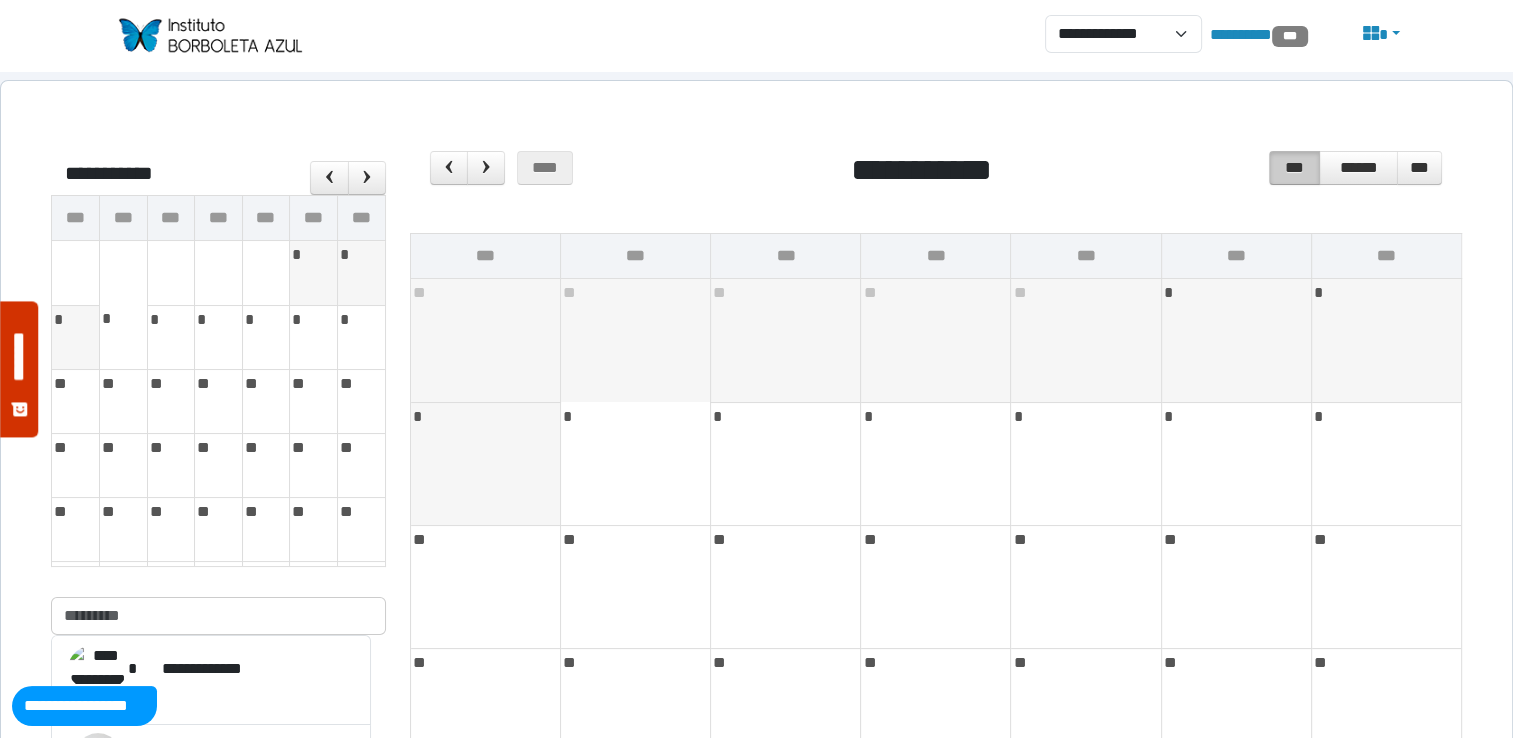 click on "**********" at bounding box center (218, 682) 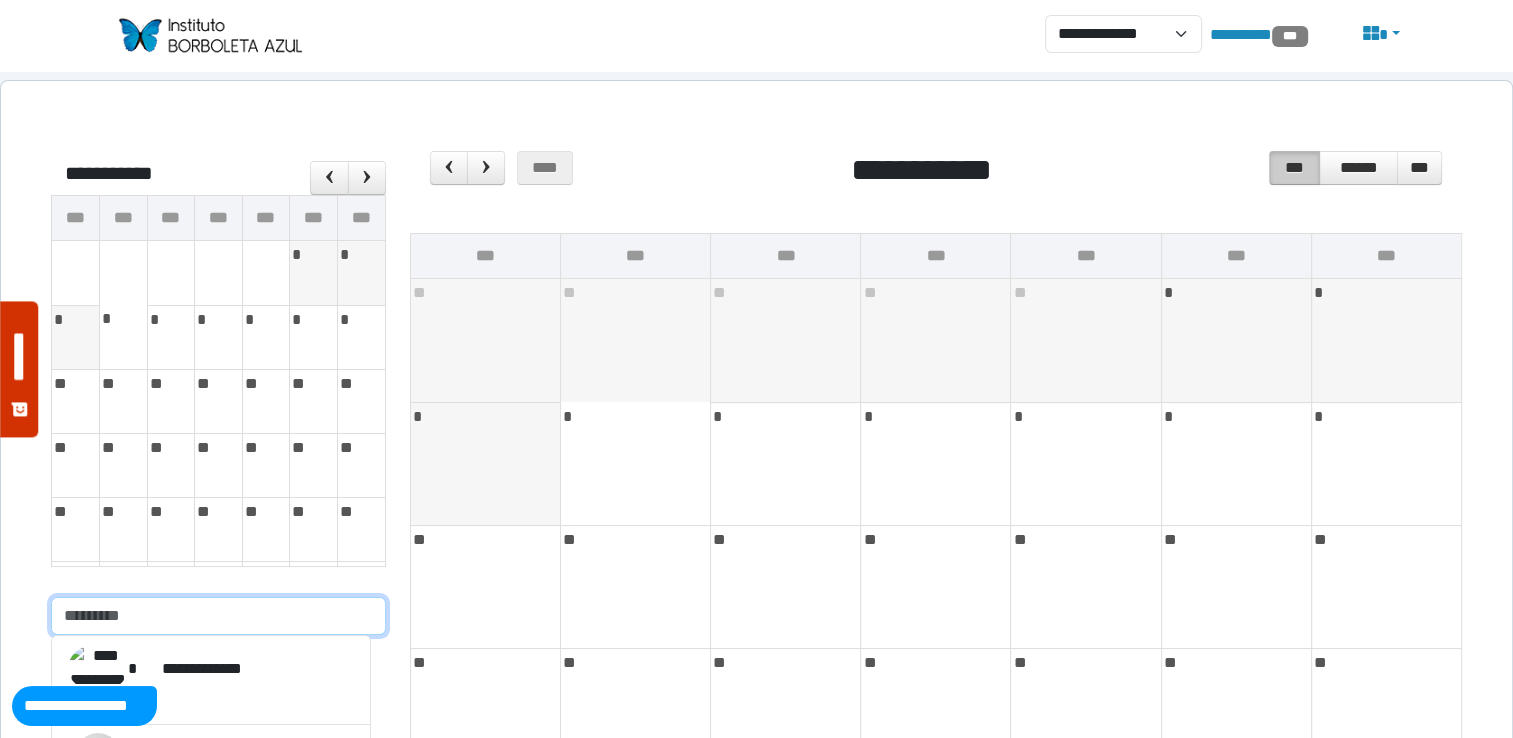 click at bounding box center [218, 616] 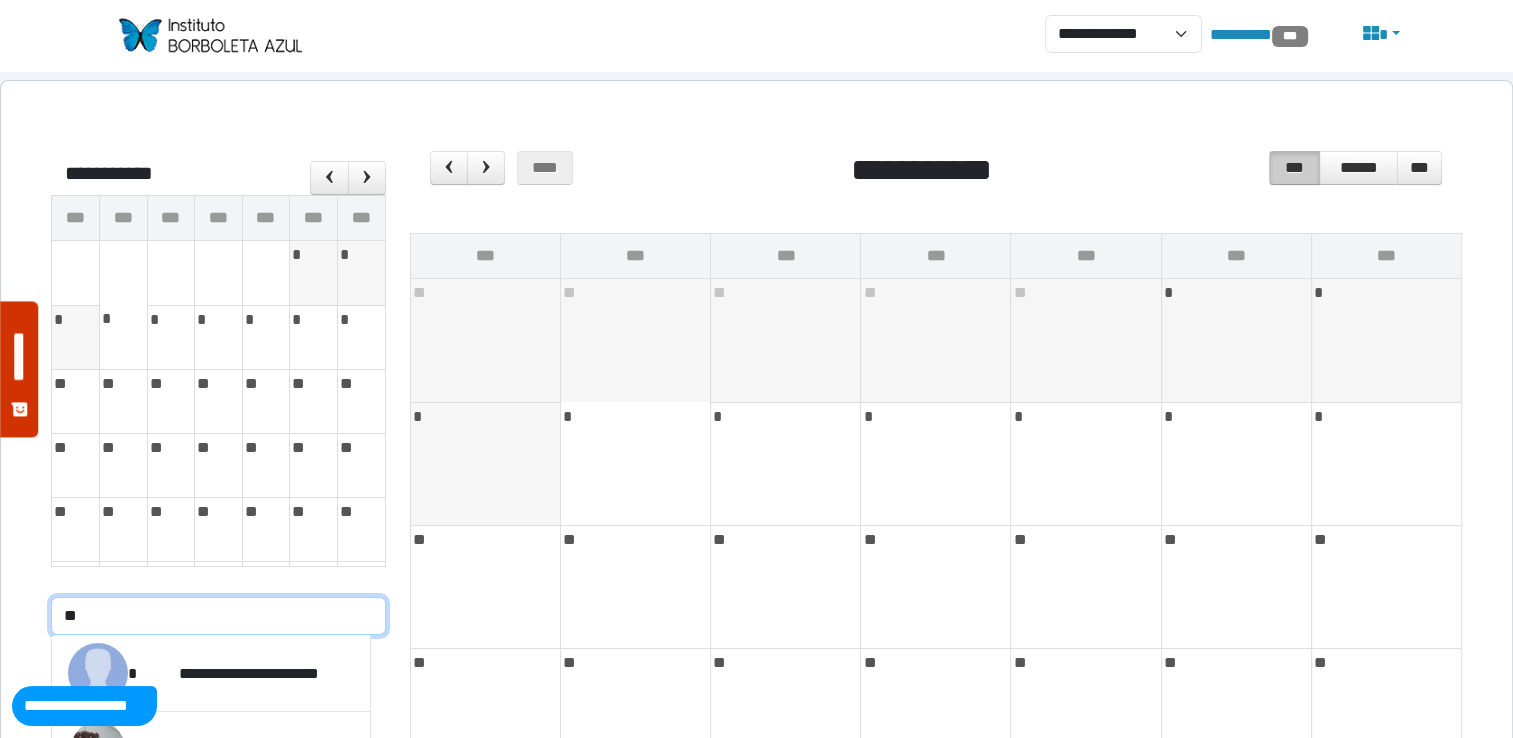 type on "*" 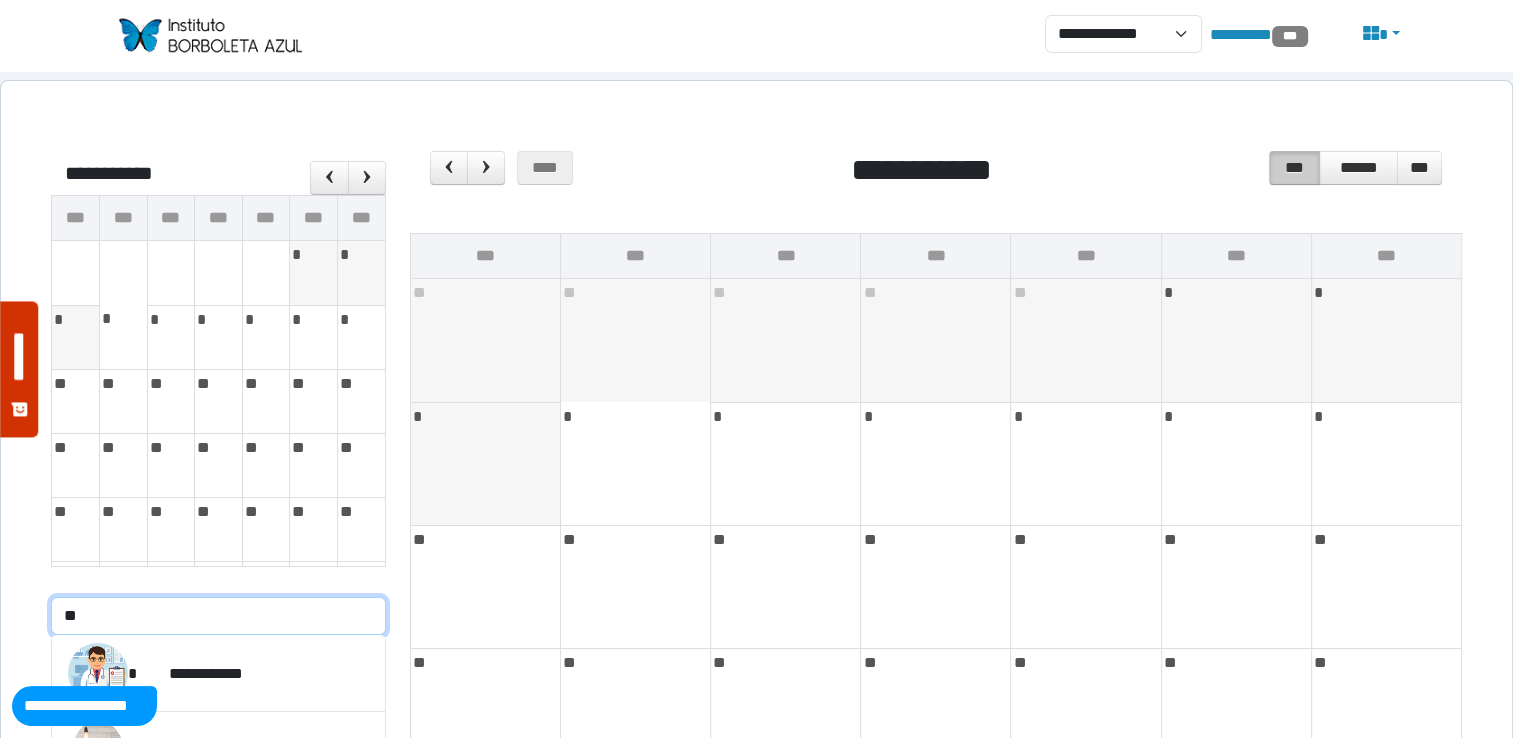 type on "*" 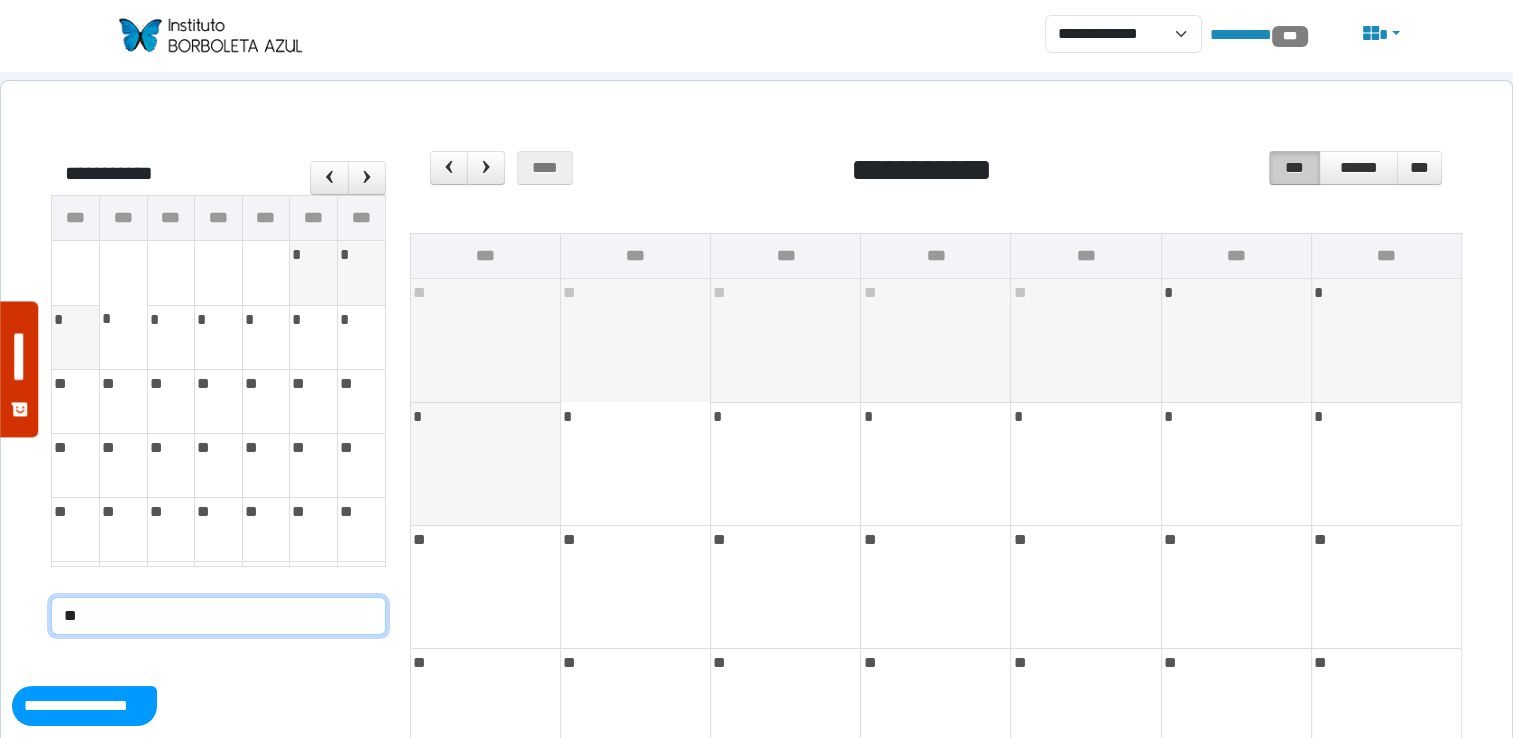 type on "*" 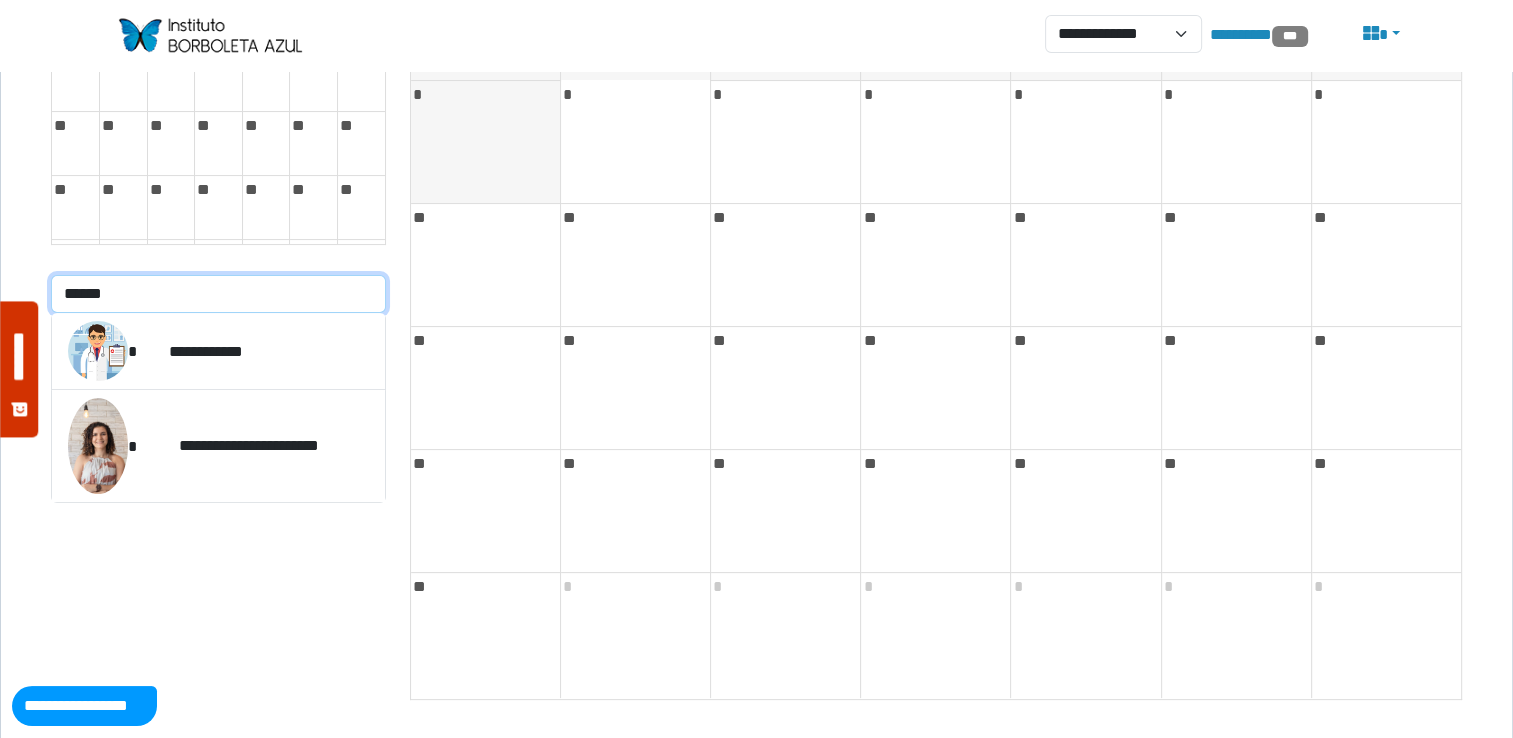 scroll, scrollTop: 352, scrollLeft: 0, axis: vertical 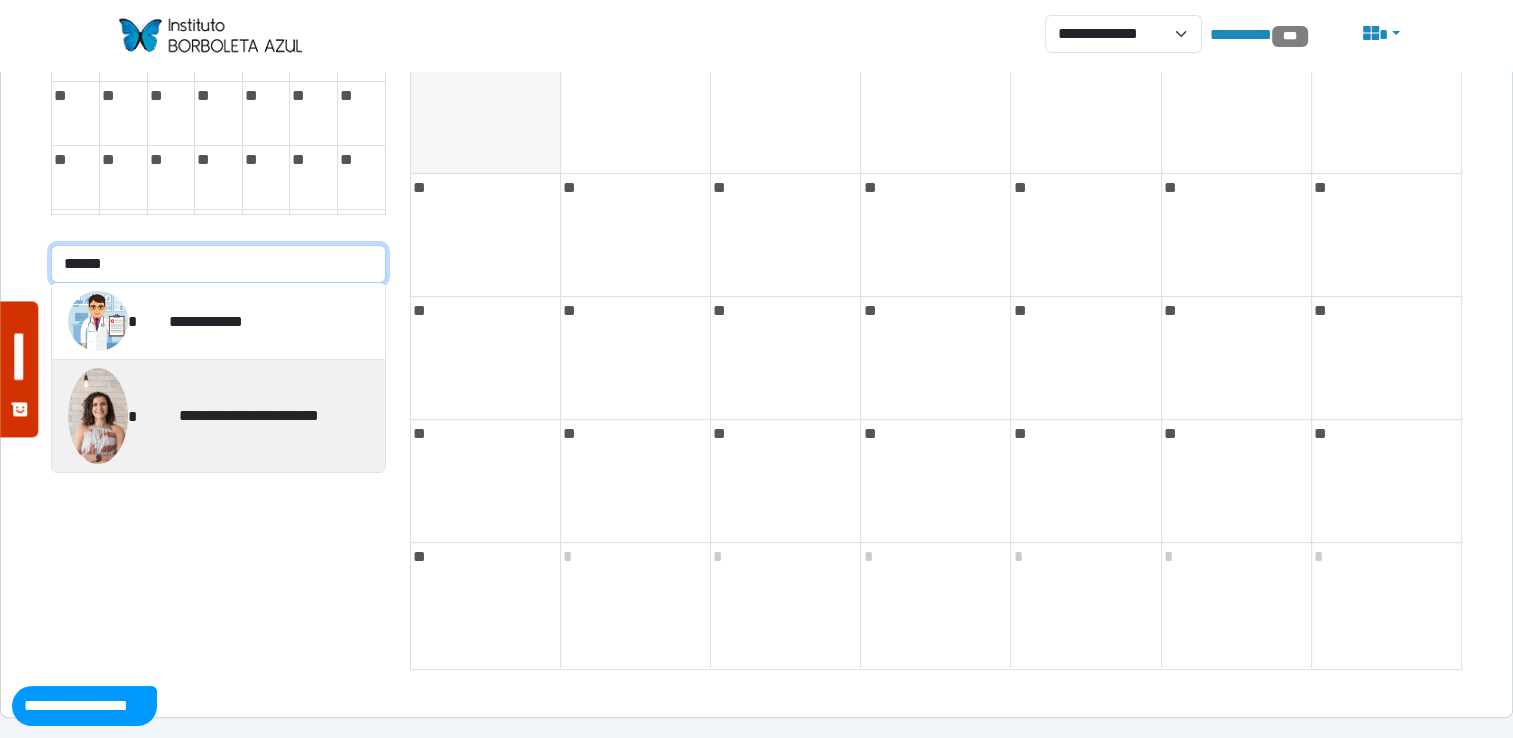 type on "******" 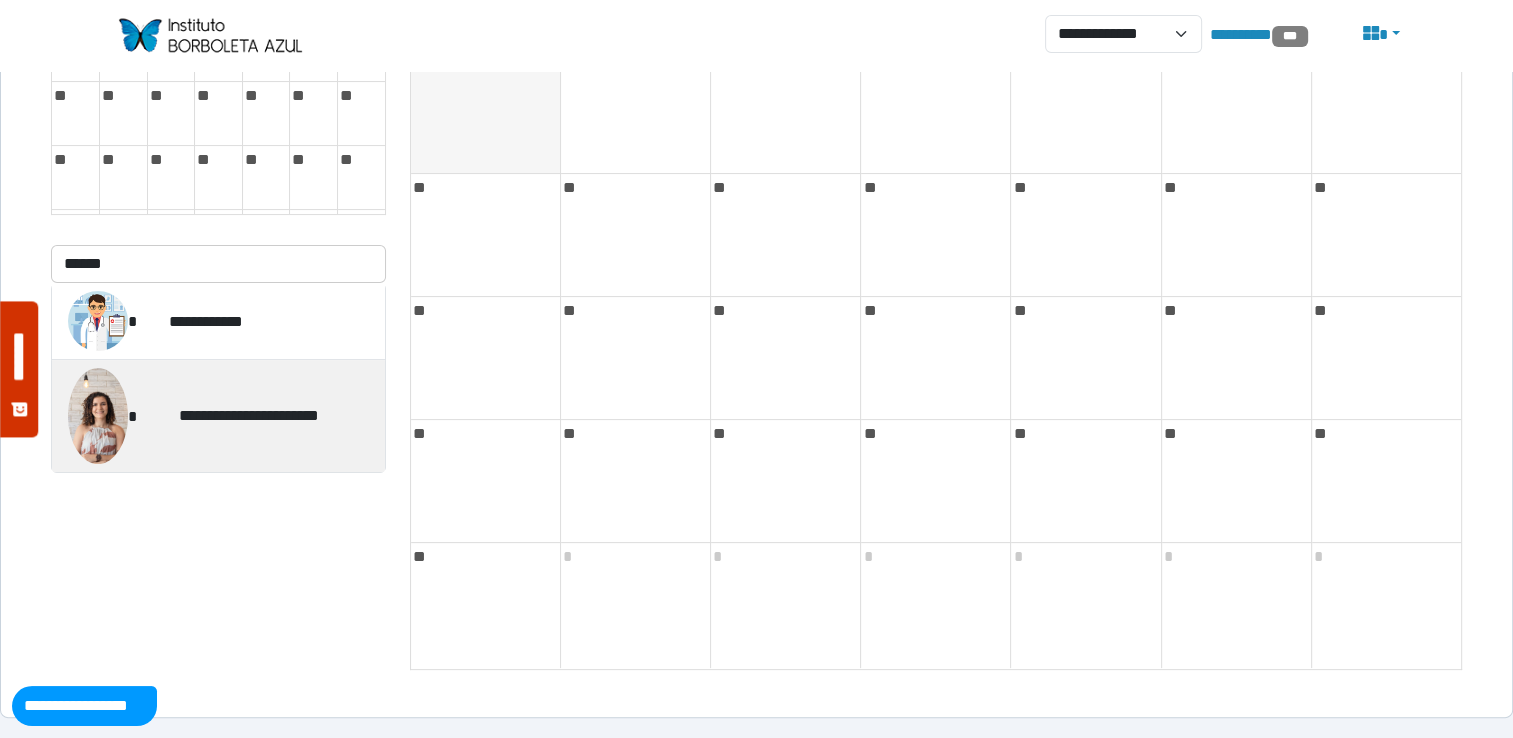 click on "**********" at bounding box center (249, 416) 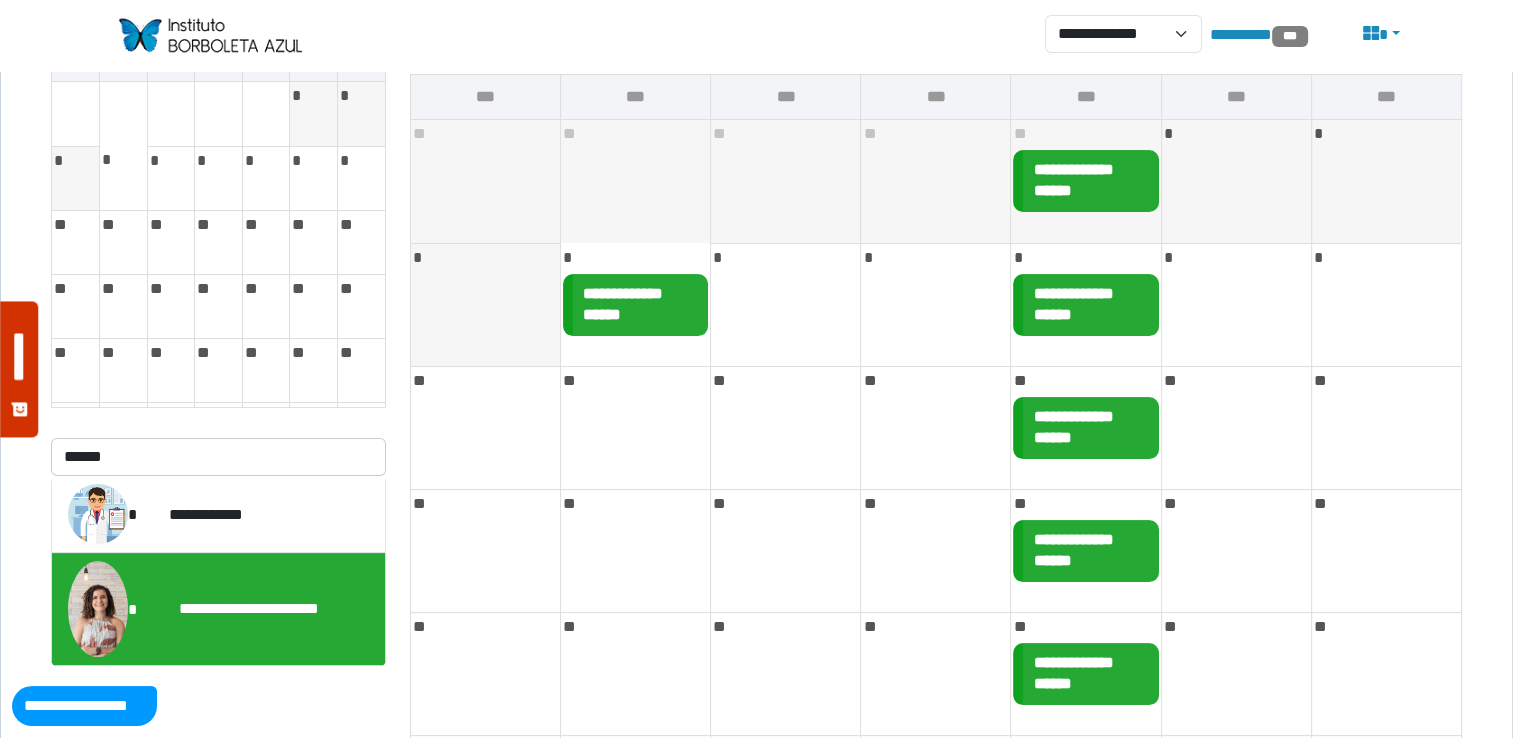 scroll, scrollTop: 156, scrollLeft: 0, axis: vertical 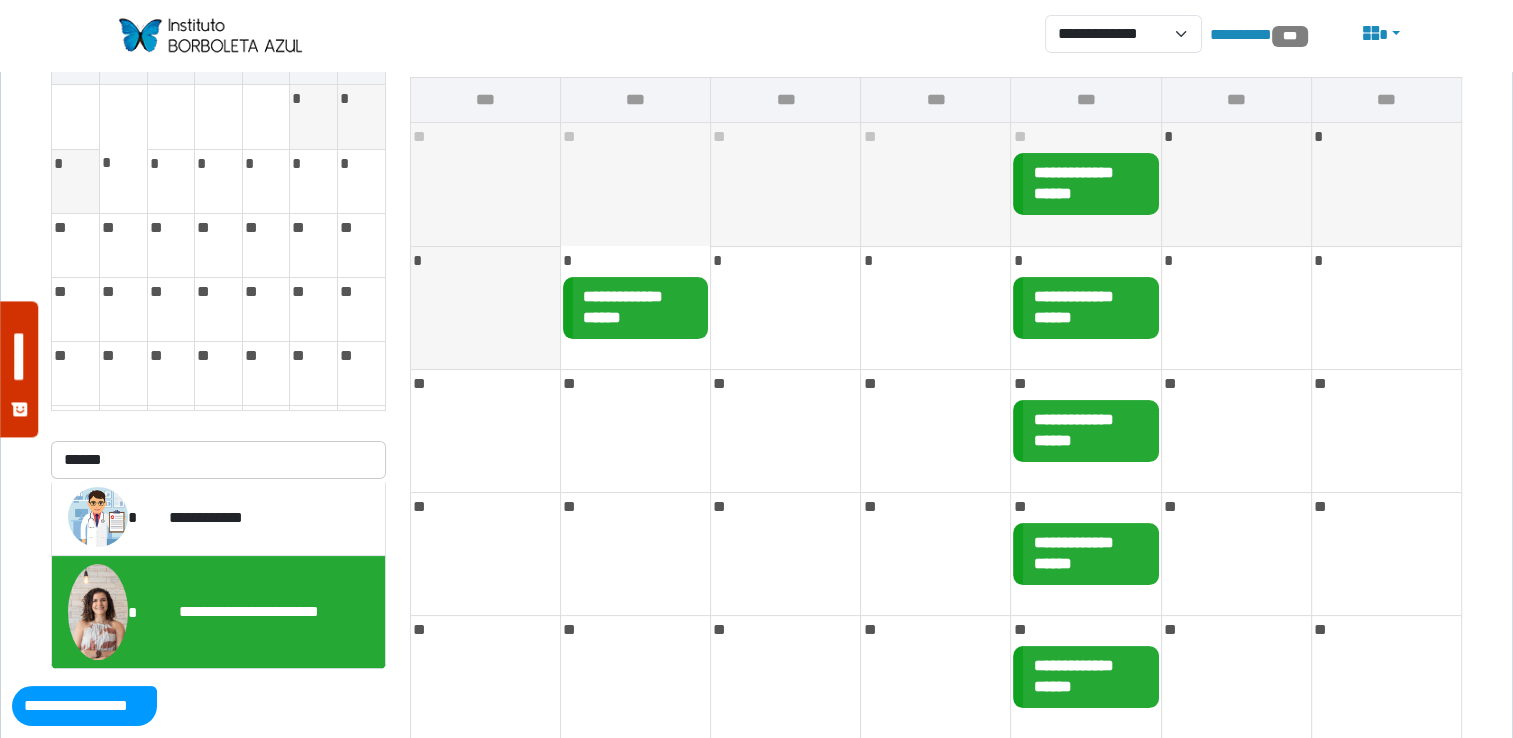 click on "**********" at bounding box center [635, 308] 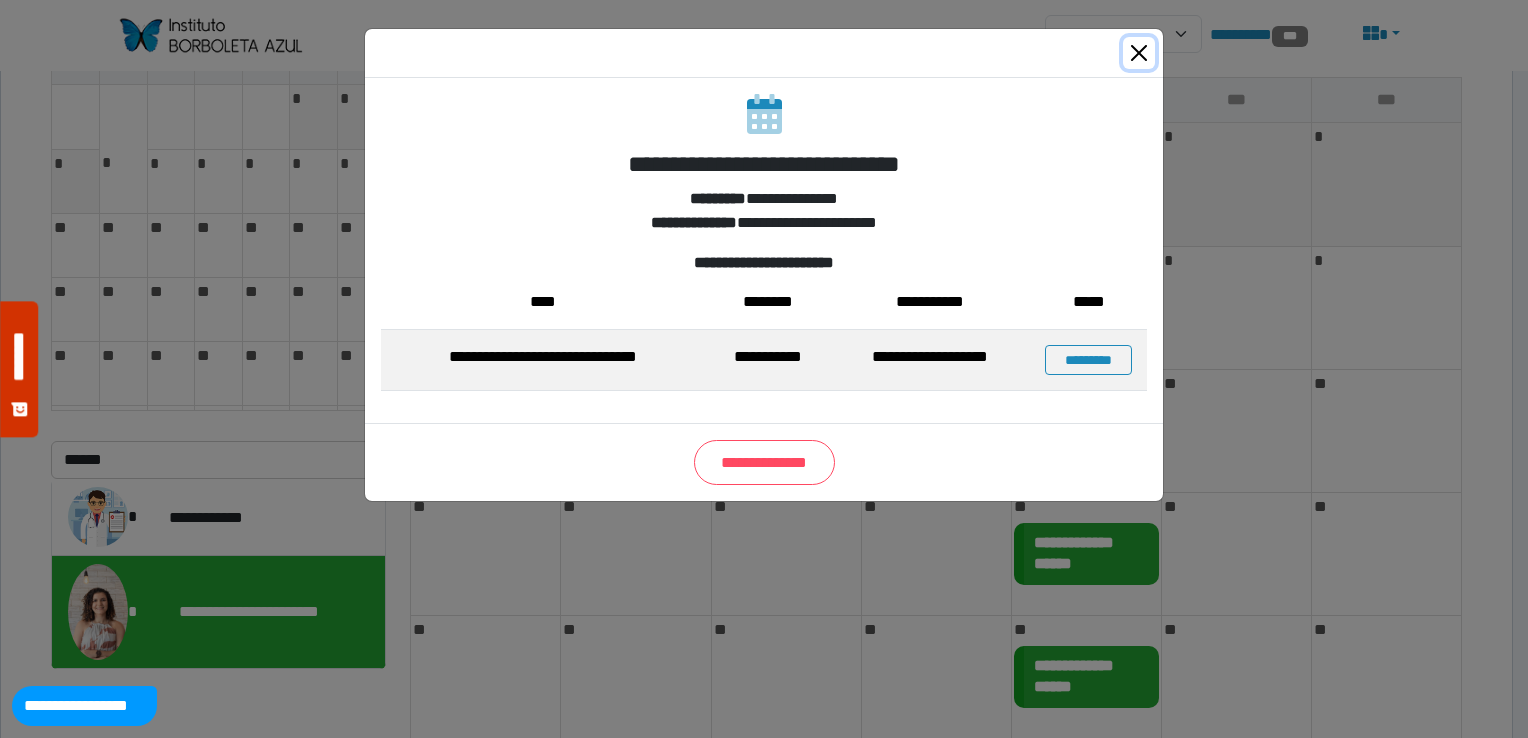 click at bounding box center [1139, 53] 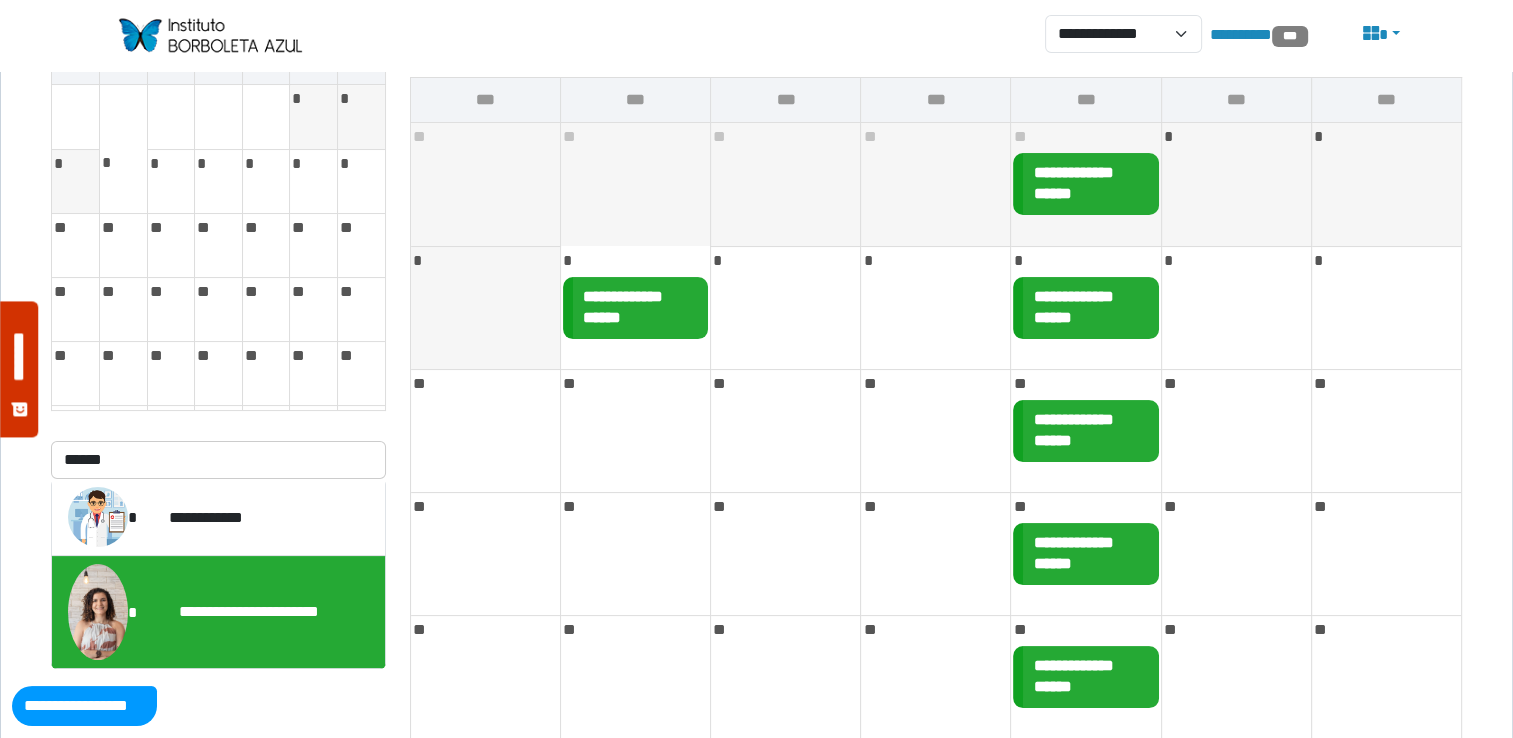 click at bounding box center [209, 35] 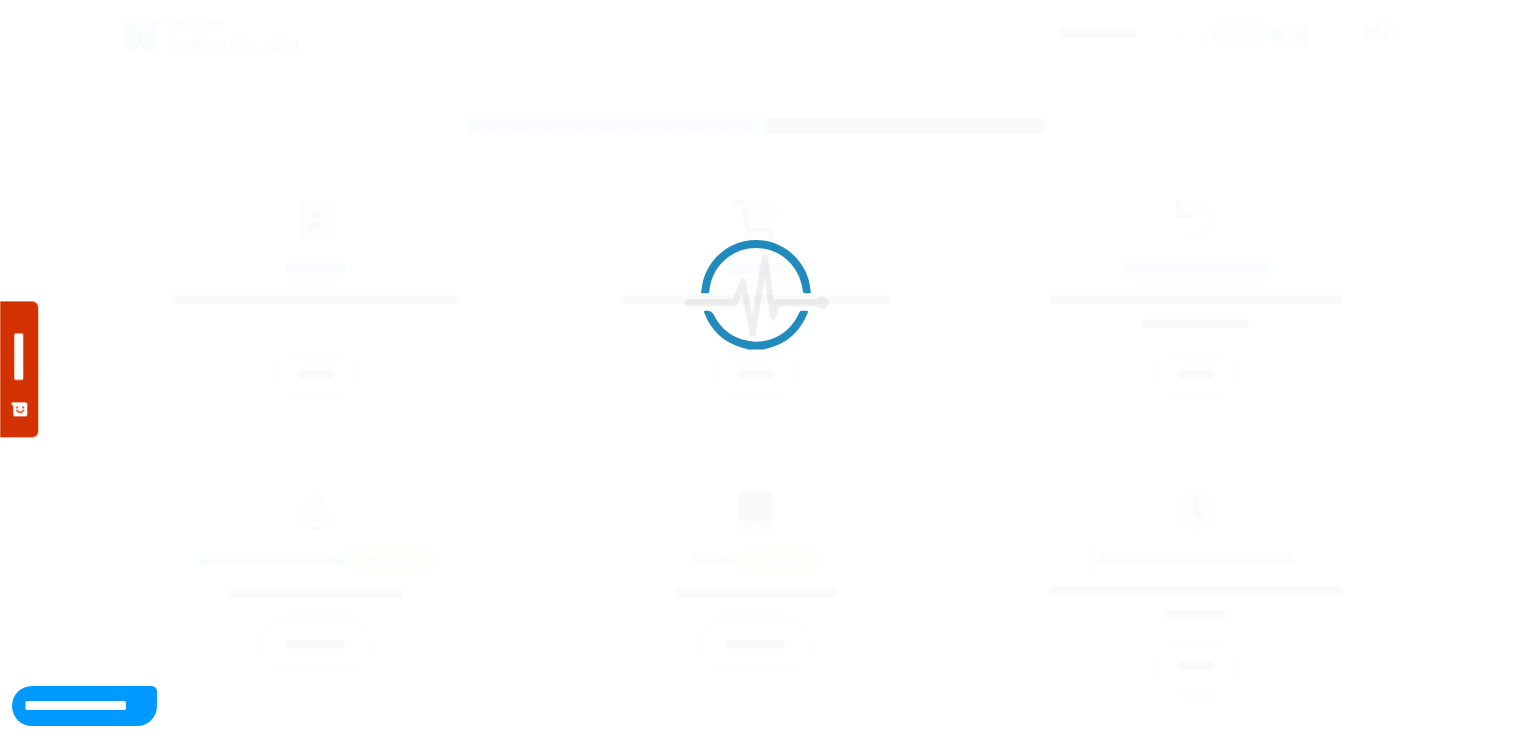 scroll, scrollTop: 0, scrollLeft: 0, axis: both 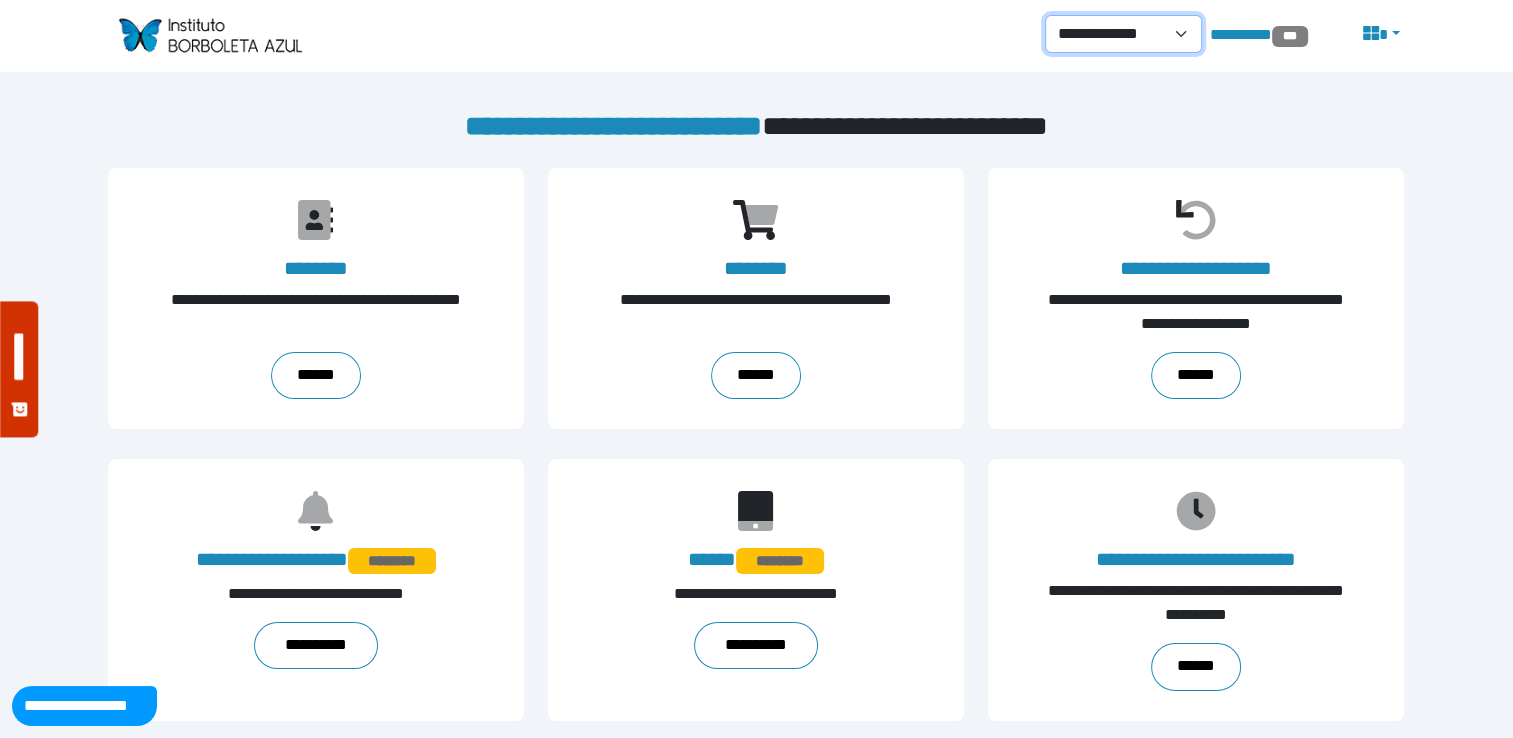 click on "**********" at bounding box center (1123, 34) 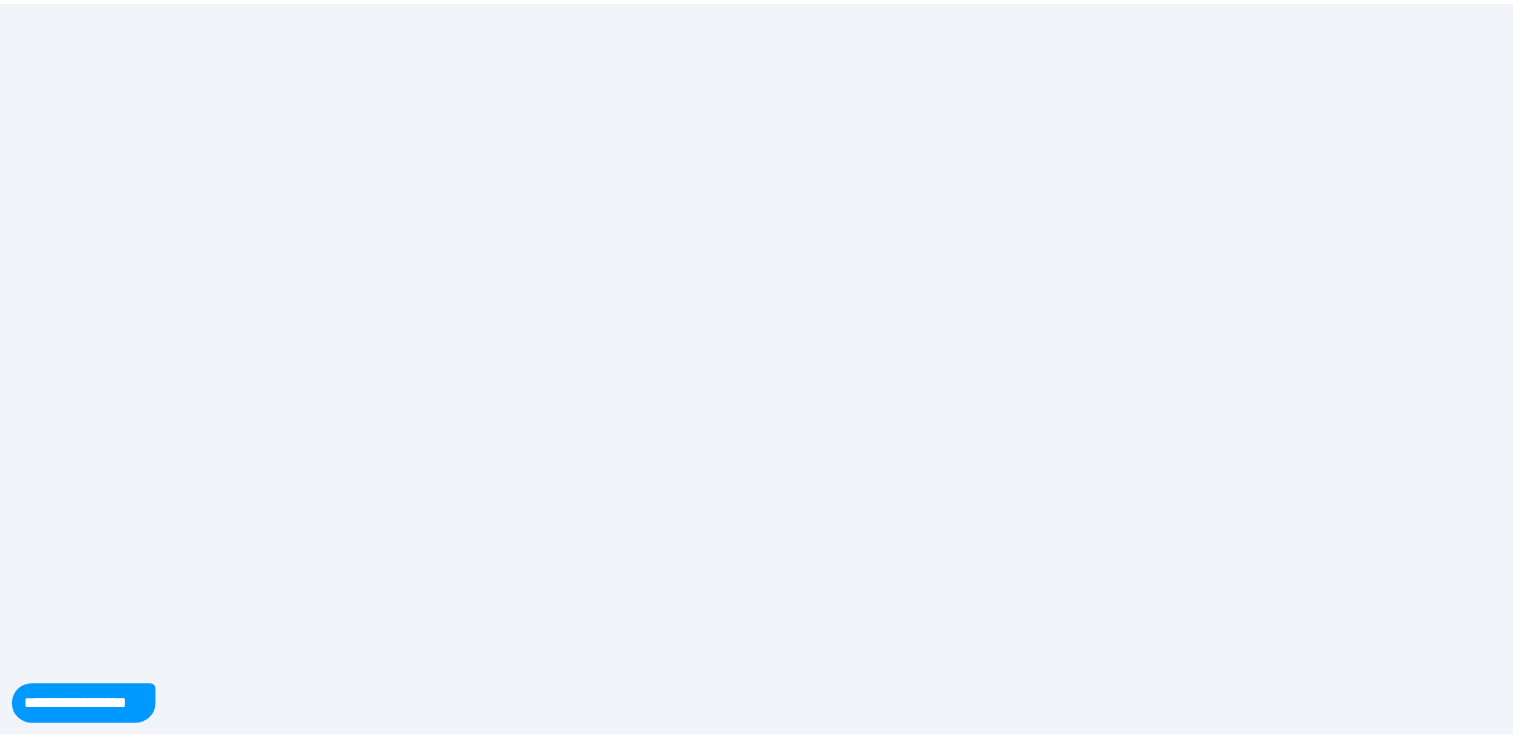 scroll, scrollTop: 0, scrollLeft: 0, axis: both 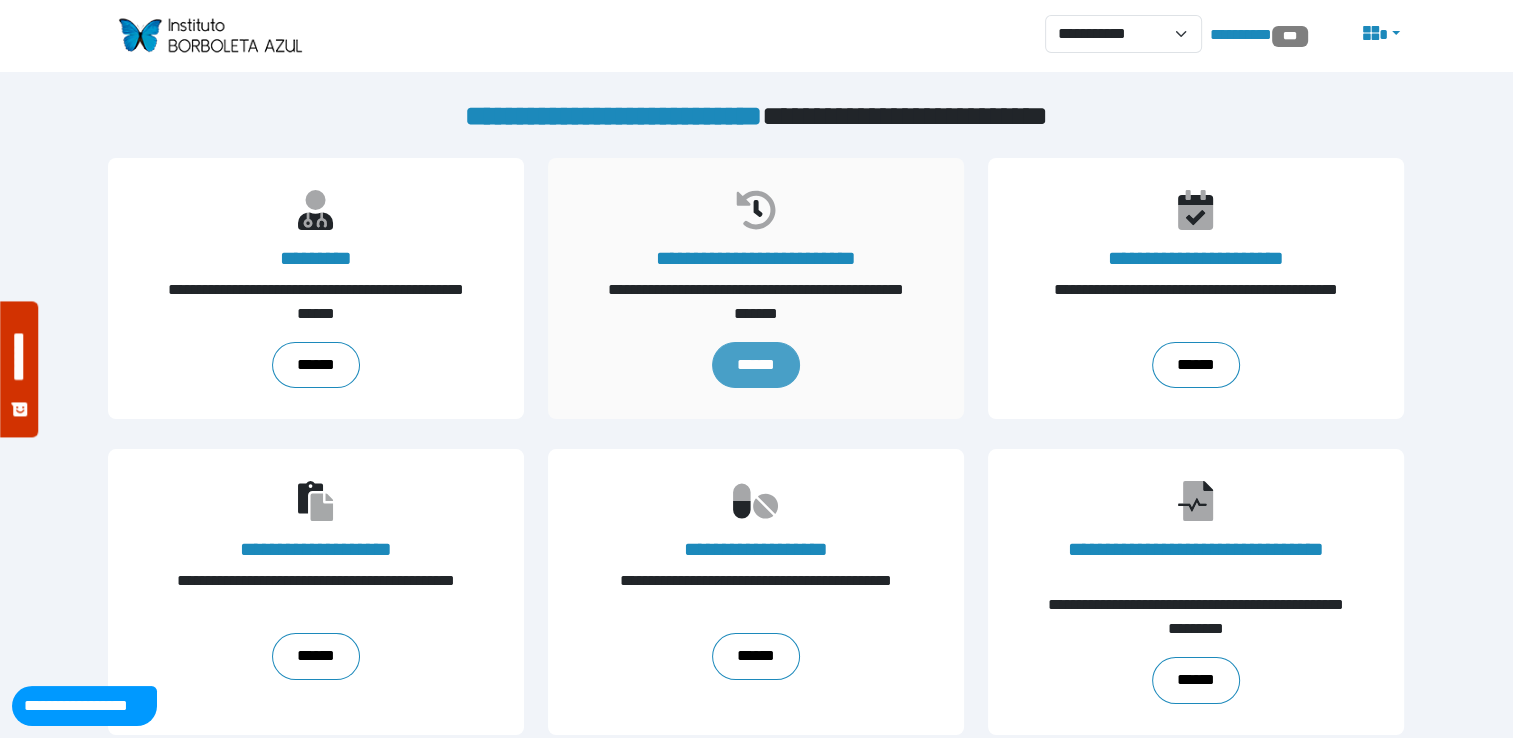 click on "******" at bounding box center (756, 365) 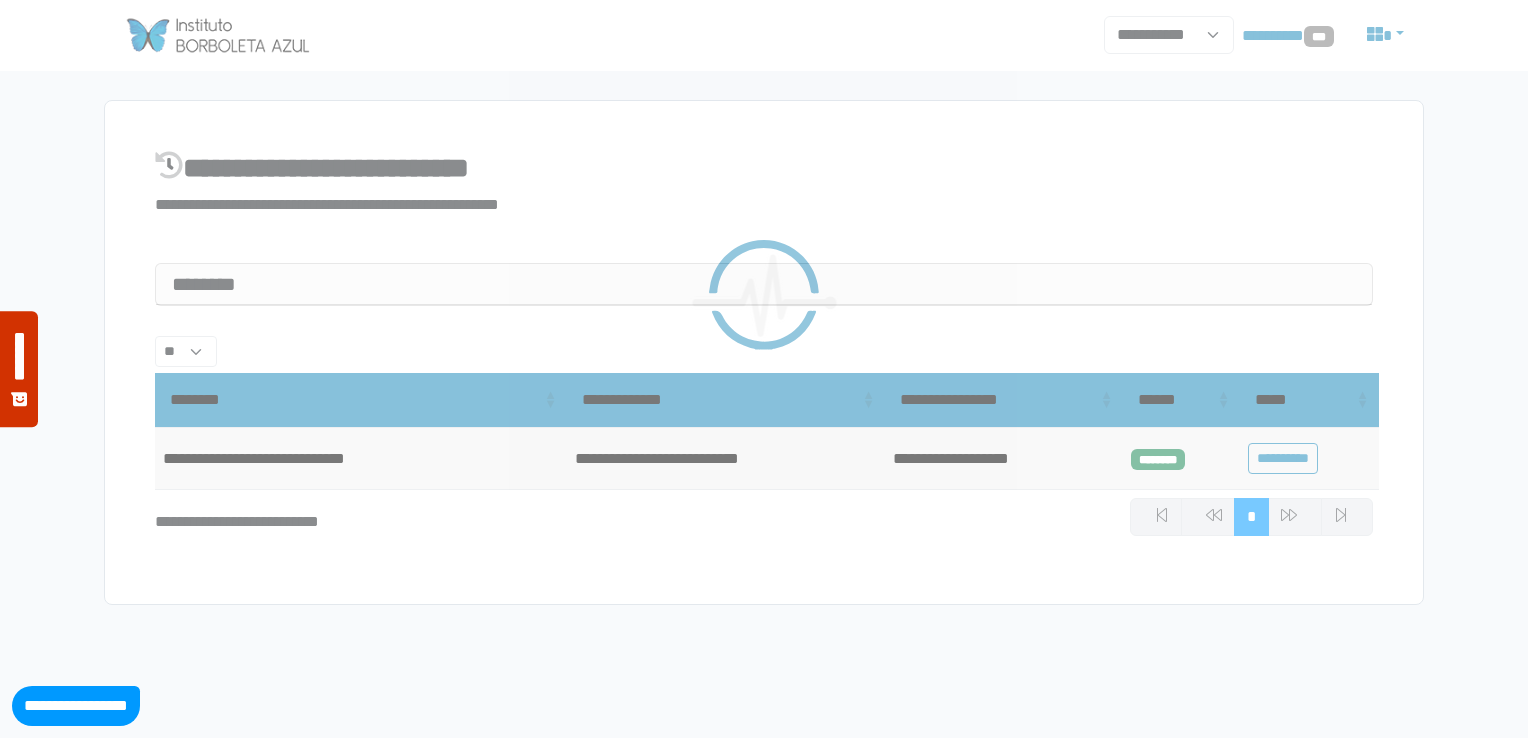 select on "**" 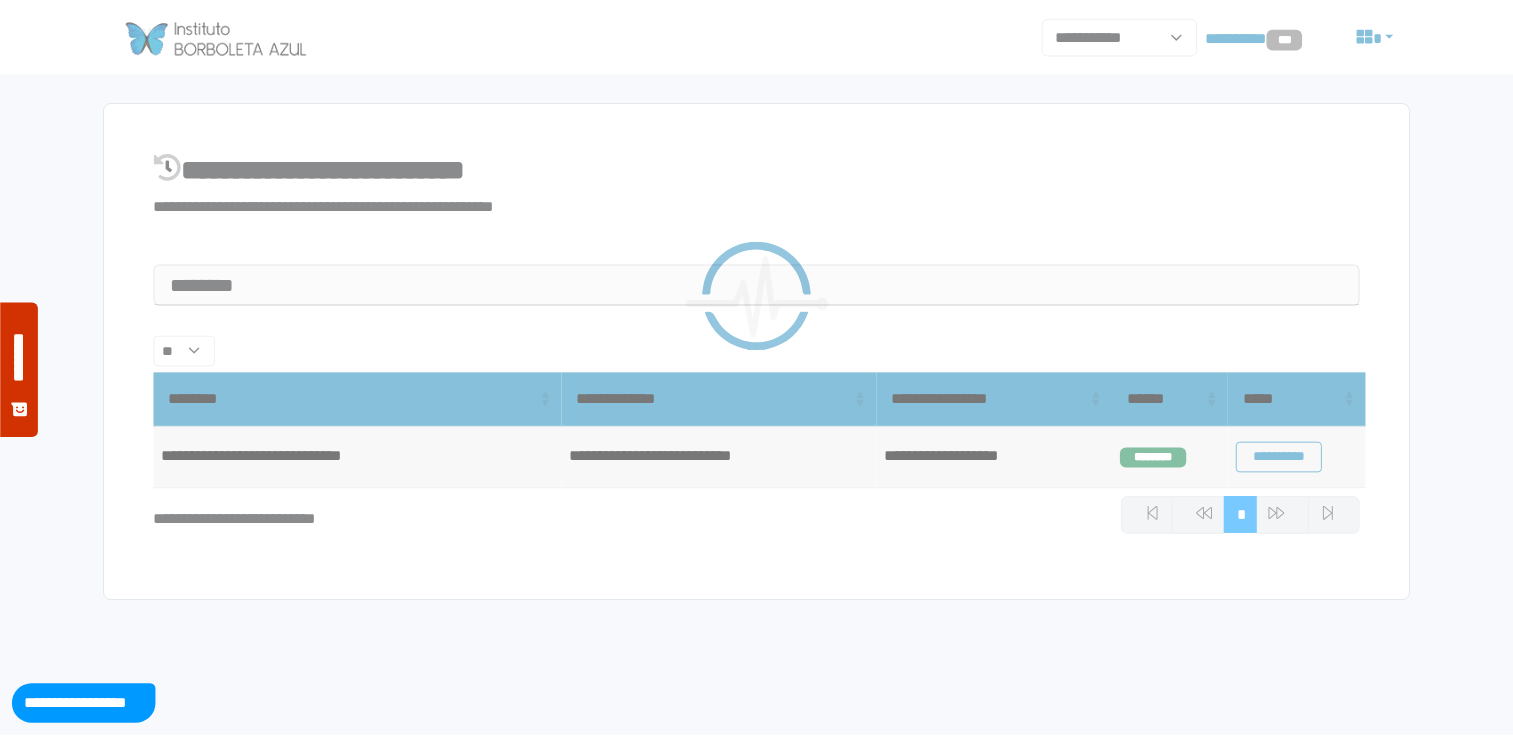 scroll, scrollTop: 0, scrollLeft: 0, axis: both 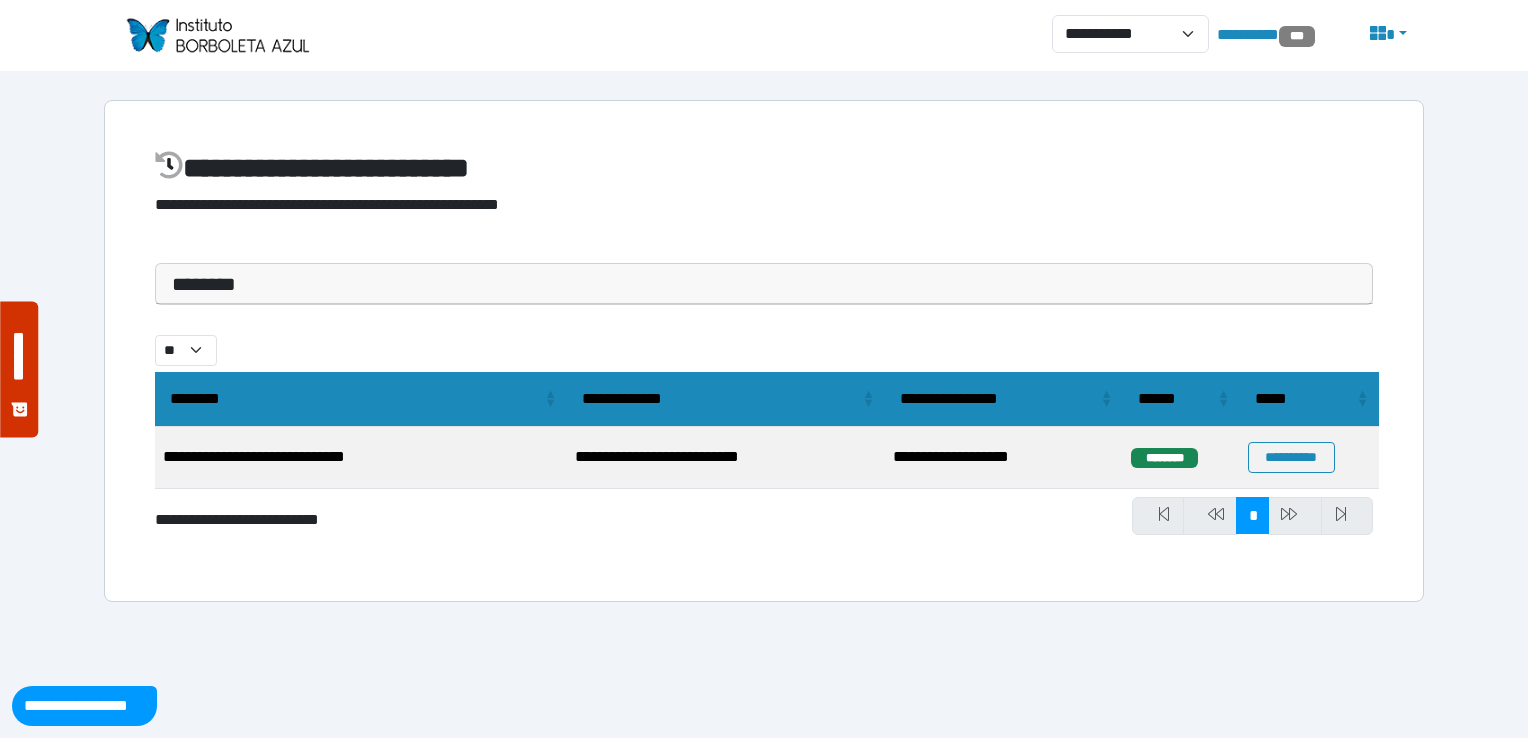 drag, startPoint x: 412, startPoint y: 271, endPoint x: 385, endPoint y: 327, distance: 62.169125 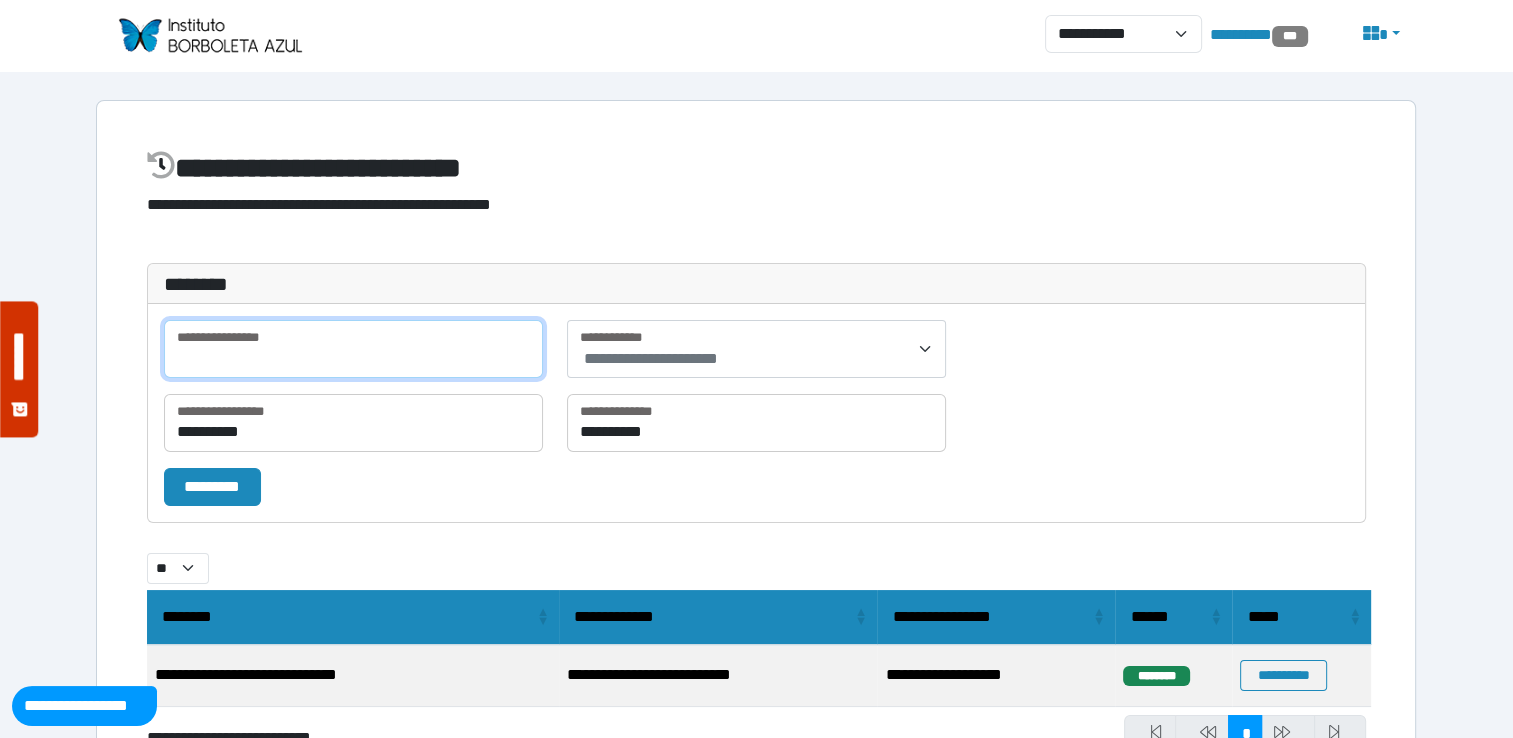 click at bounding box center (353, 349) 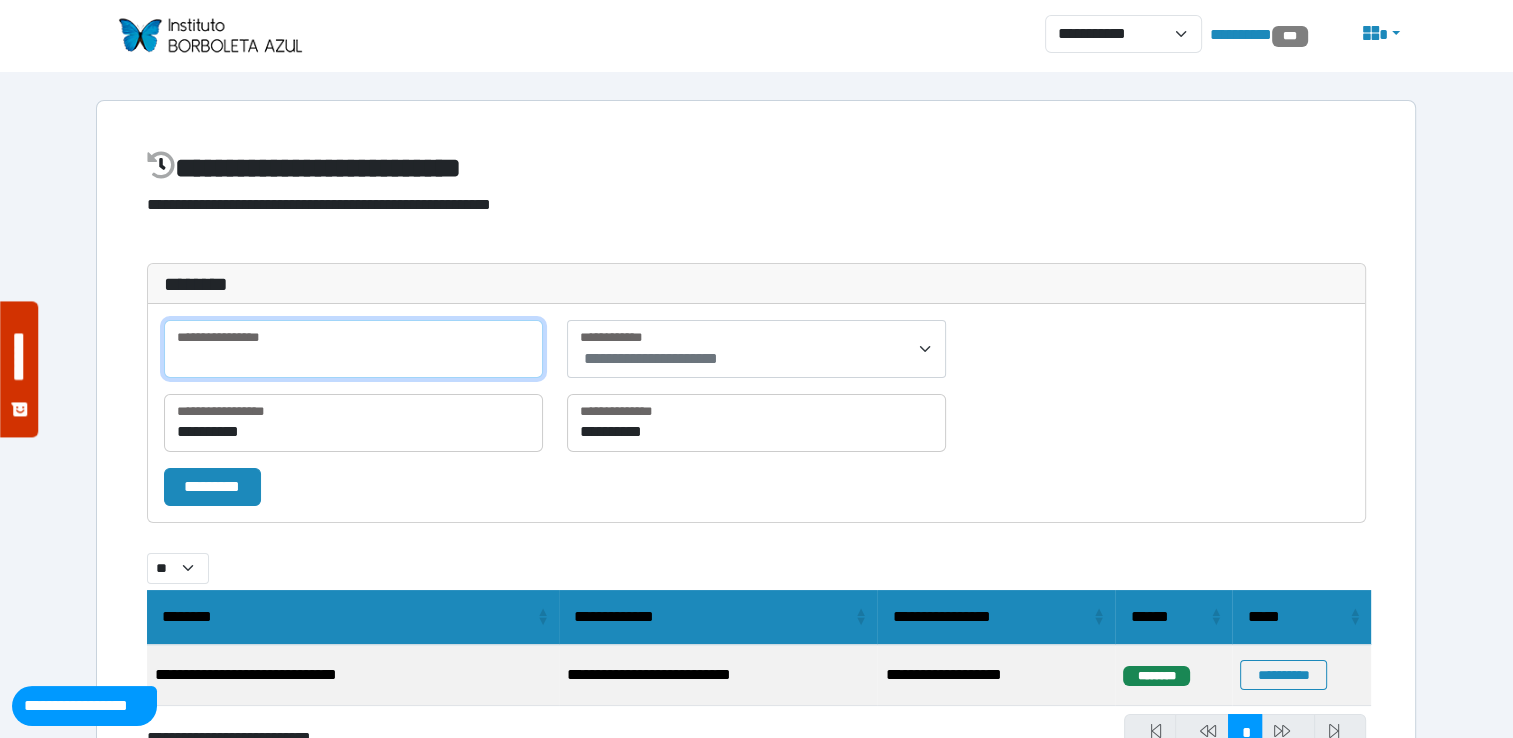 paste on "**********" 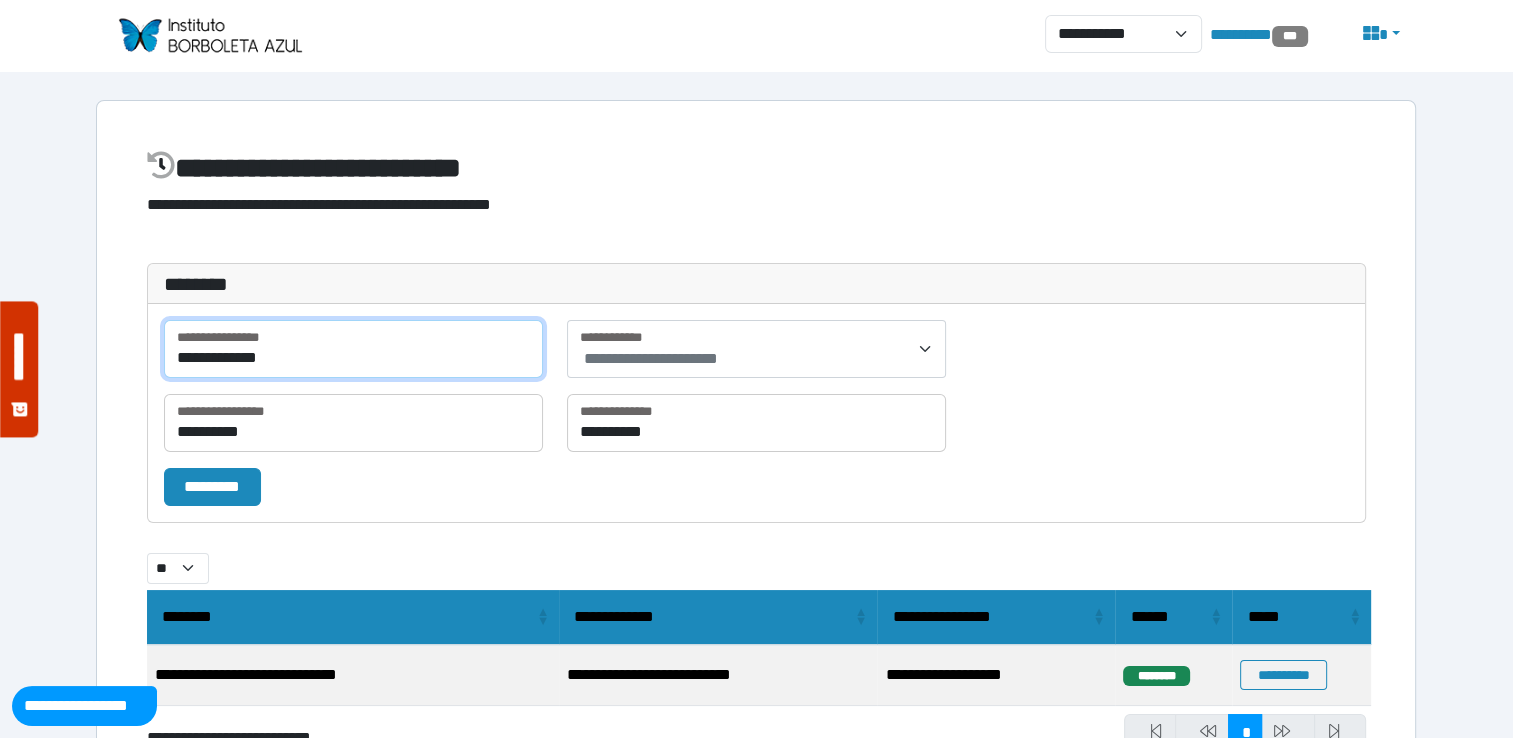 type on "**********" 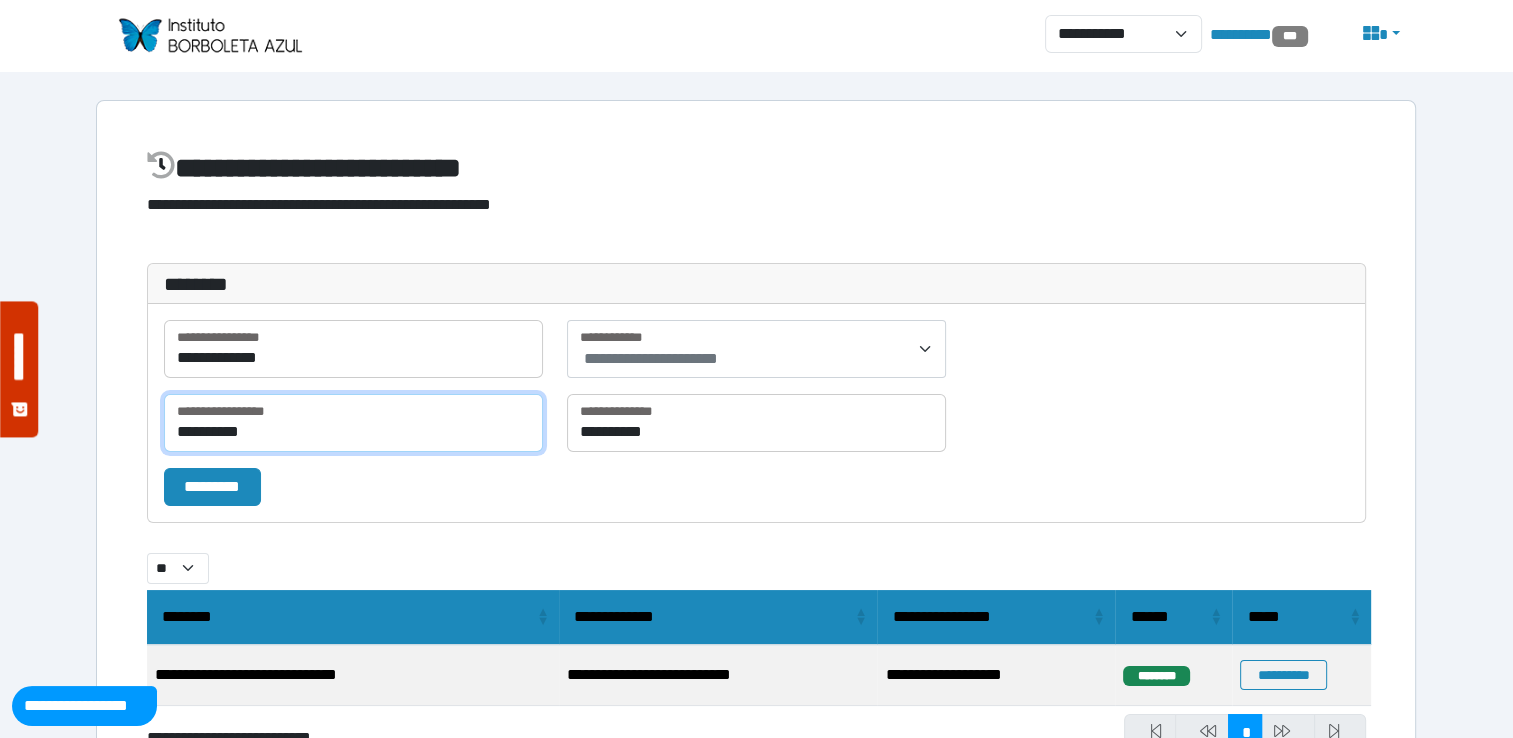 click on "**********" at bounding box center (353, 423) 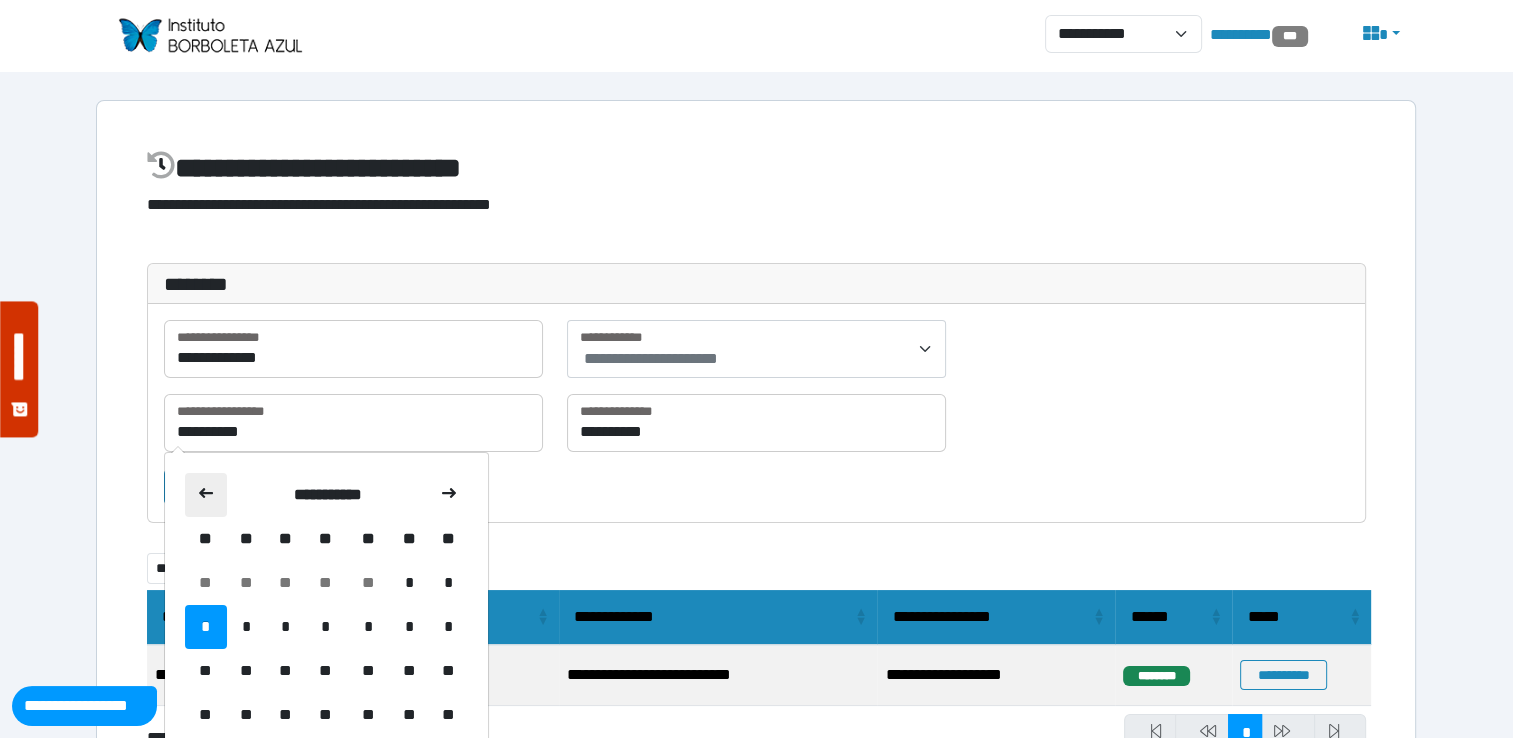 click at bounding box center (206, 495) 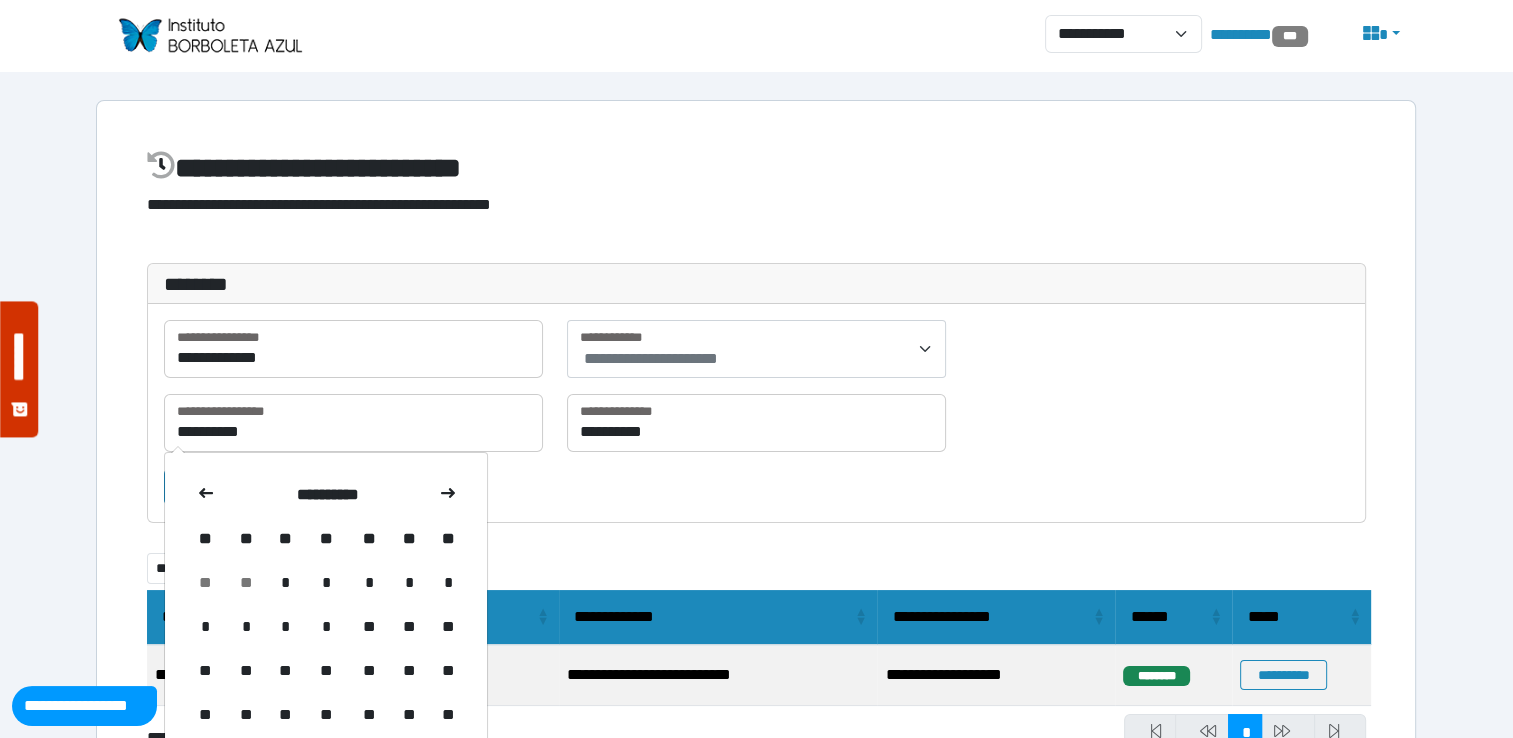 click at bounding box center [206, 495] 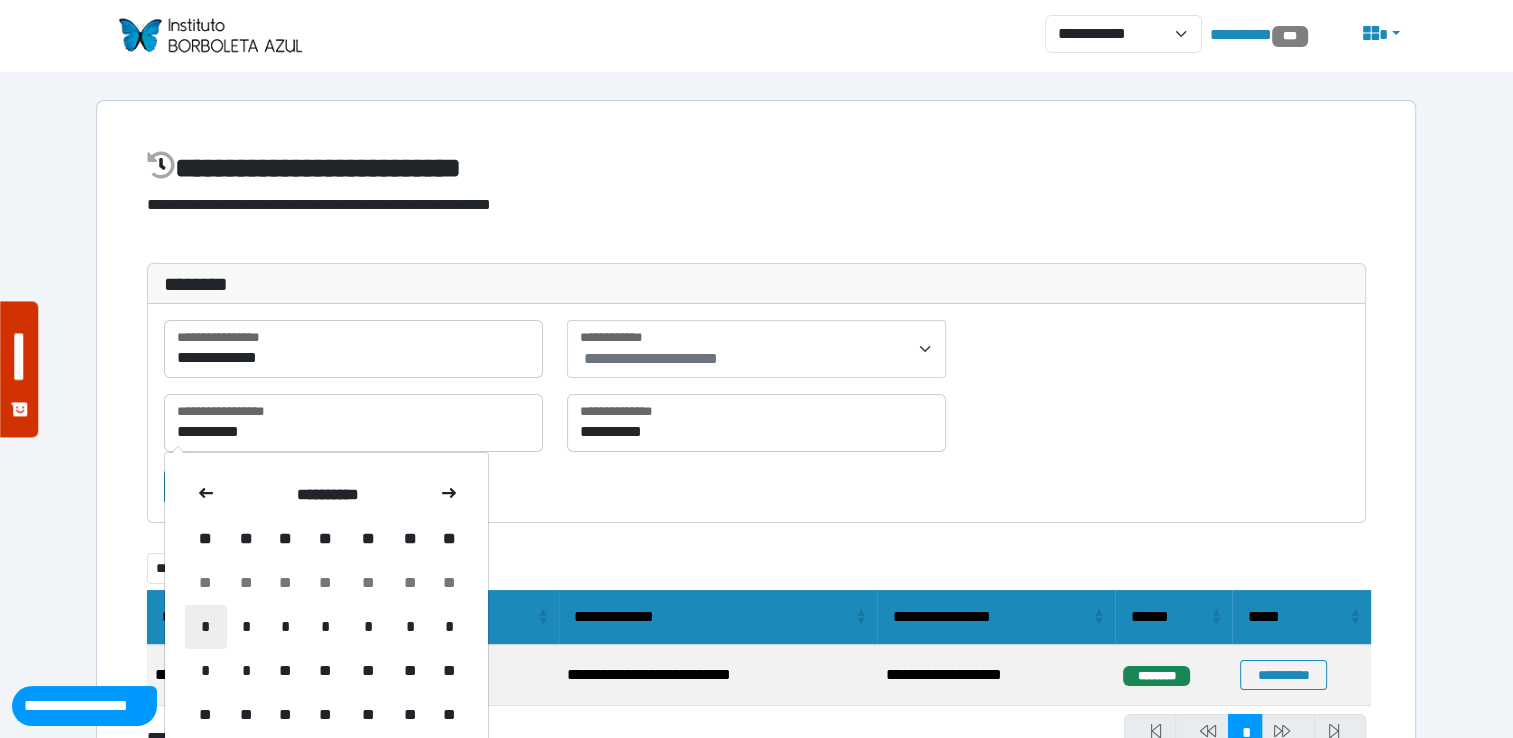 click on "*" at bounding box center (206, 627) 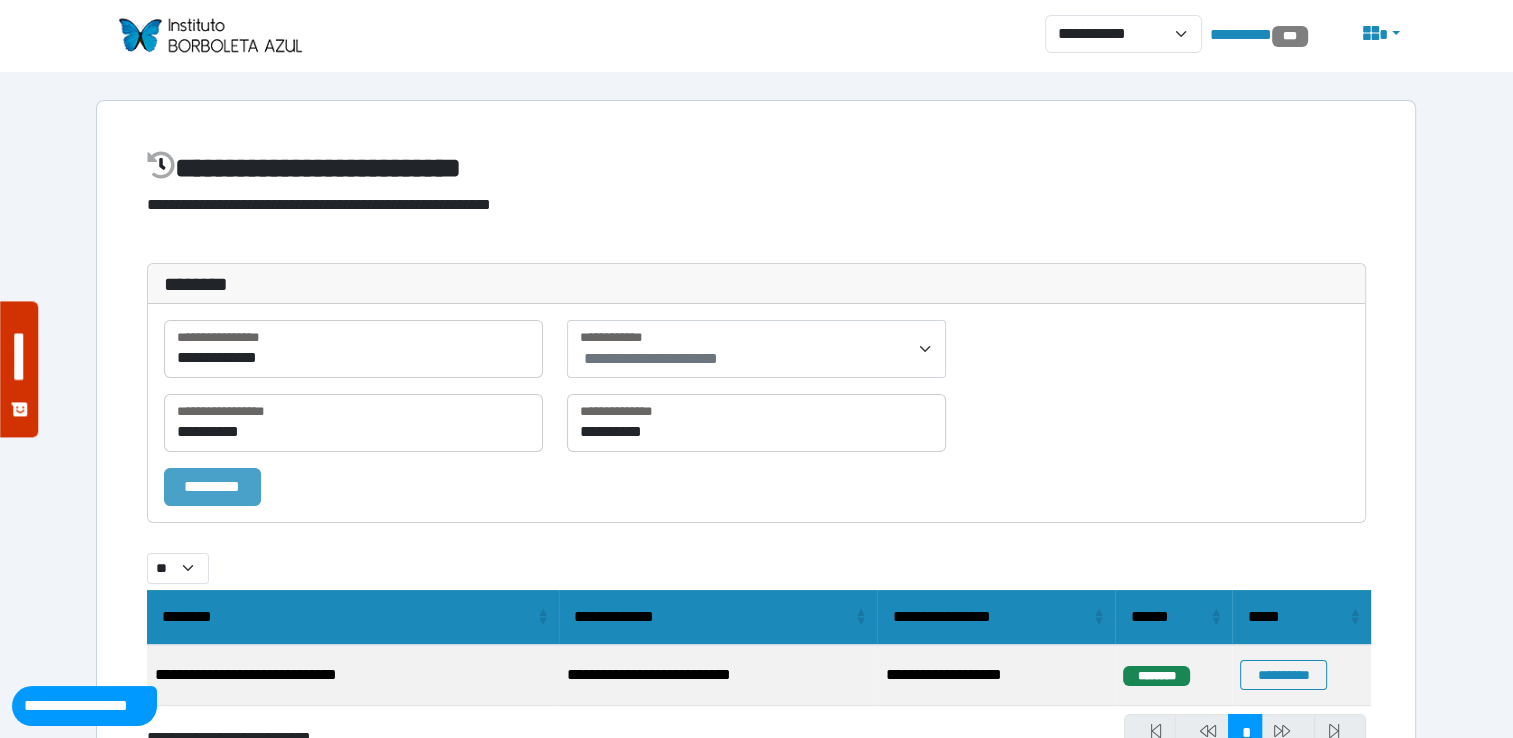 click on "*********" at bounding box center (212, 487) 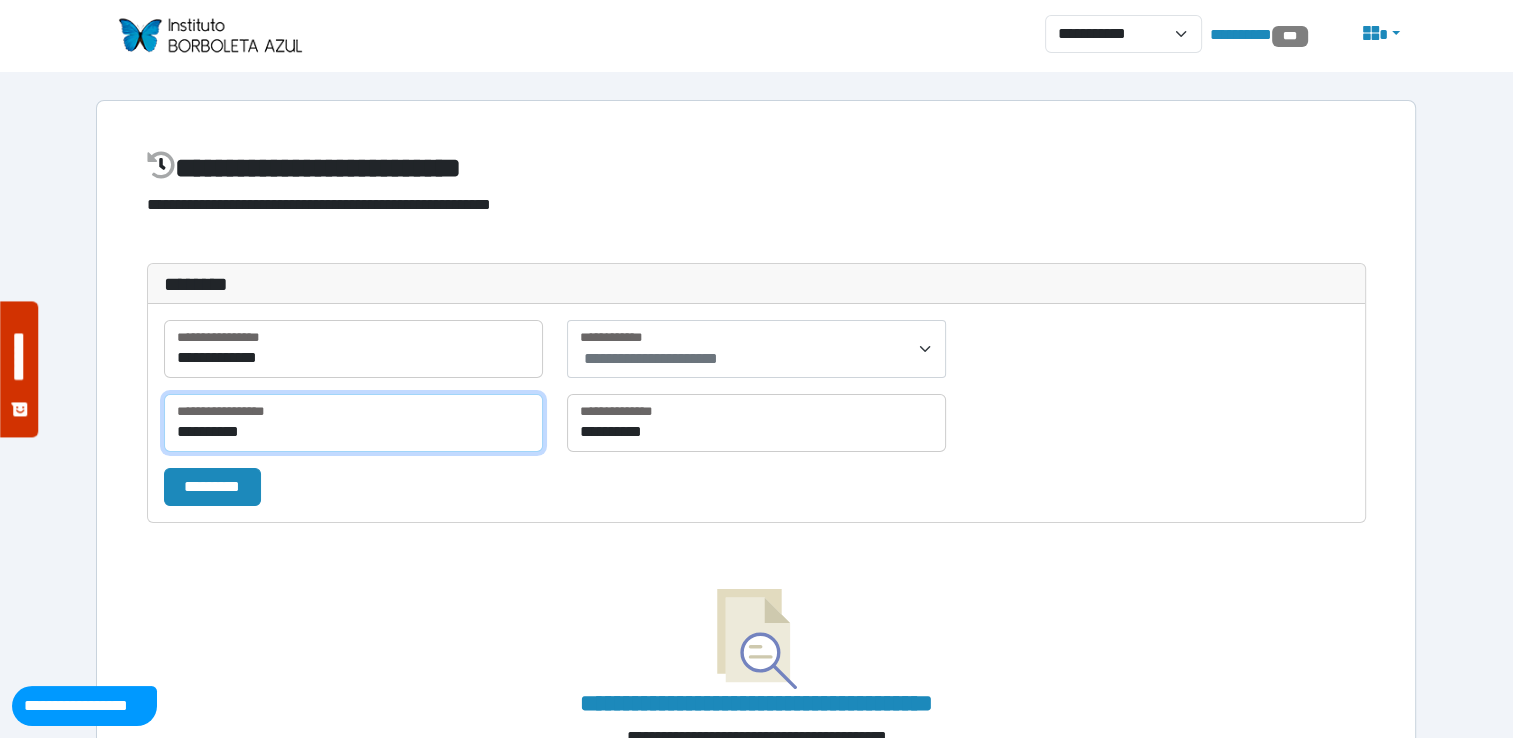 click on "**********" at bounding box center [353, 423] 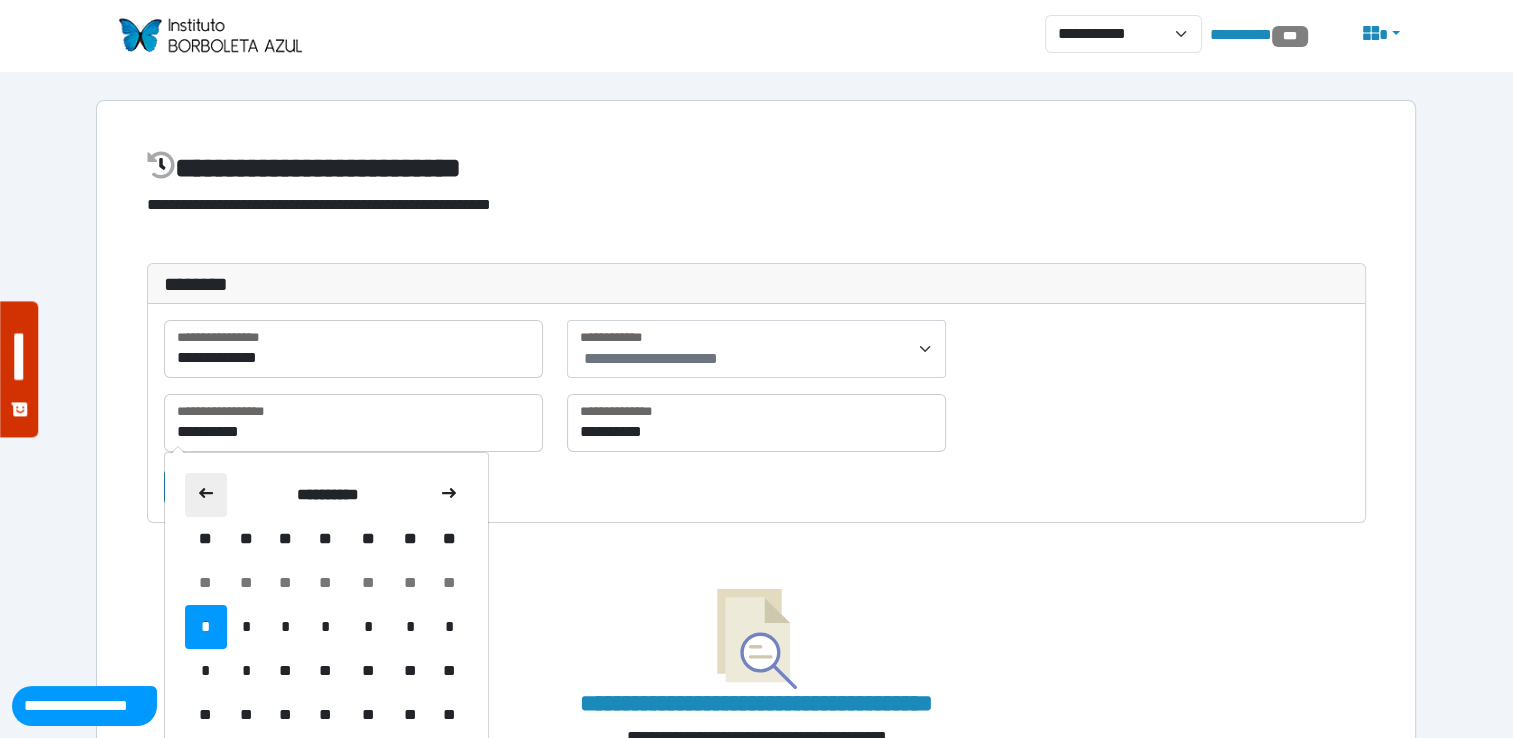 click at bounding box center (206, 495) 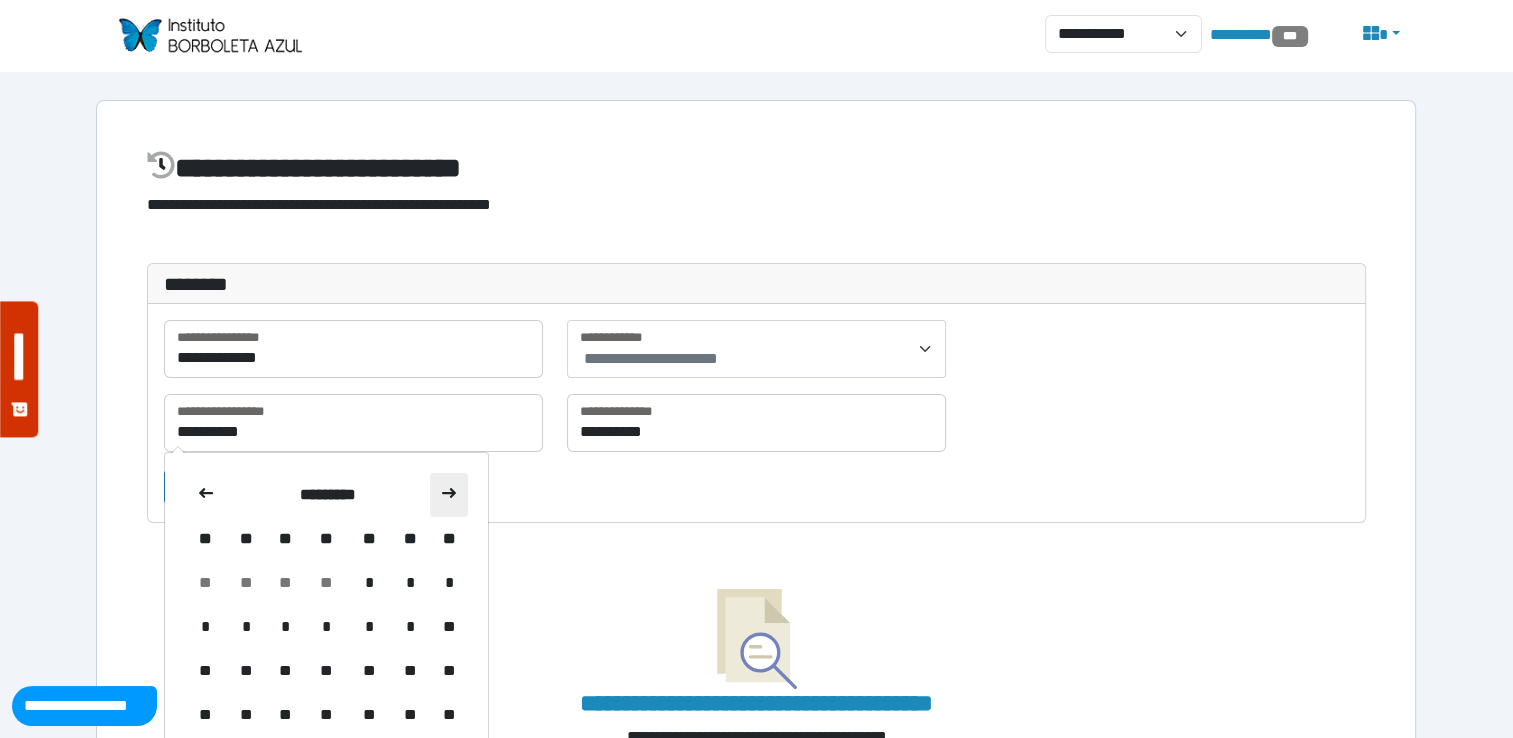 click 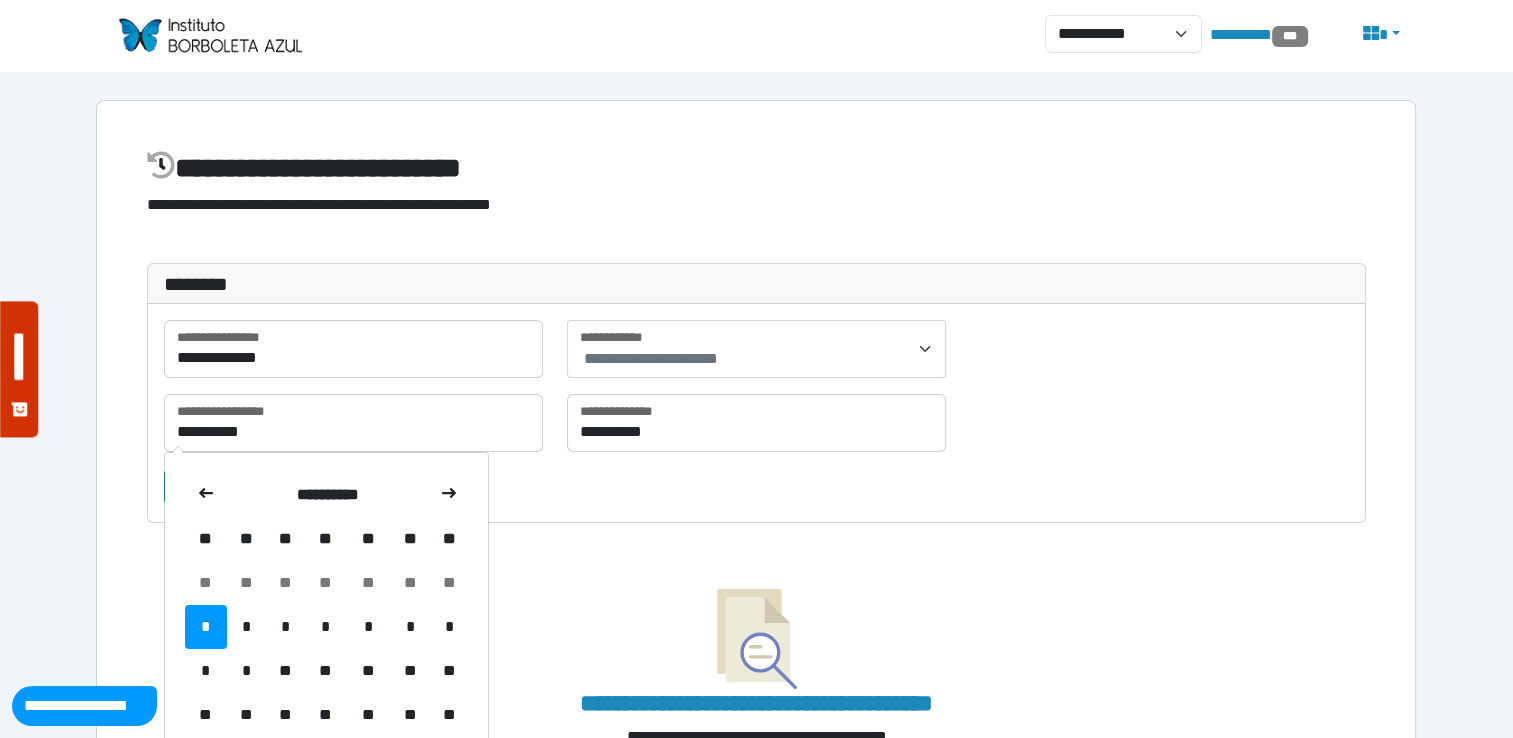 click 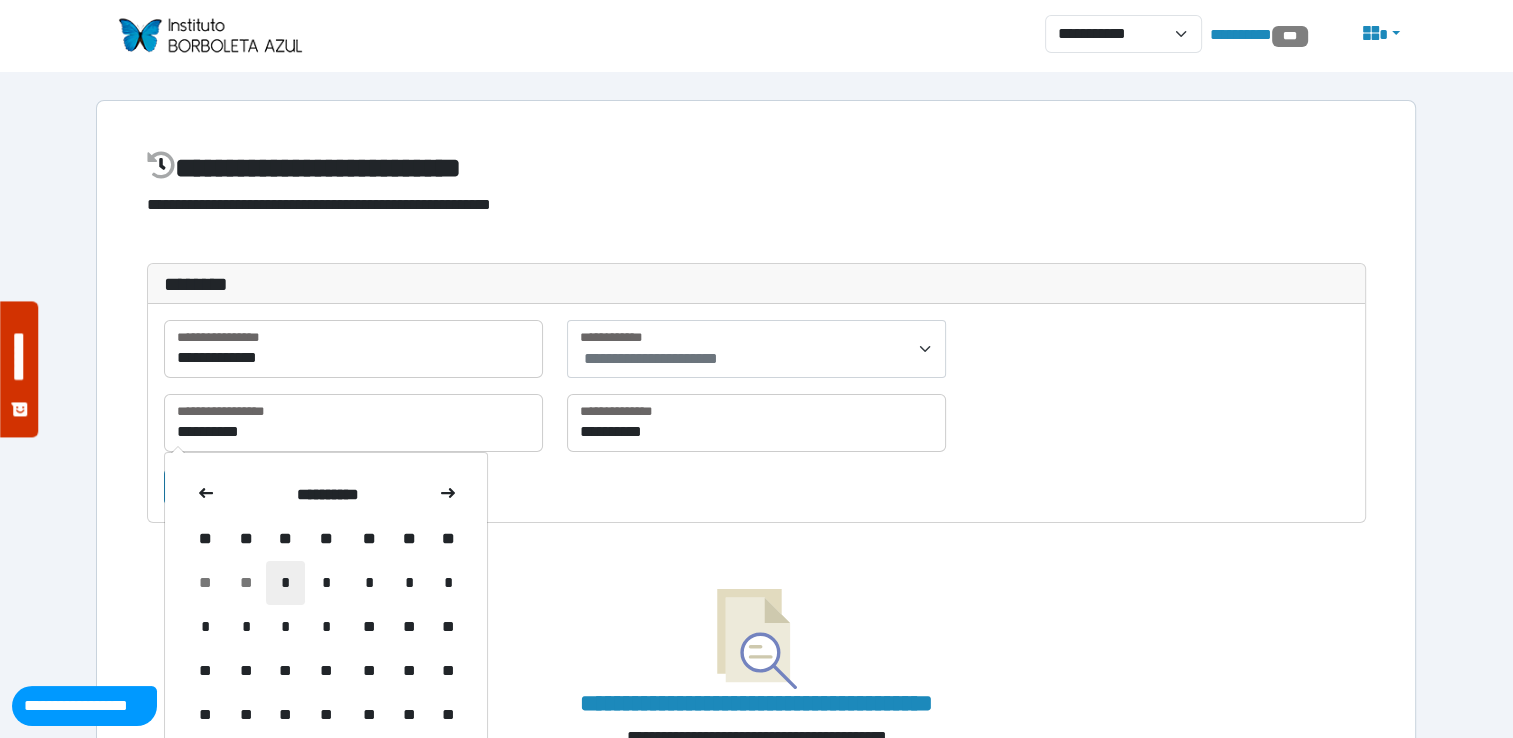 click on "*" at bounding box center [285, 583] 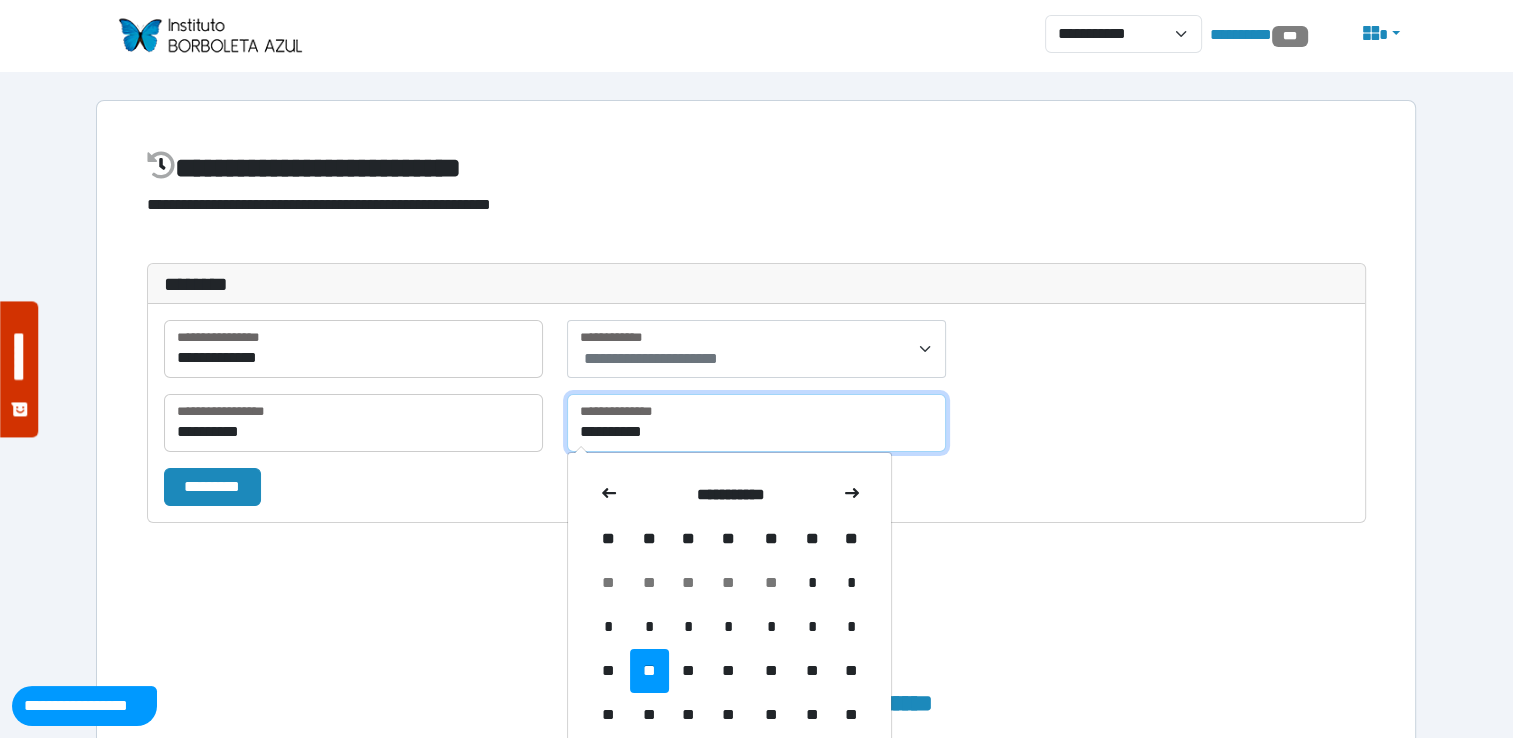 drag, startPoint x: 756, startPoint y: 444, endPoint x: 720, endPoint y: 450, distance: 36.496574 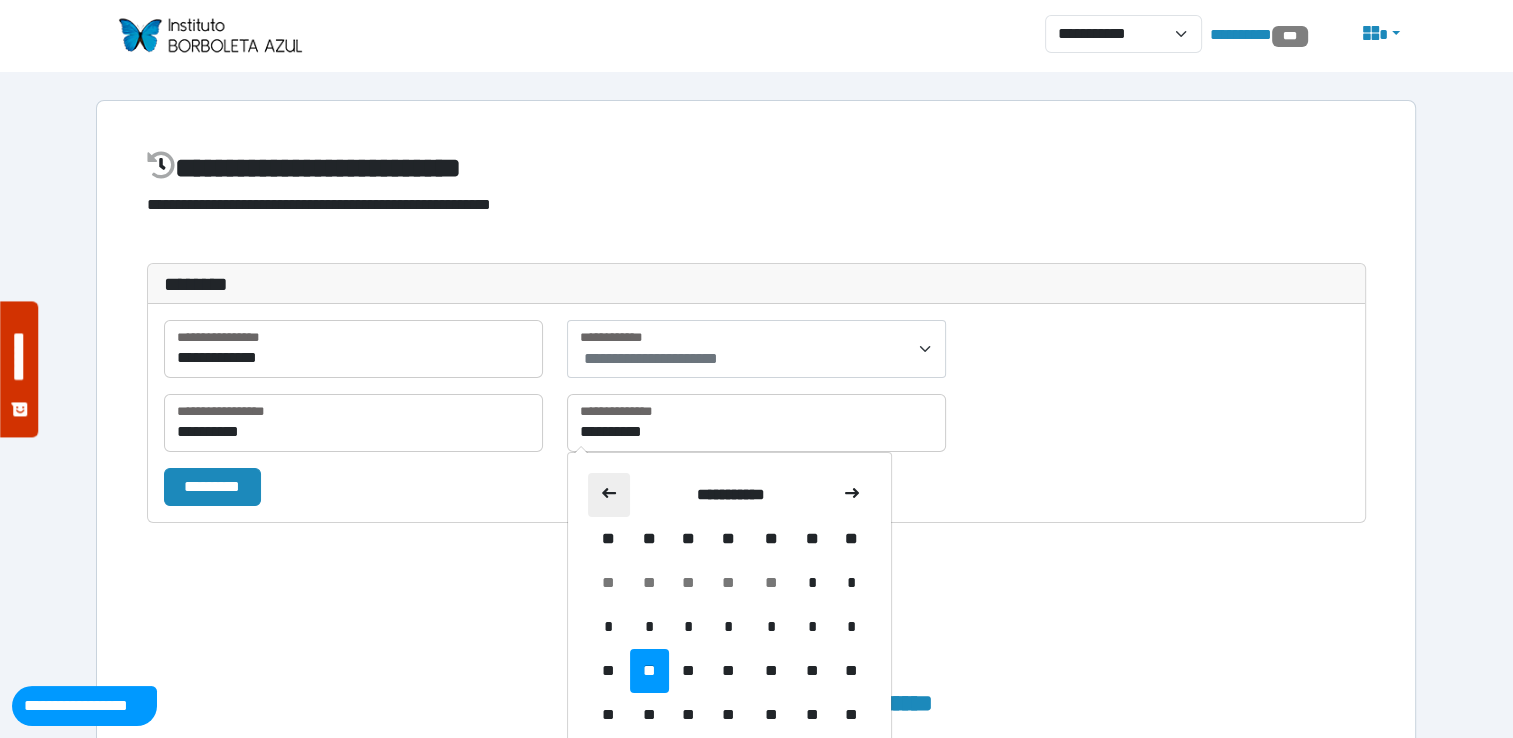 click at bounding box center [609, 495] 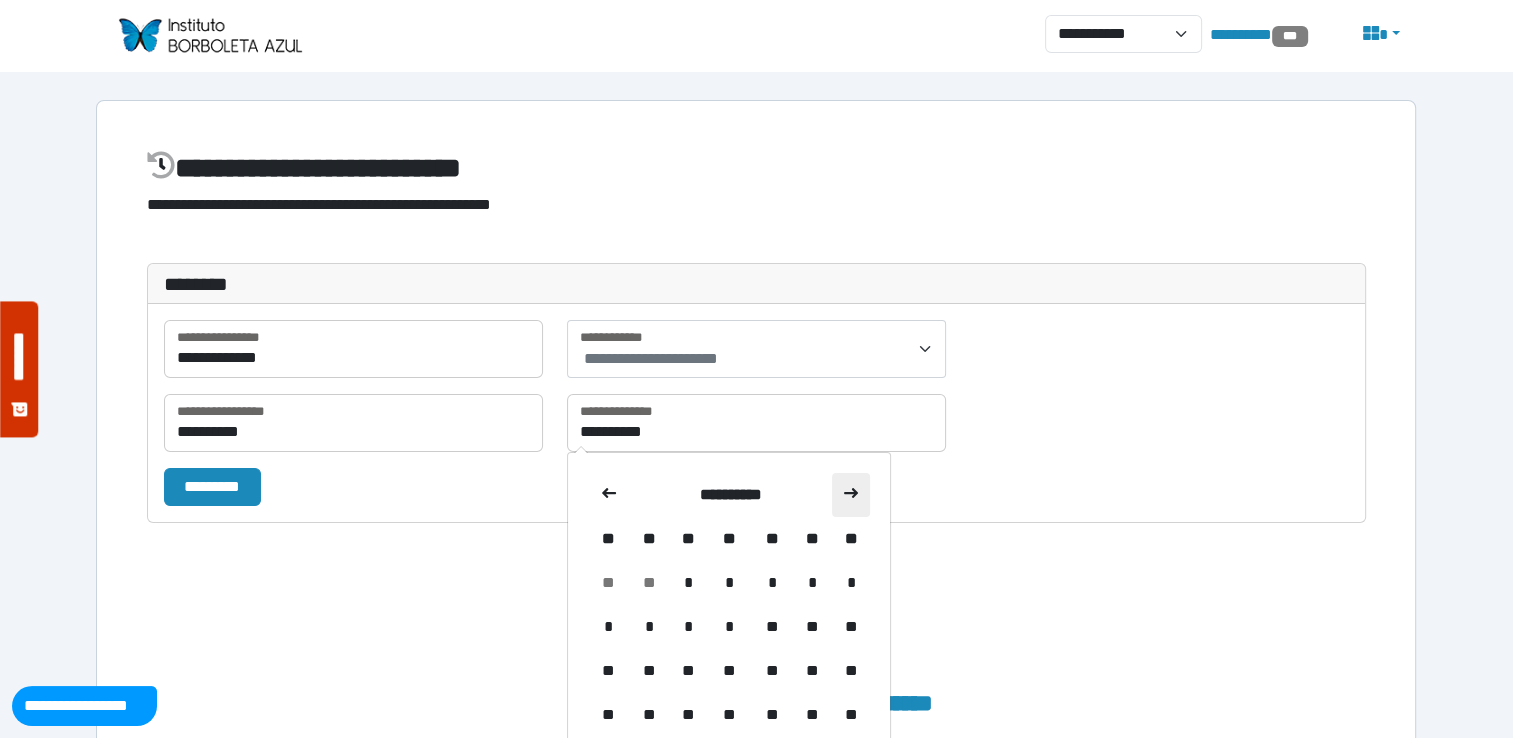click 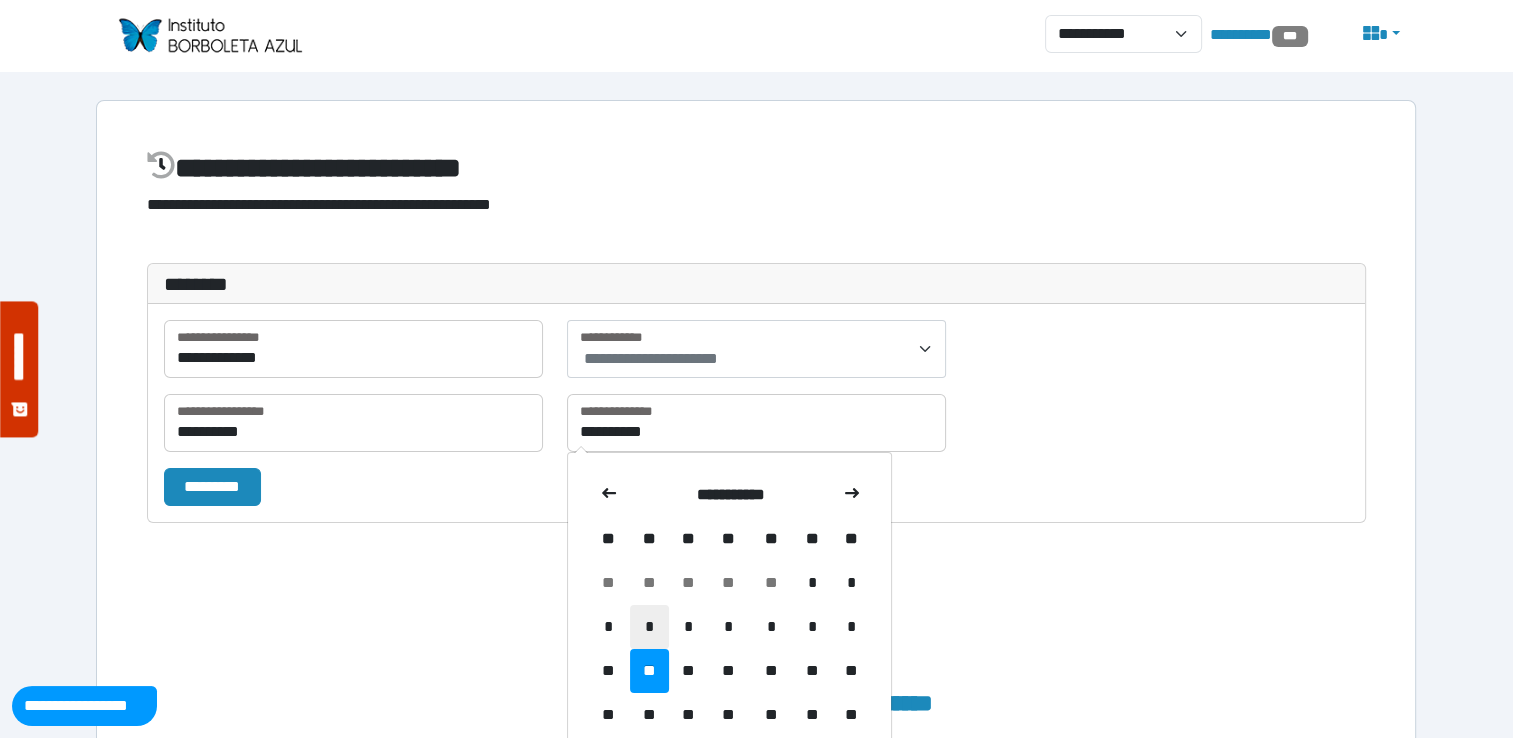 click on "*" at bounding box center (649, 627) 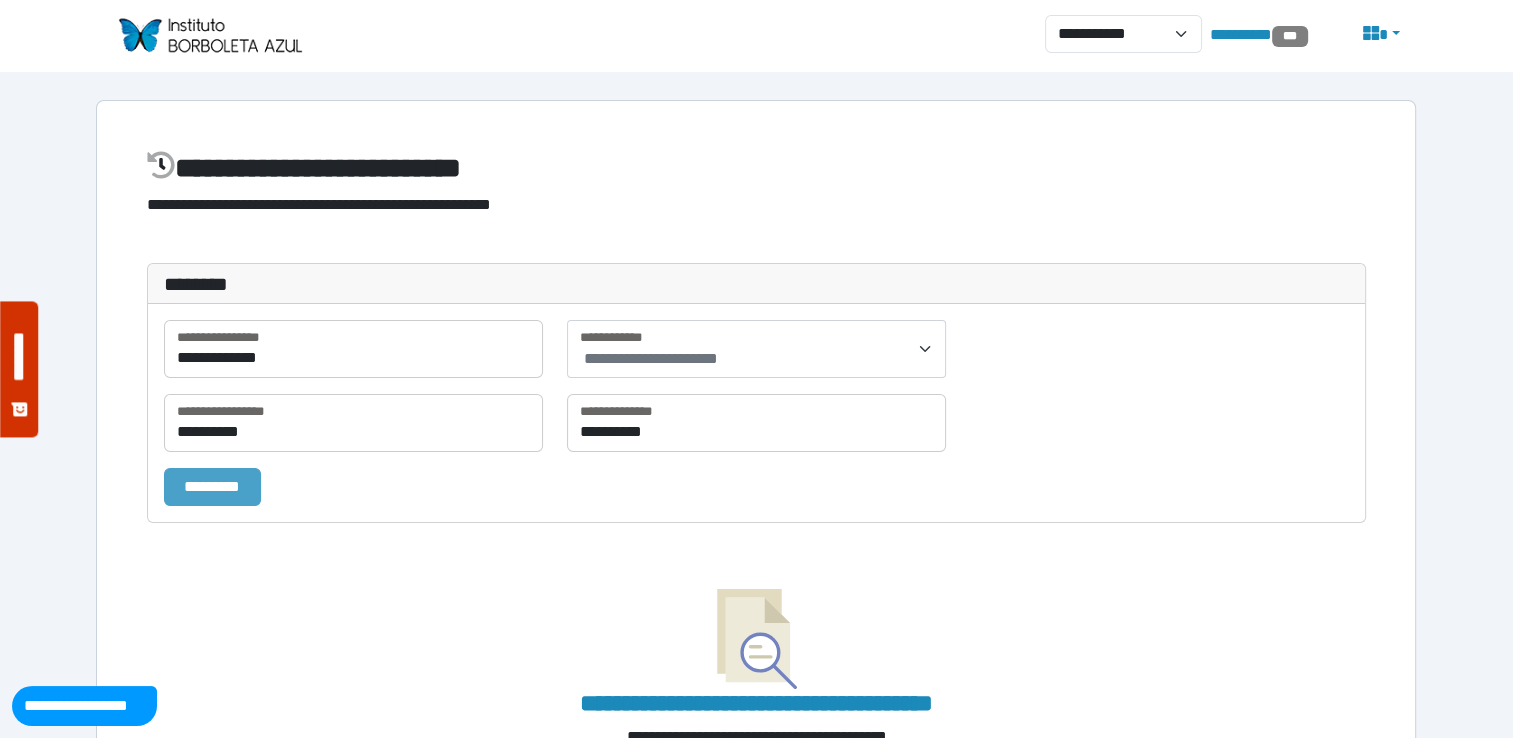 click on "*********" at bounding box center (212, 487) 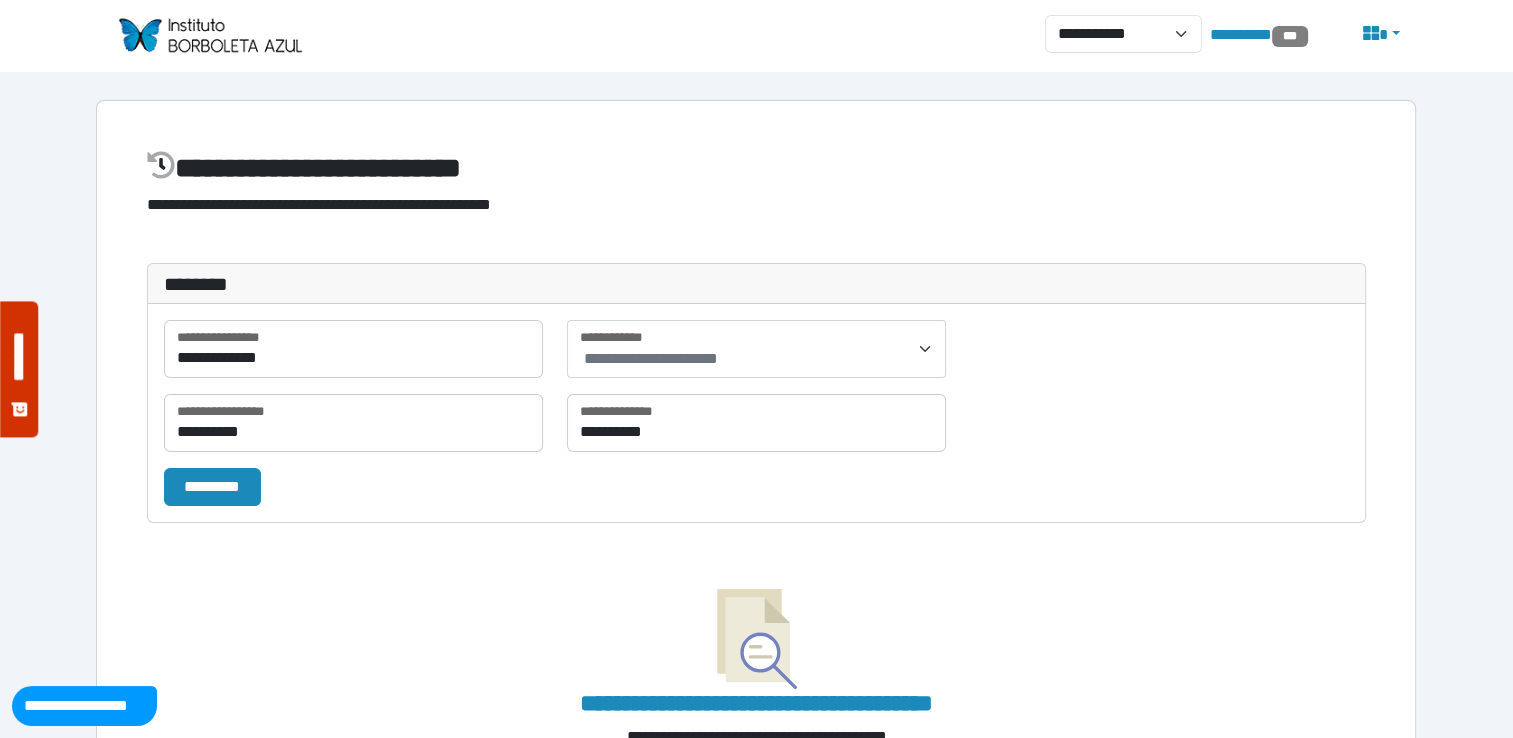 type 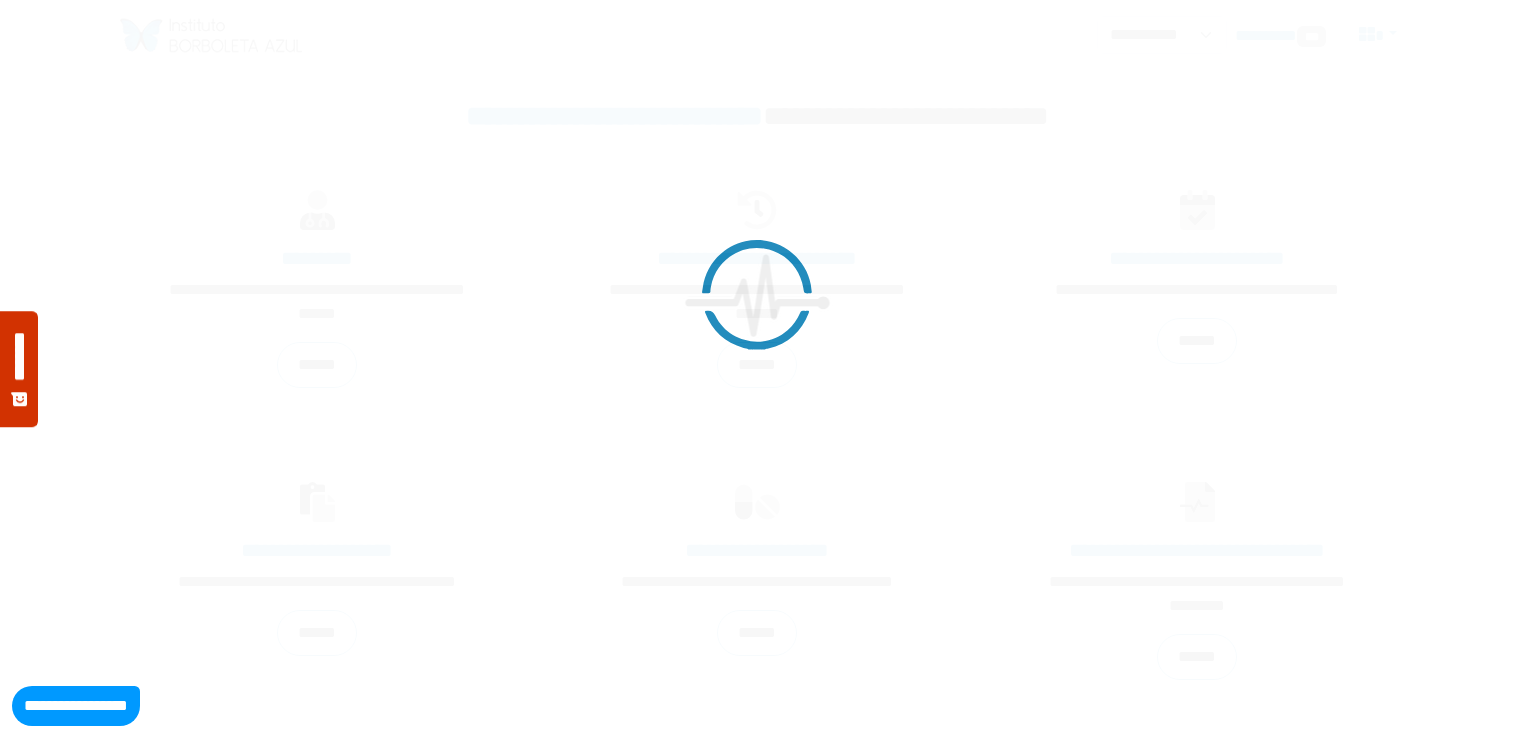 scroll, scrollTop: 0, scrollLeft: 0, axis: both 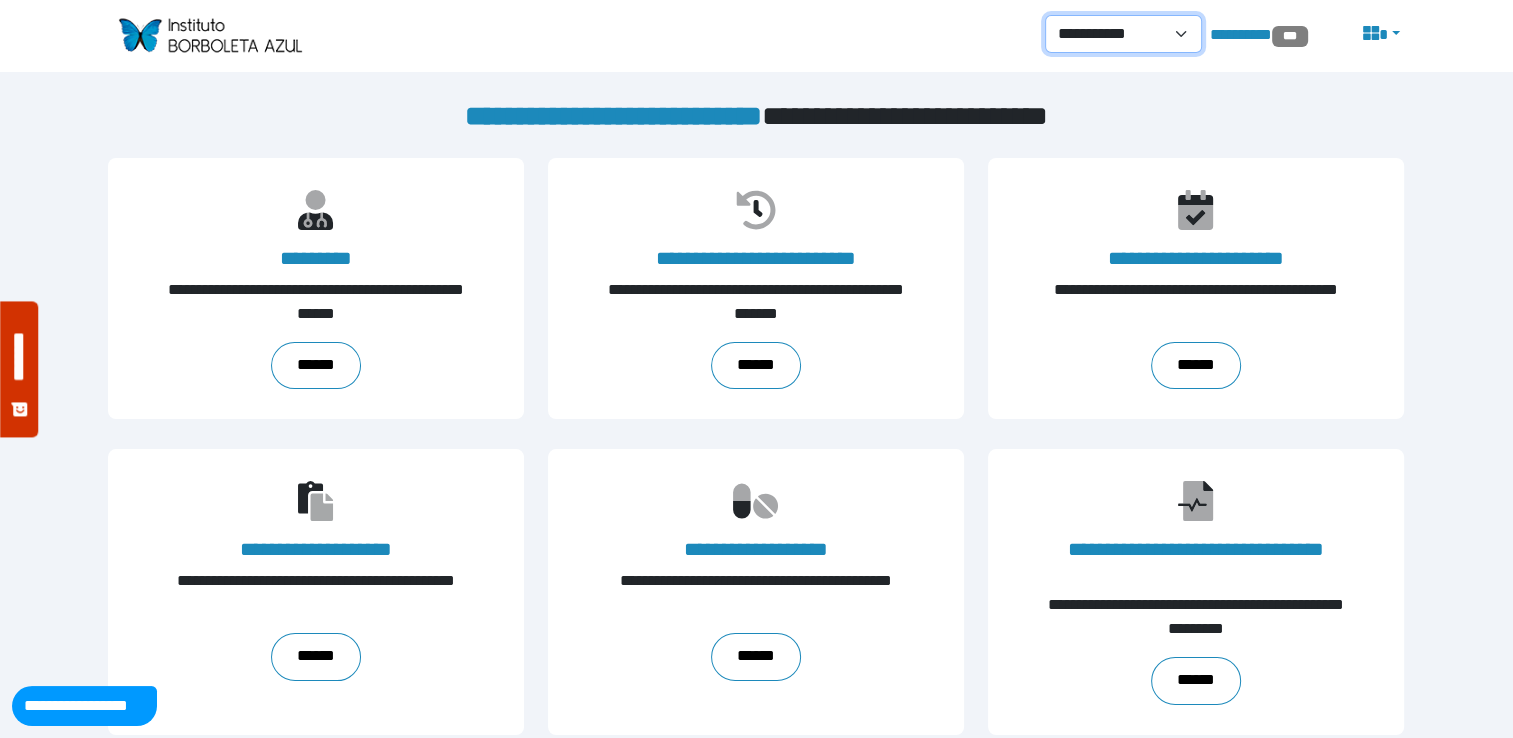 click on "**********" at bounding box center [1123, 34] 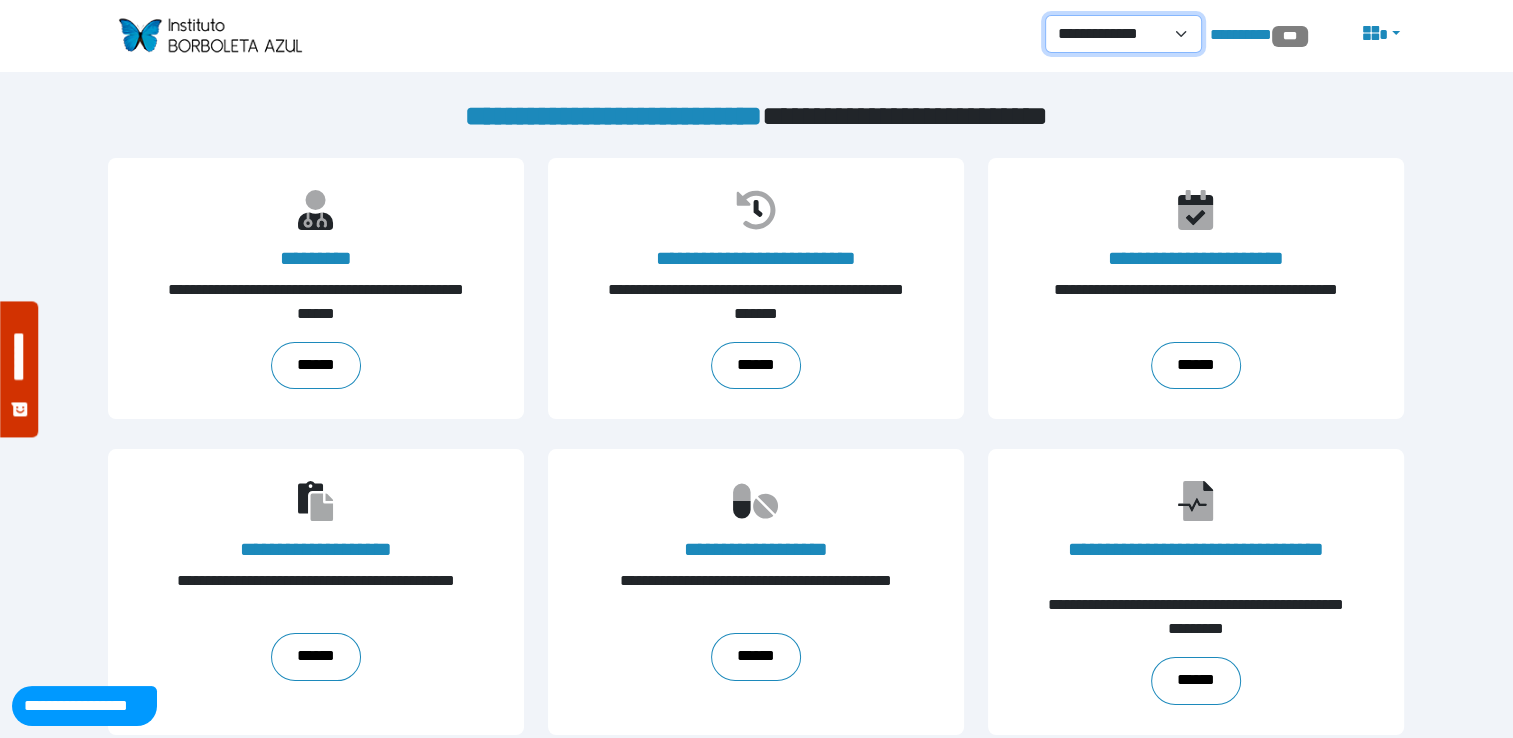 click on "**********" at bounding box center [1123, 34] 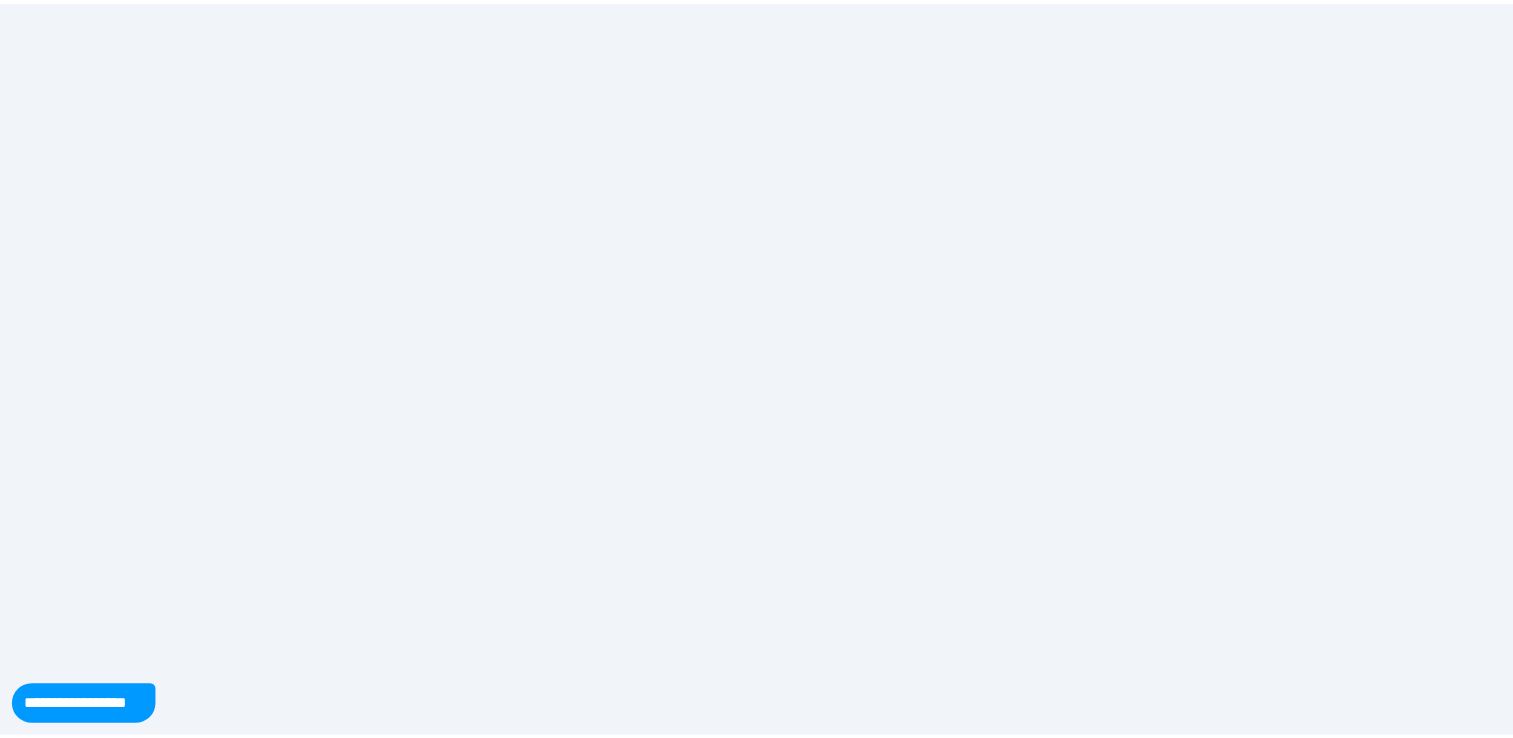 scroll, scrollTop: 0, scrollLeft: 0, axis: both 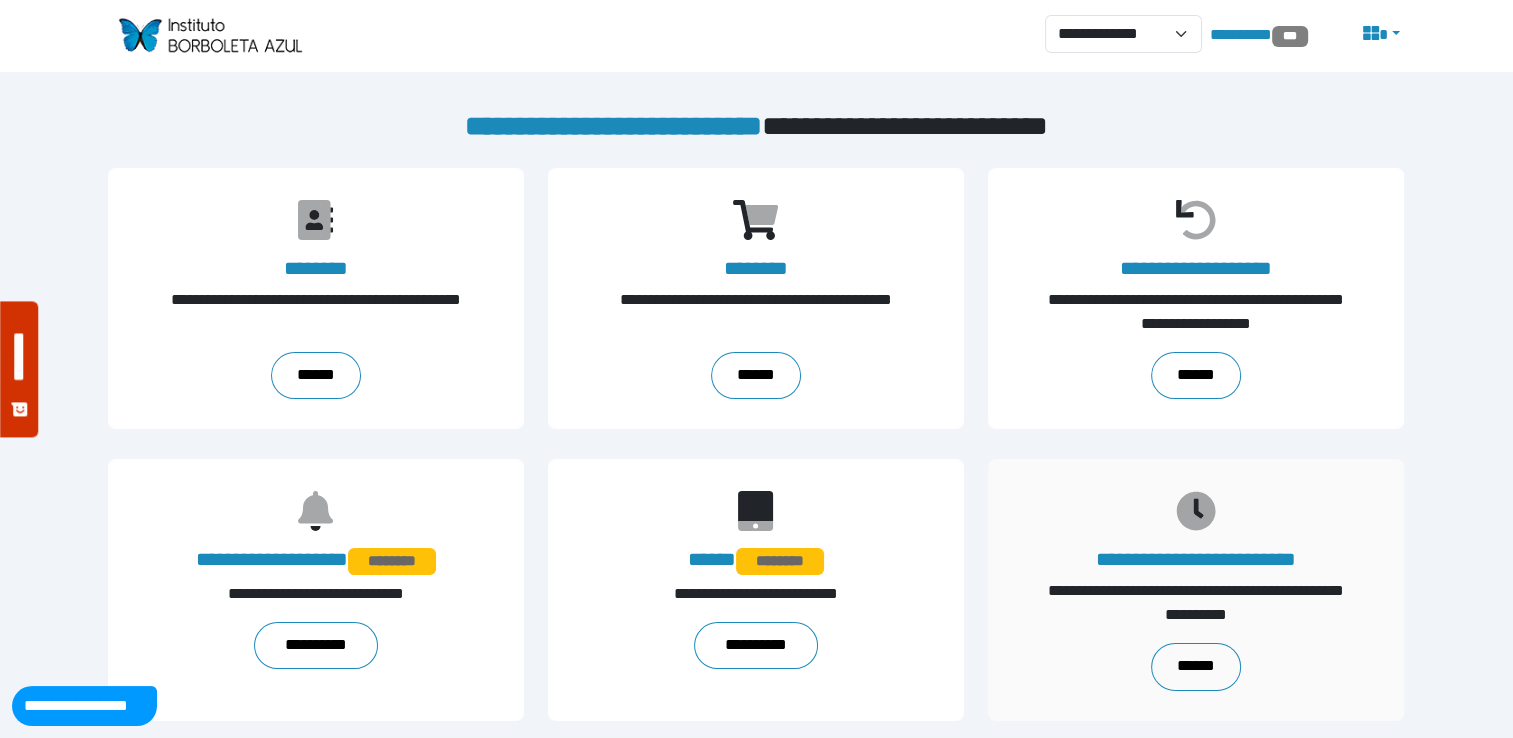 click on "**********" at bounding box center [1196, 590] 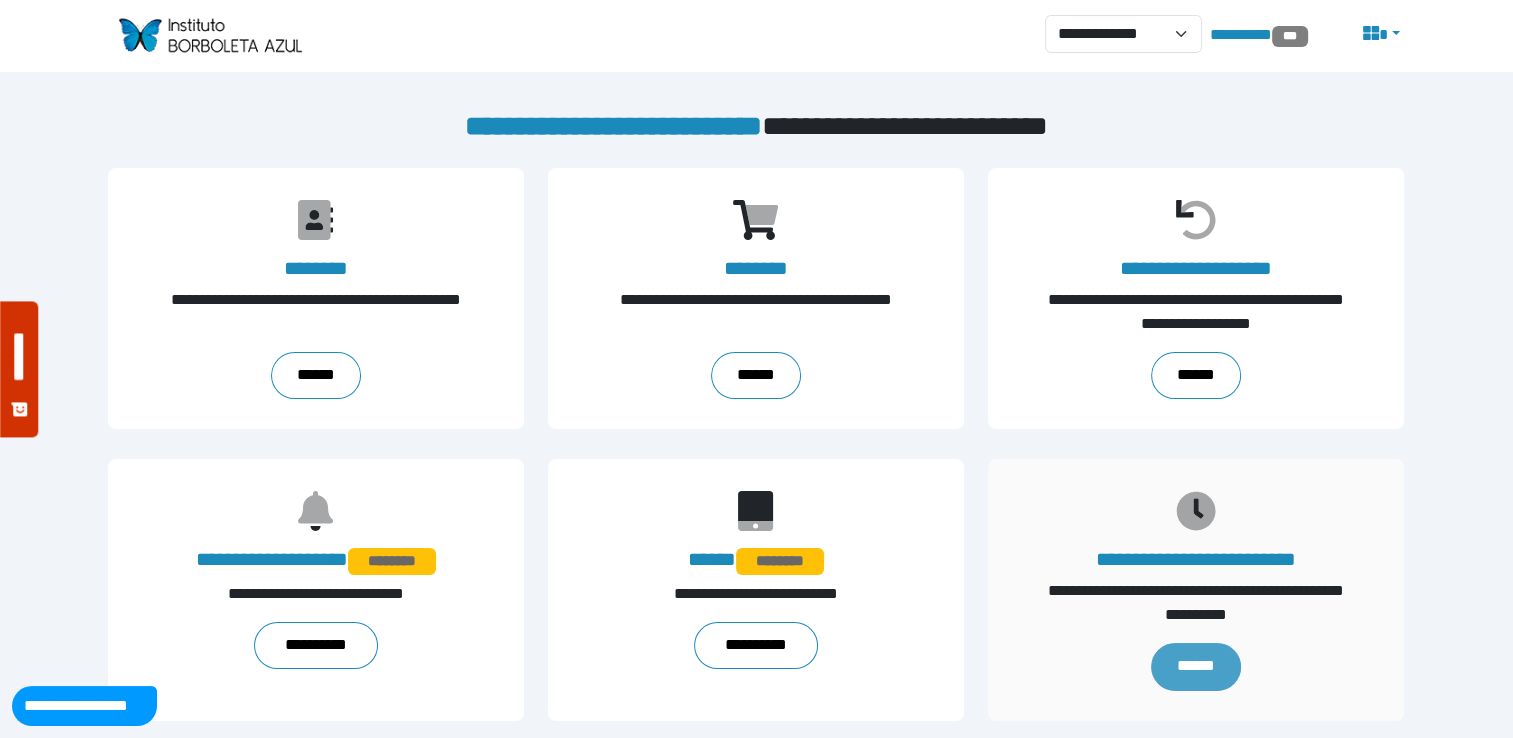 click on "******" at bounding box center [1196, 667] 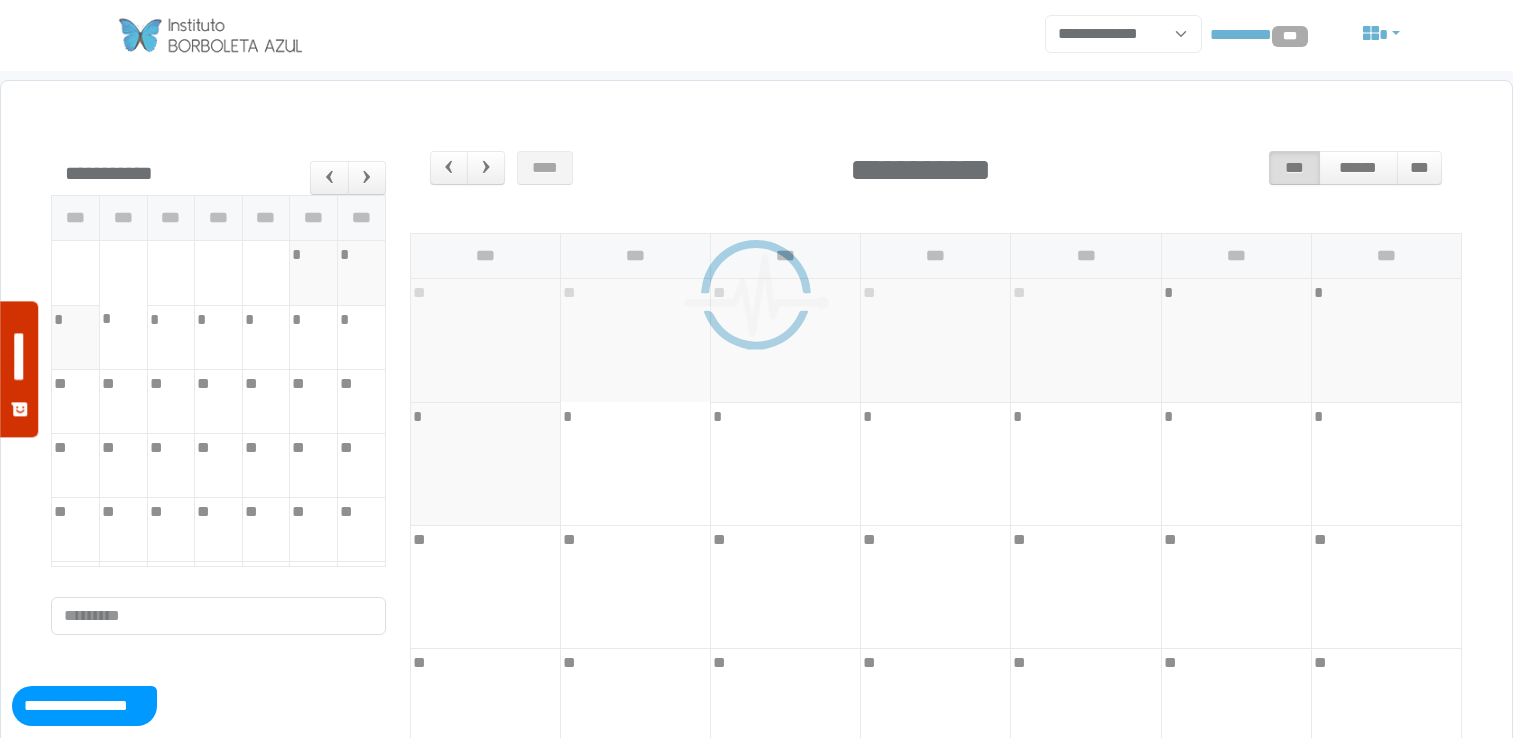 scroll, scrollTop: 0, scrollLeft: 0, axis: both 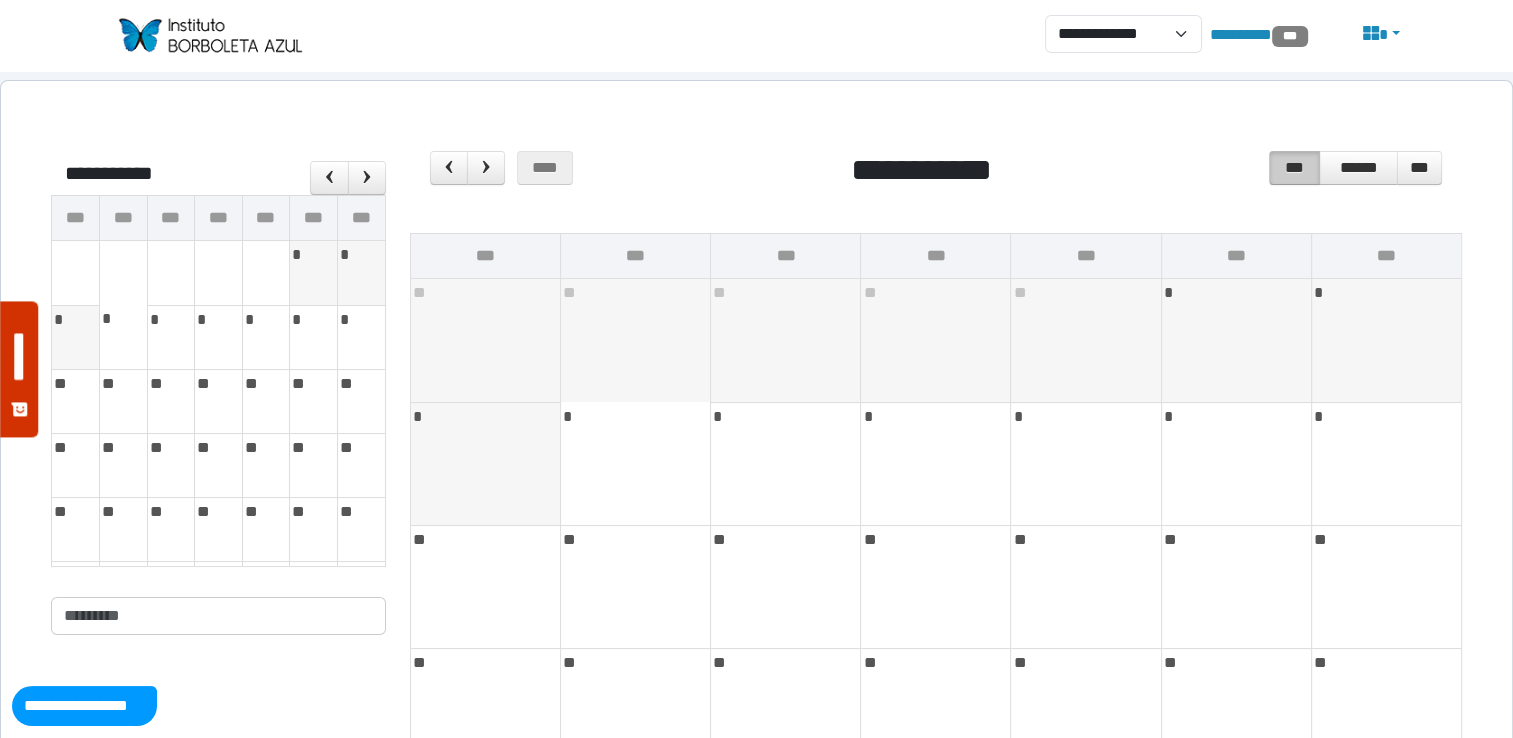 drag, startPoint x: 224, startPoint y: 636, endPoint x: 228, endPoint y: 618, distance: 18.439089 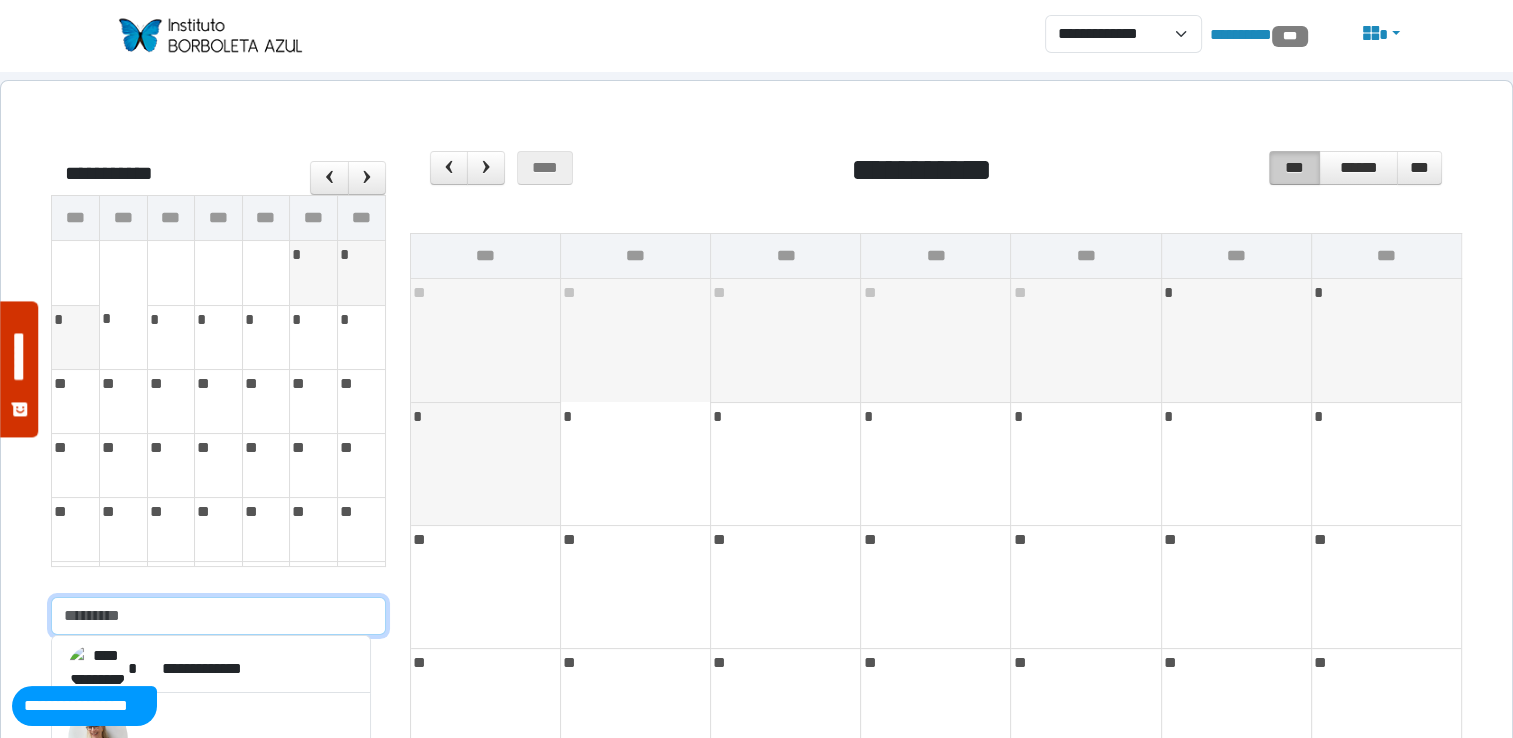 click at bounding box center (218, 616) 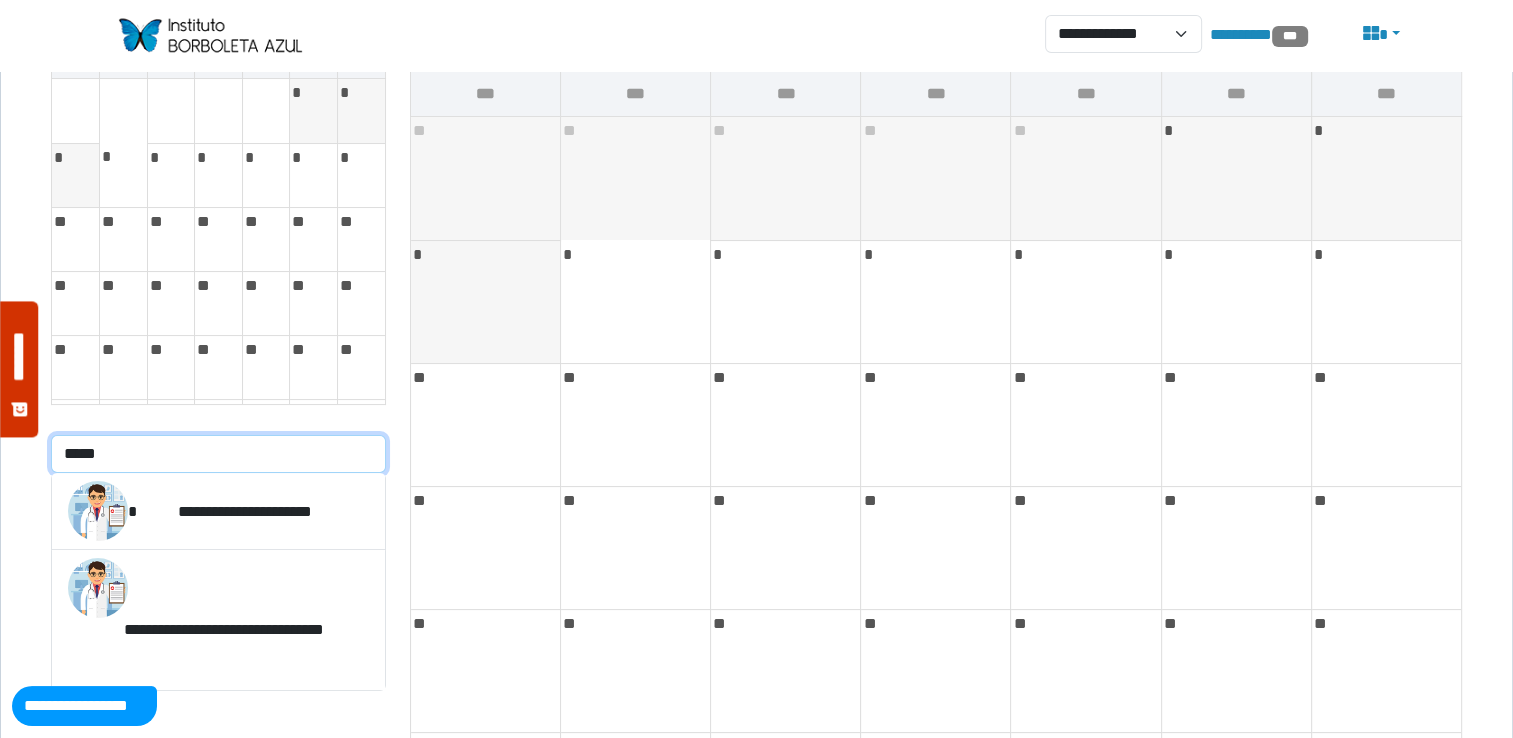 scroll, scrollTop: 352, scrollLeft: 0, axis: vertical 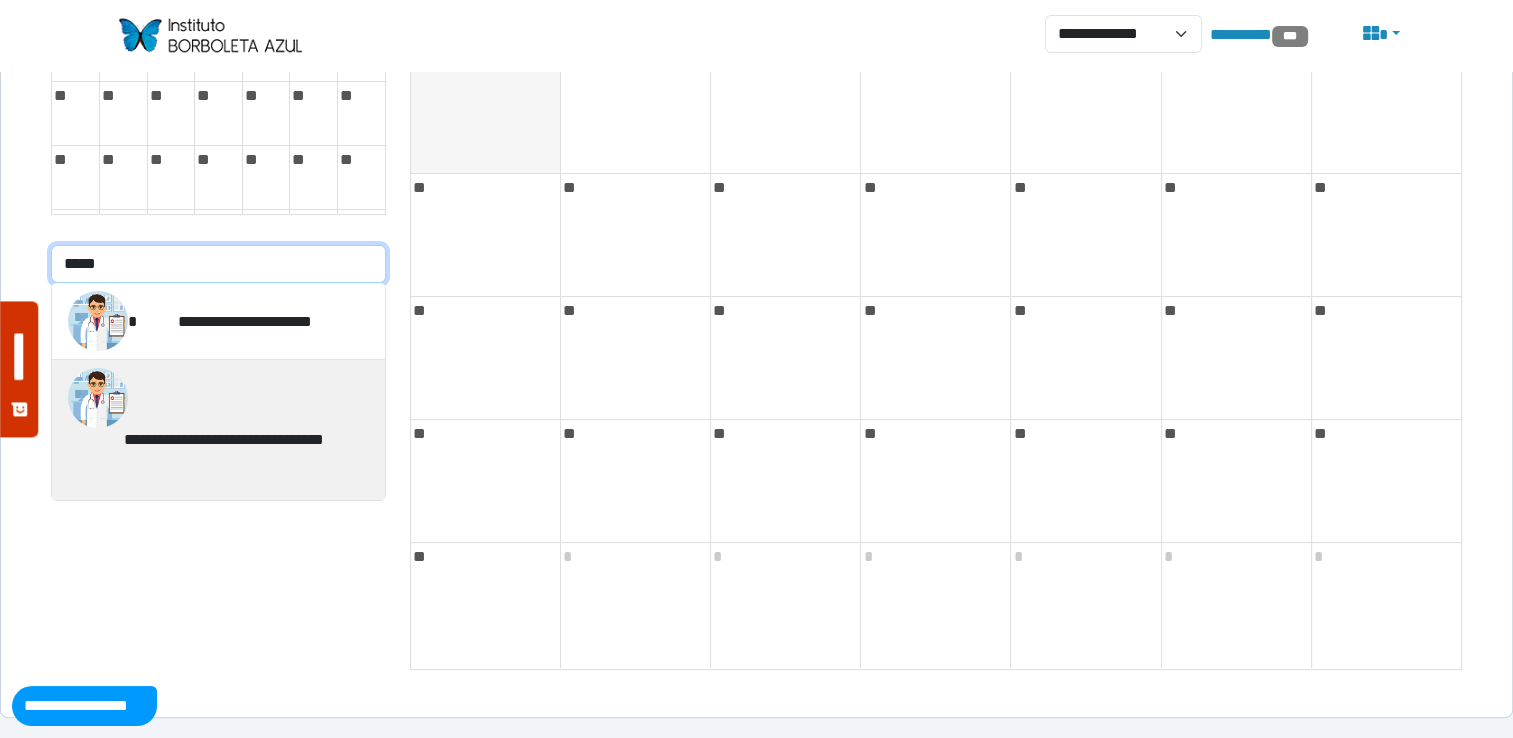 type on "*****" 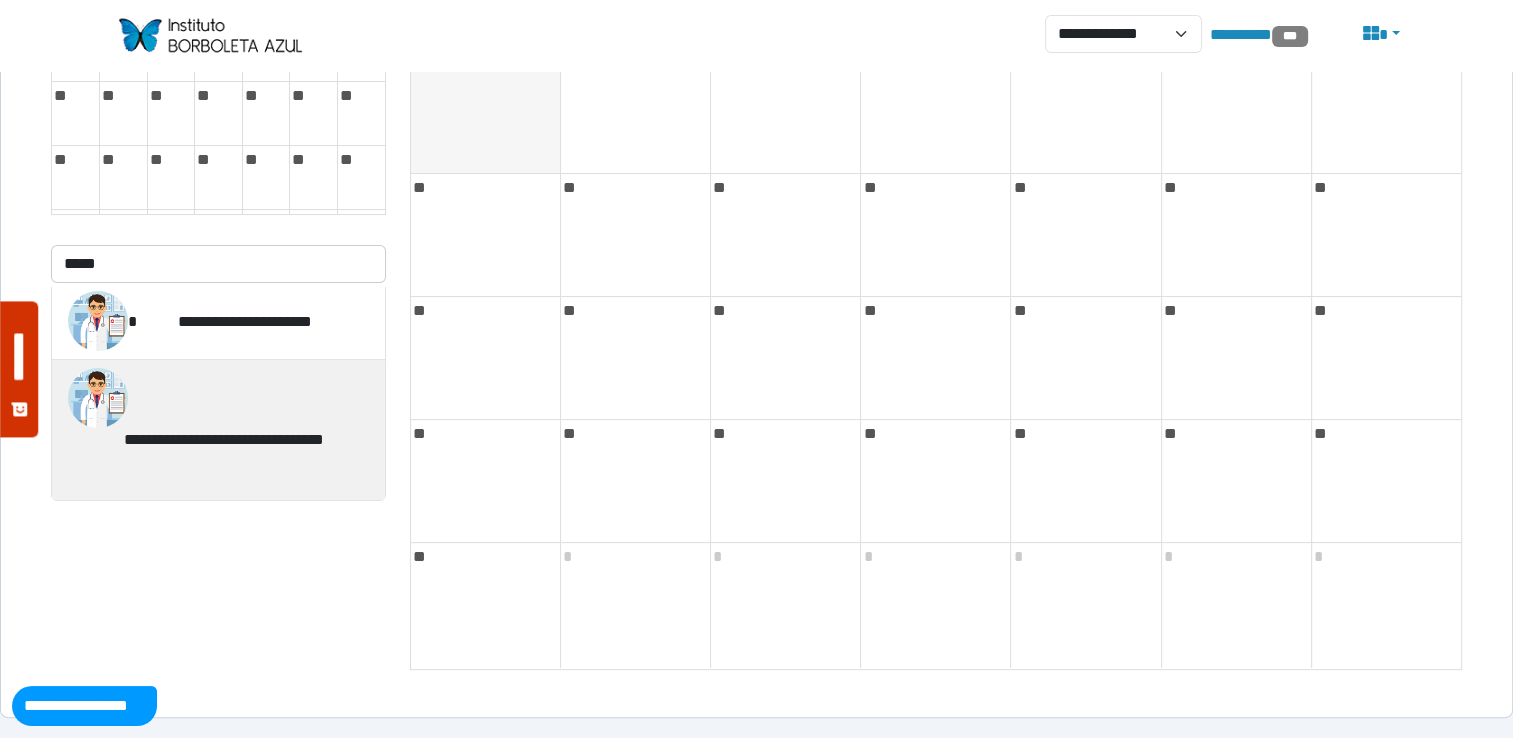 click on "**********" at bounding box center [218, 430] 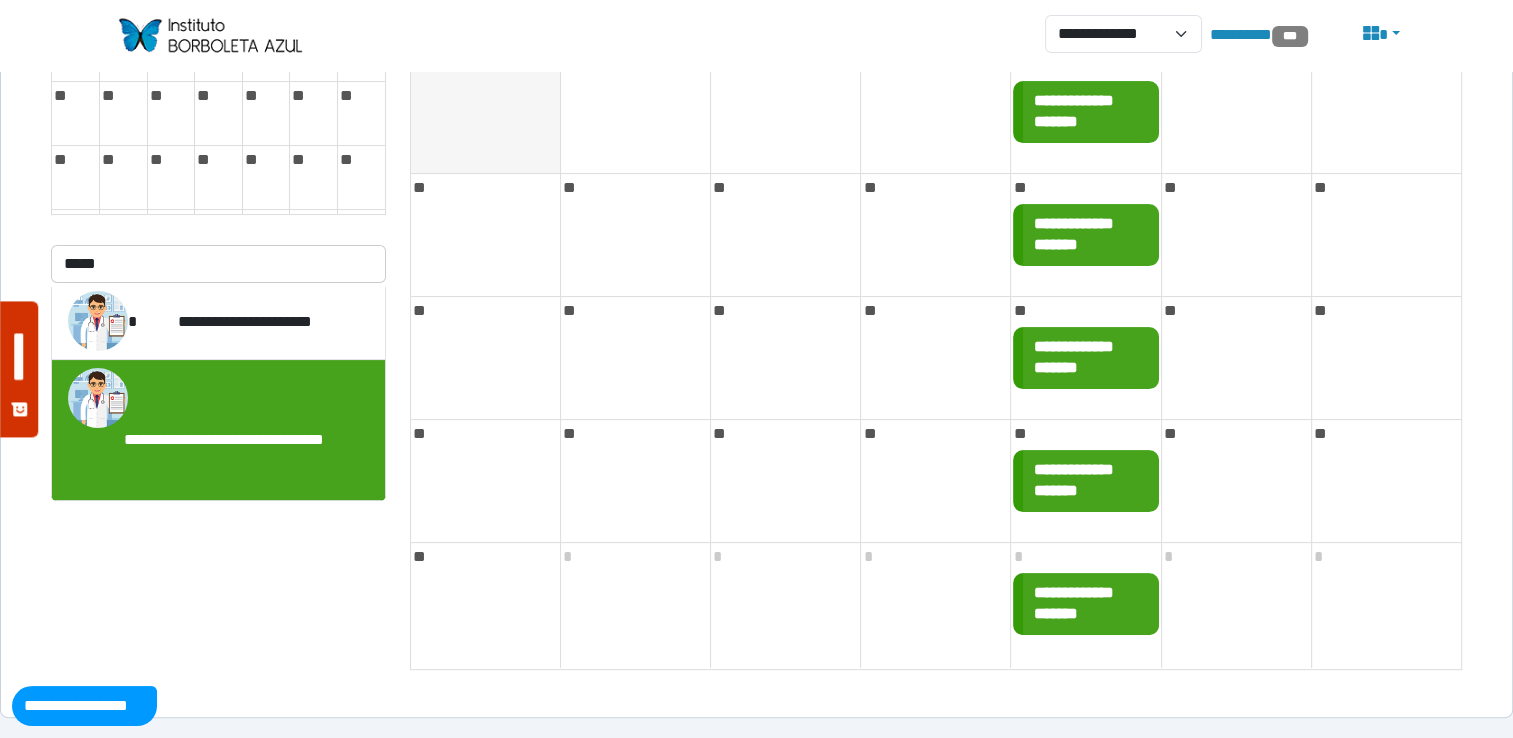 click on "**********" at bounding box center [1073, 100] 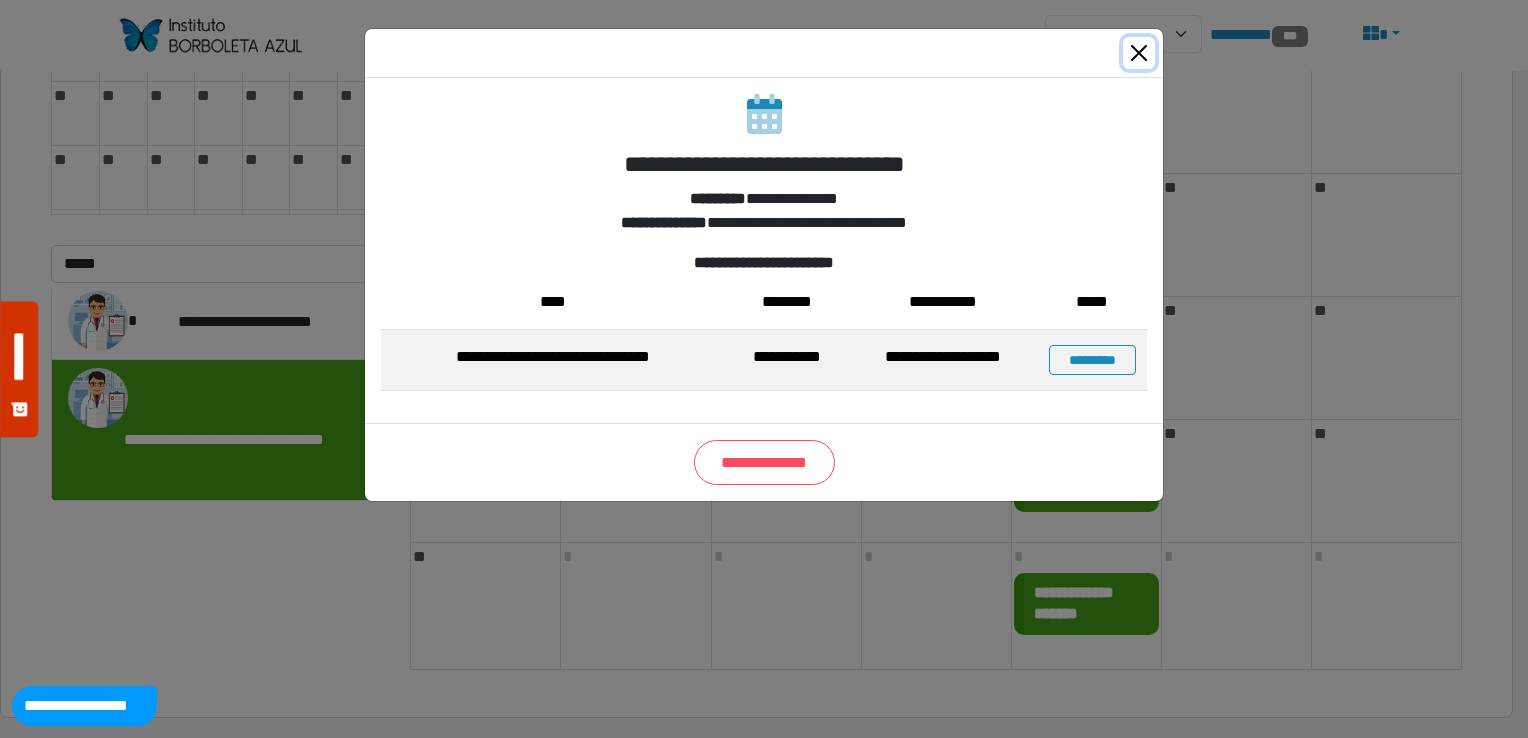 click at bounding box center (1139, 53) 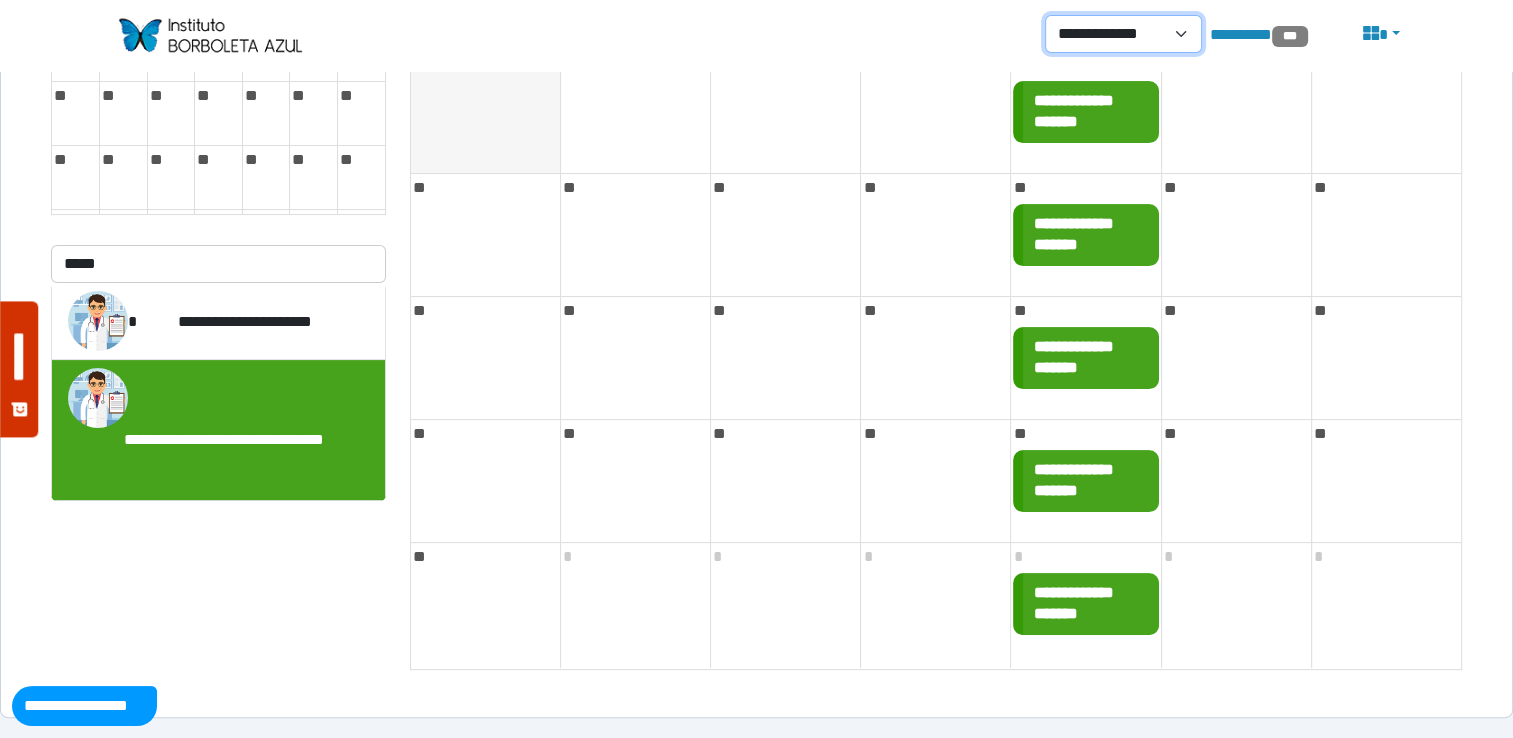click on "**********" at bounding box center [1123, 34] 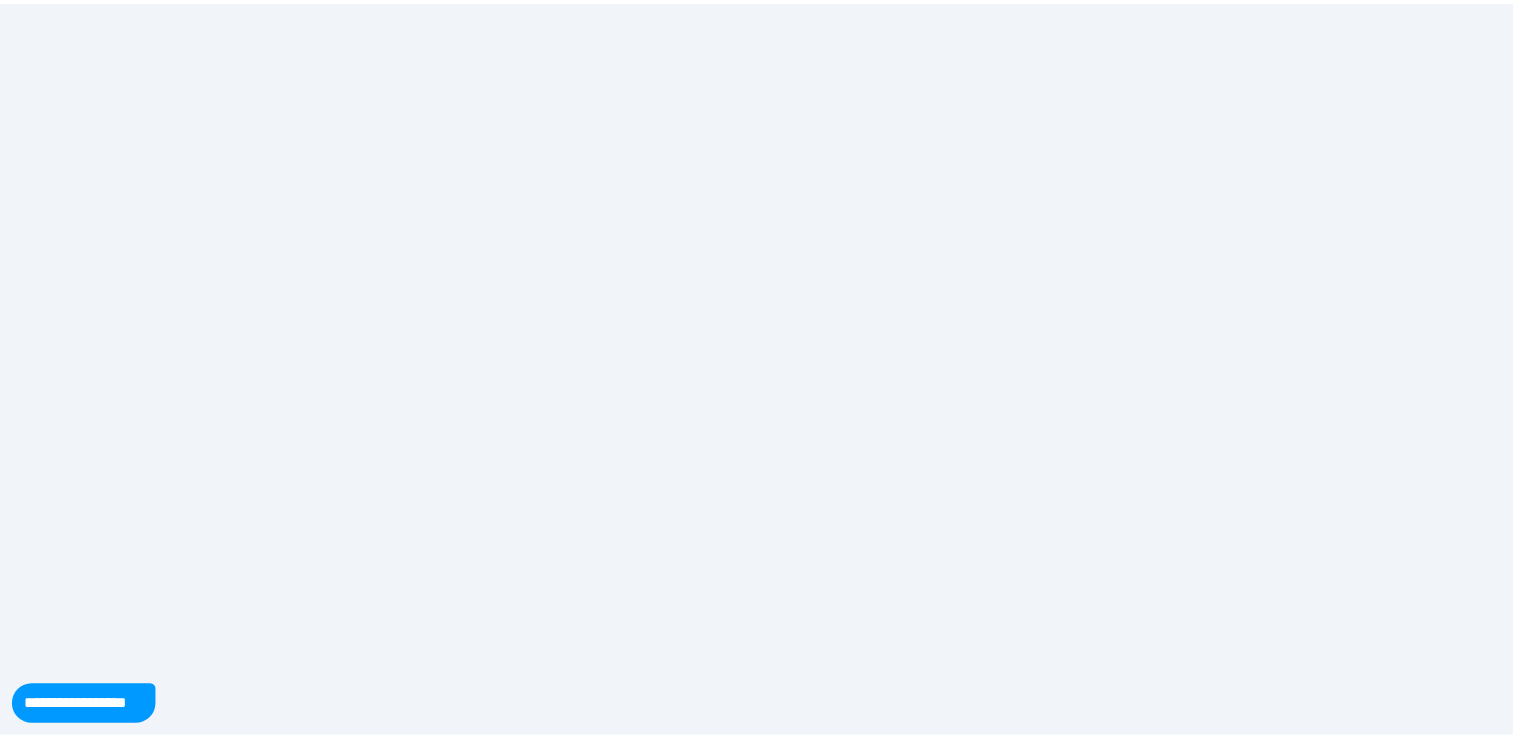 scroll, scrollTop: 0, scrollLeft: 0, axis: both 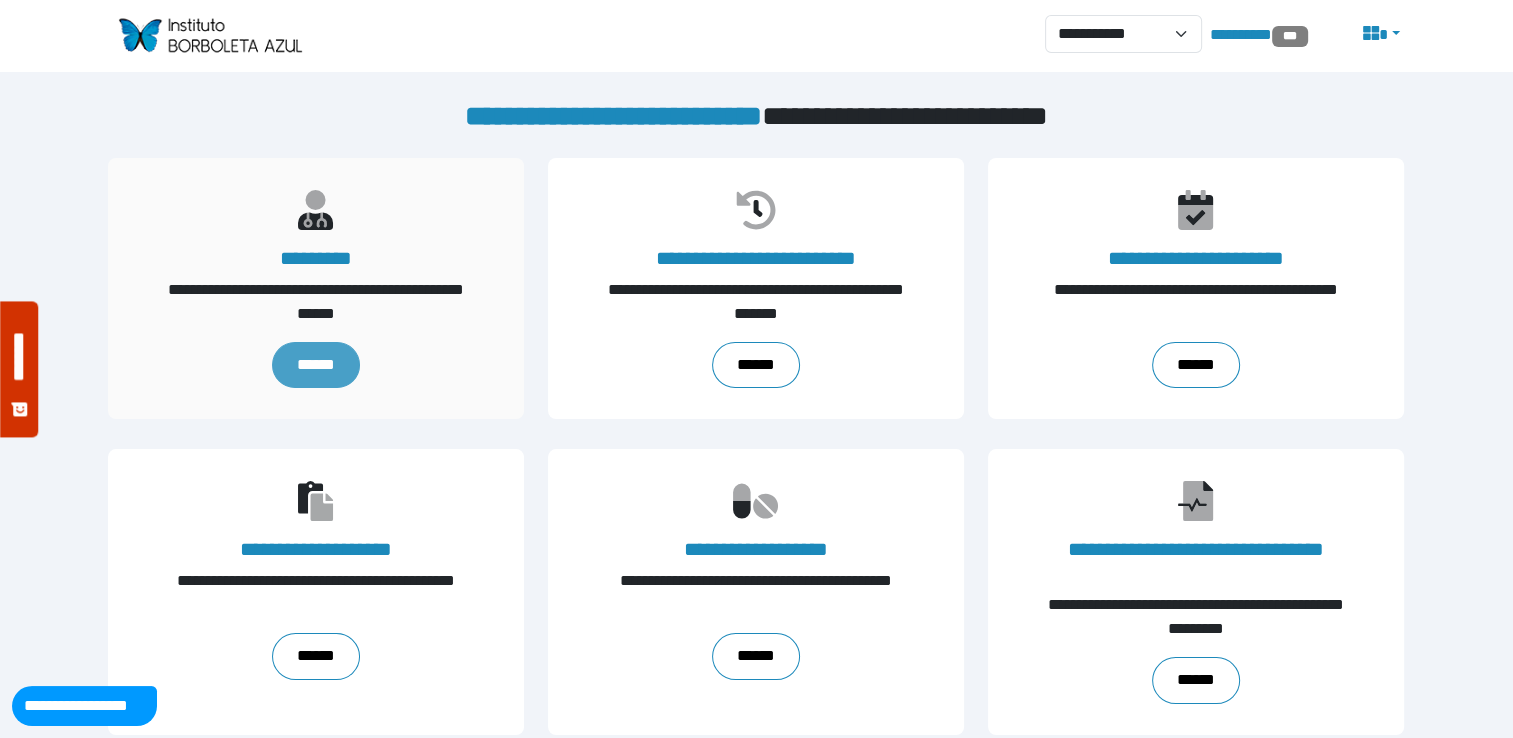click on "******" at bounding box center [316, 365] 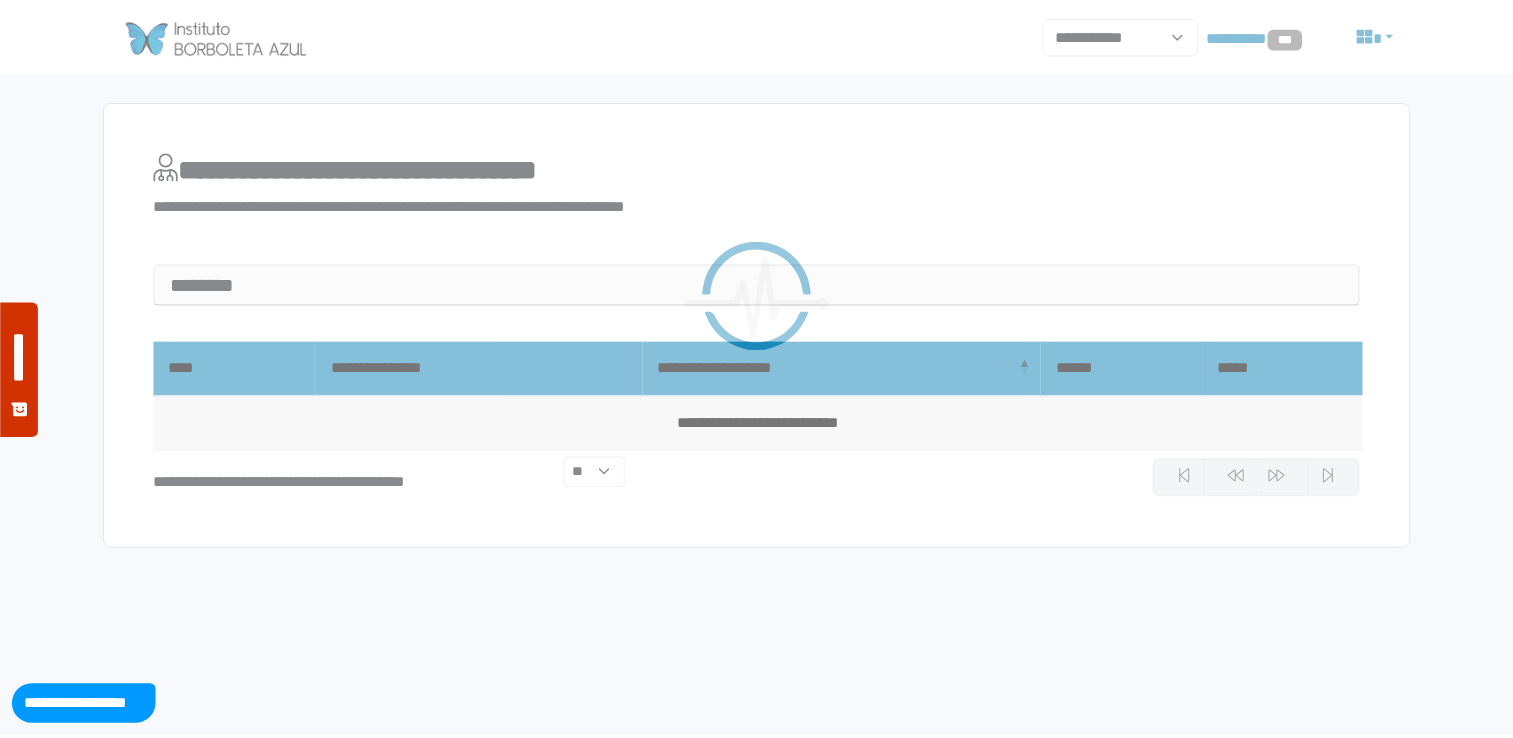 scroll, scrollTop: 0, scrollLeft: 0, axis: both 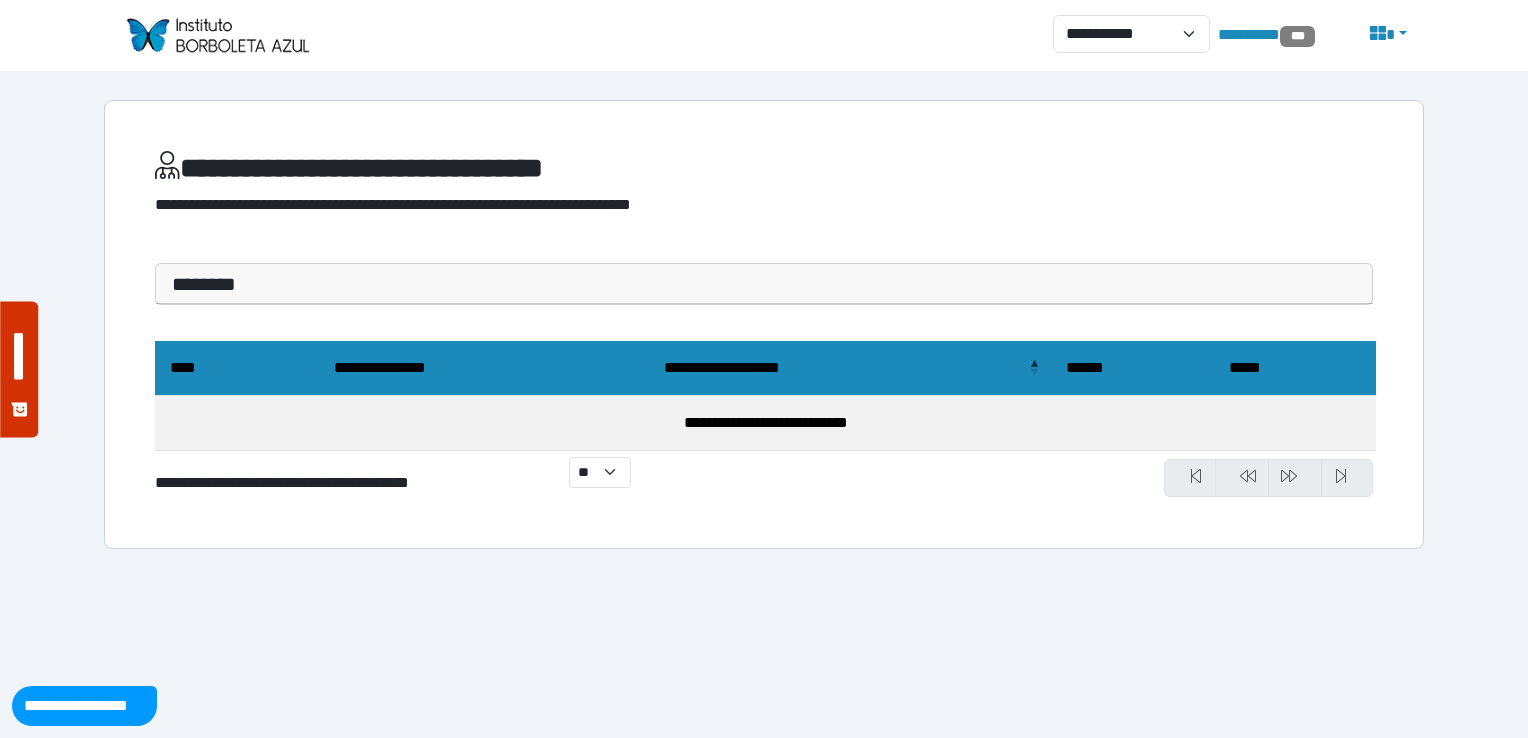 click on "********" at bounding box center (764, 284) 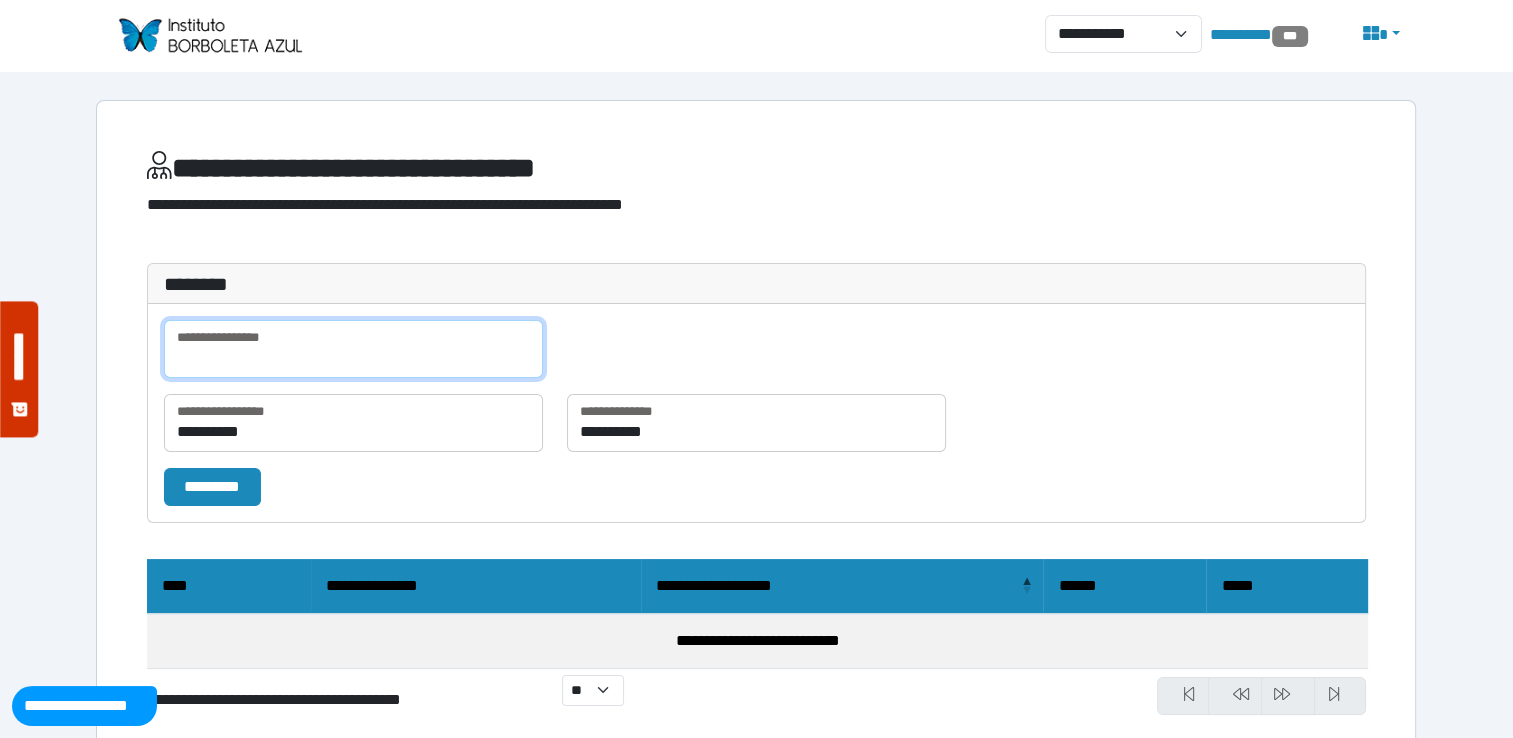 click at bounding box center (353, 349) 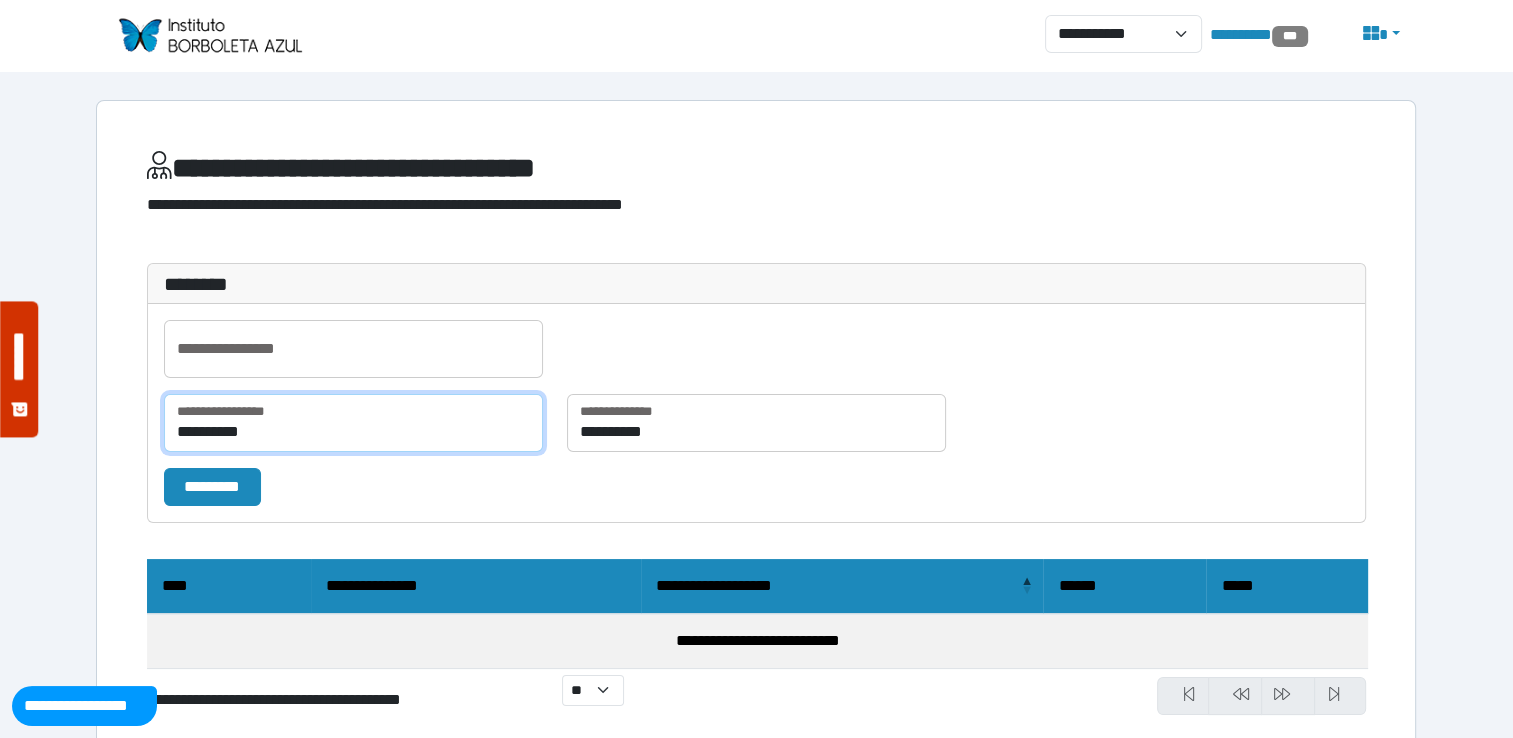 click on "**********" at bounding box center (353, 423) 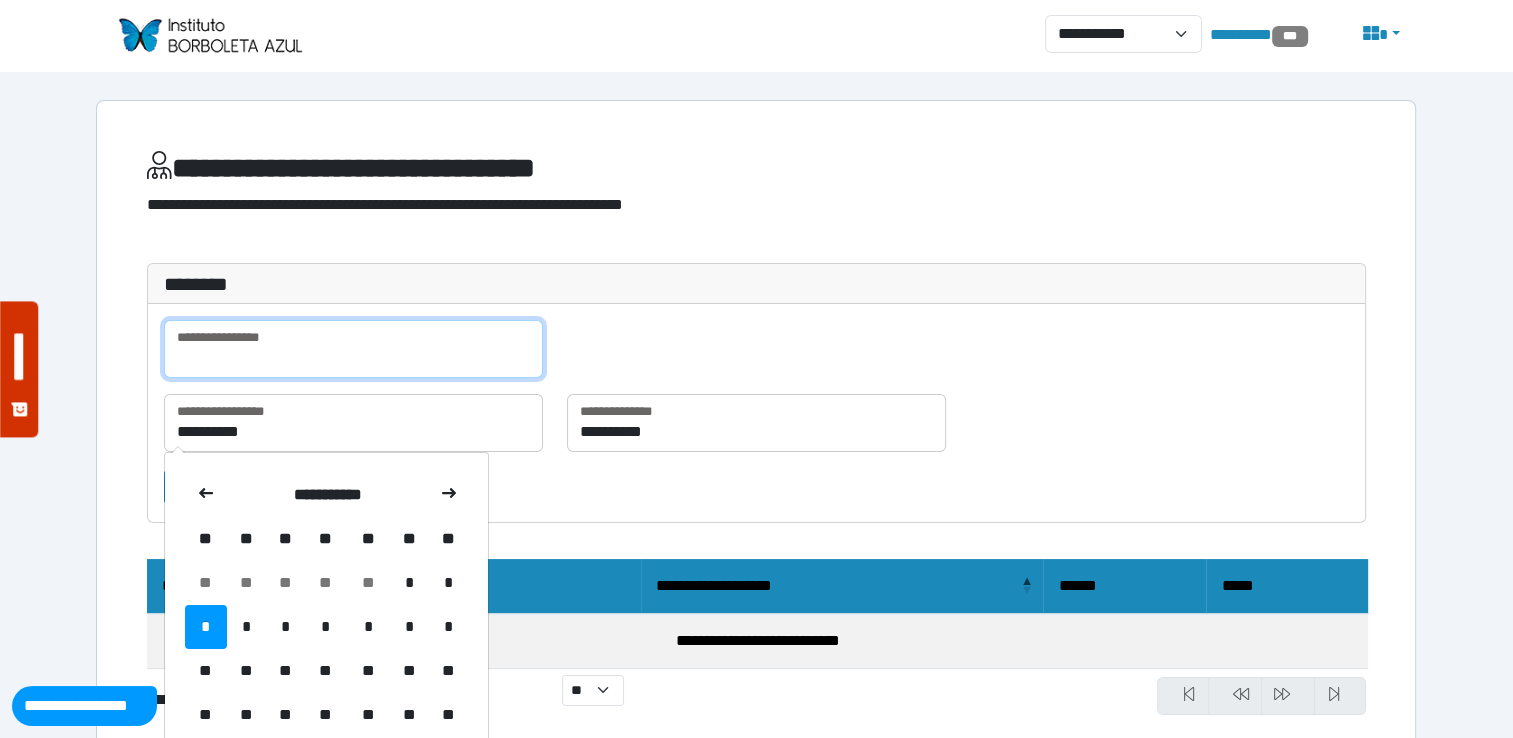 click at bounding box center (353, 349) 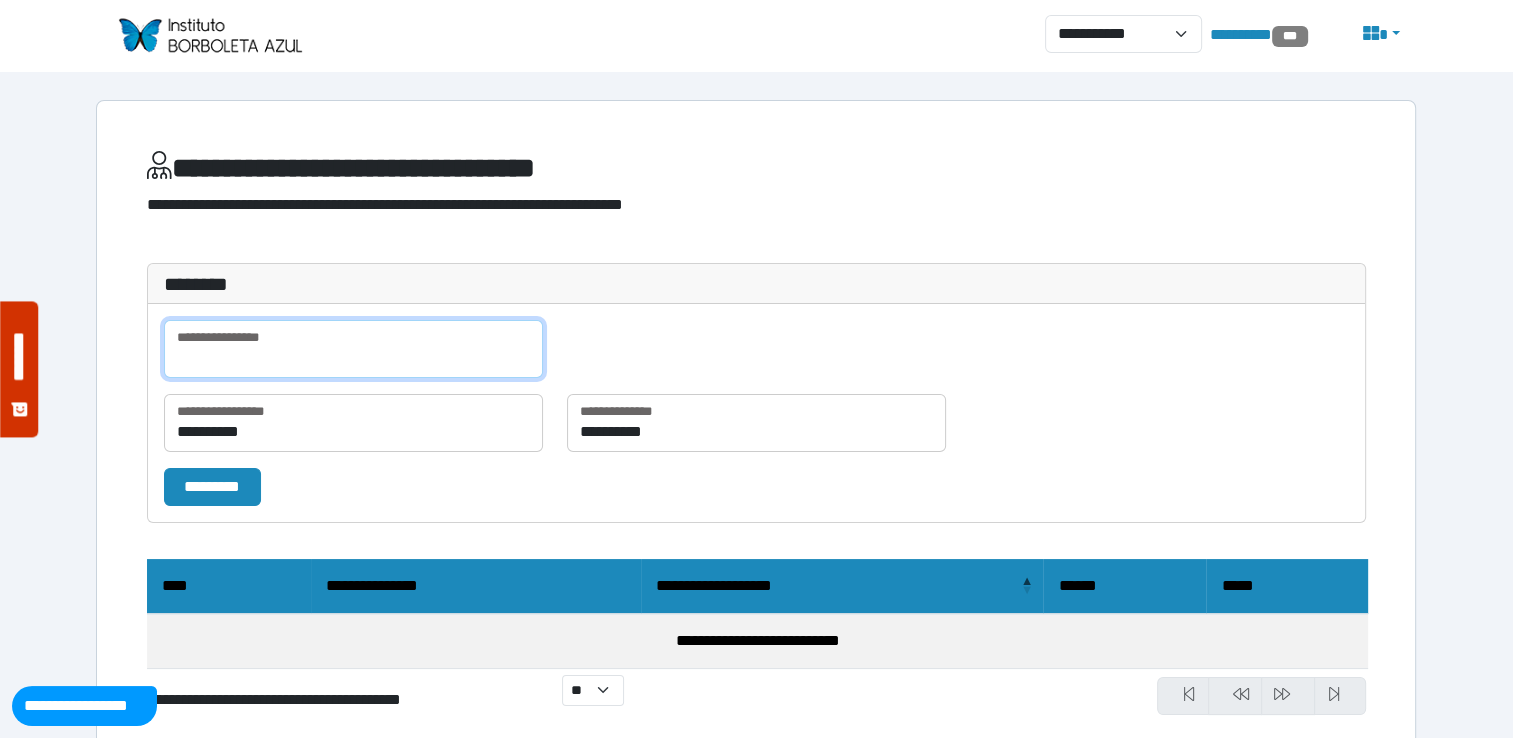 paste on "**********" 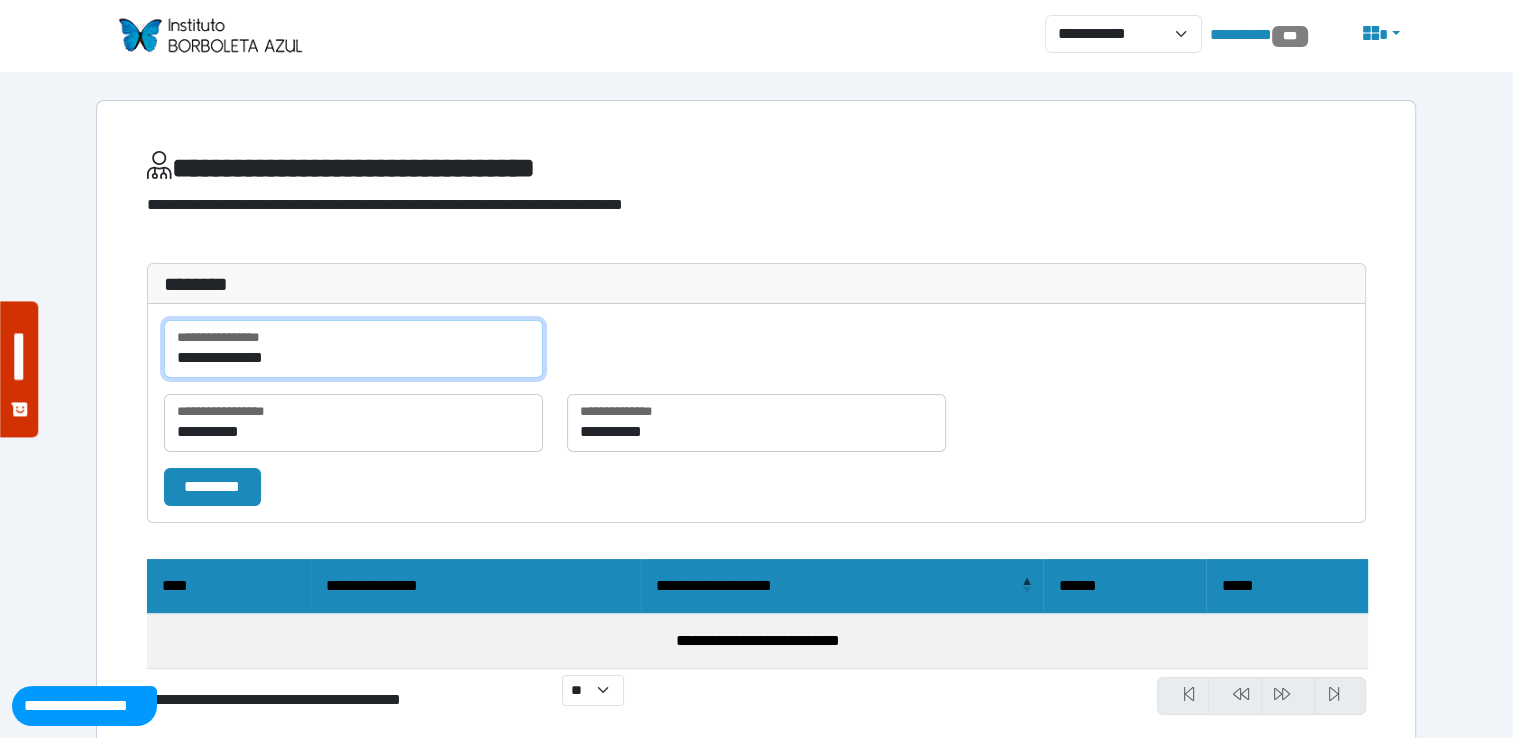 type on "**********" 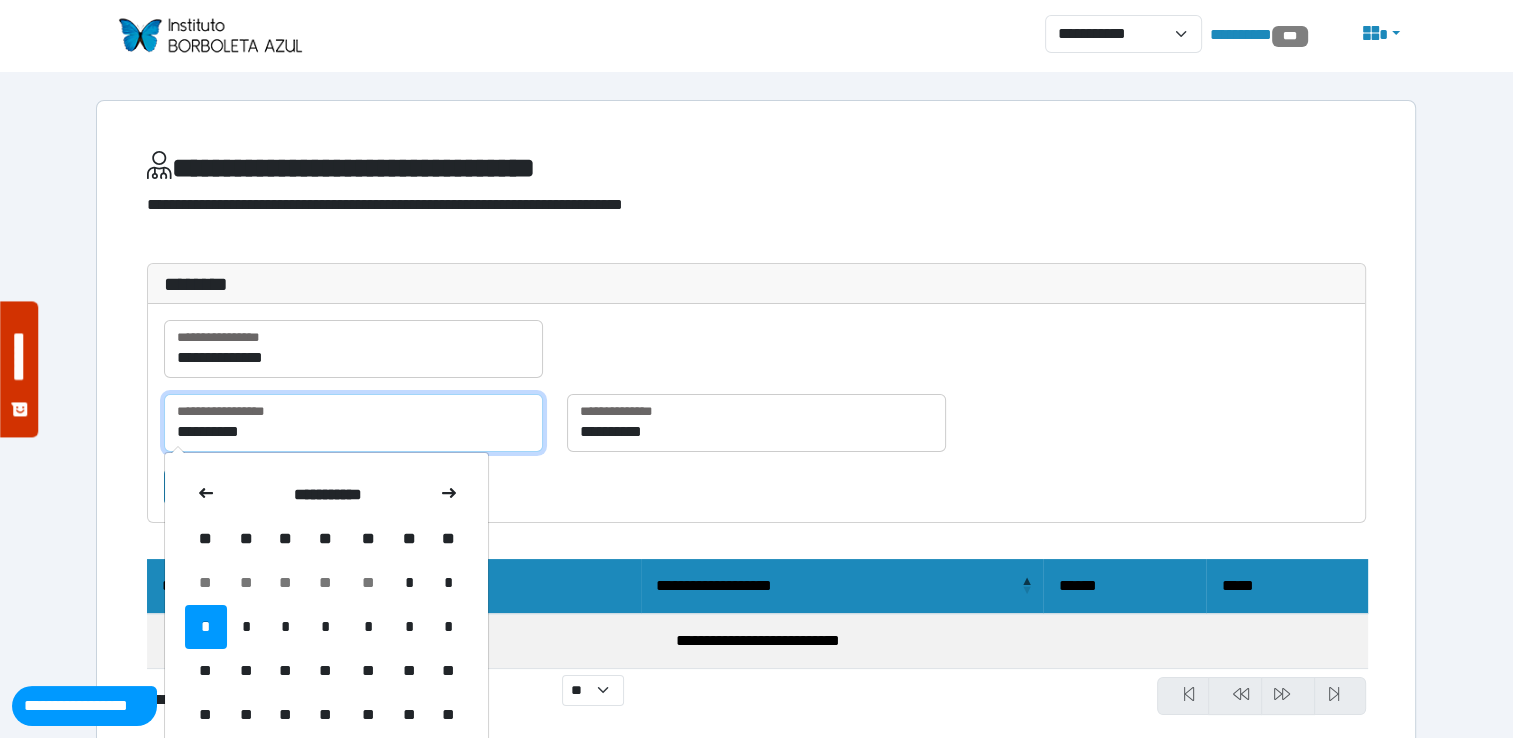 click on "**********" at bounding box center [353, 423] 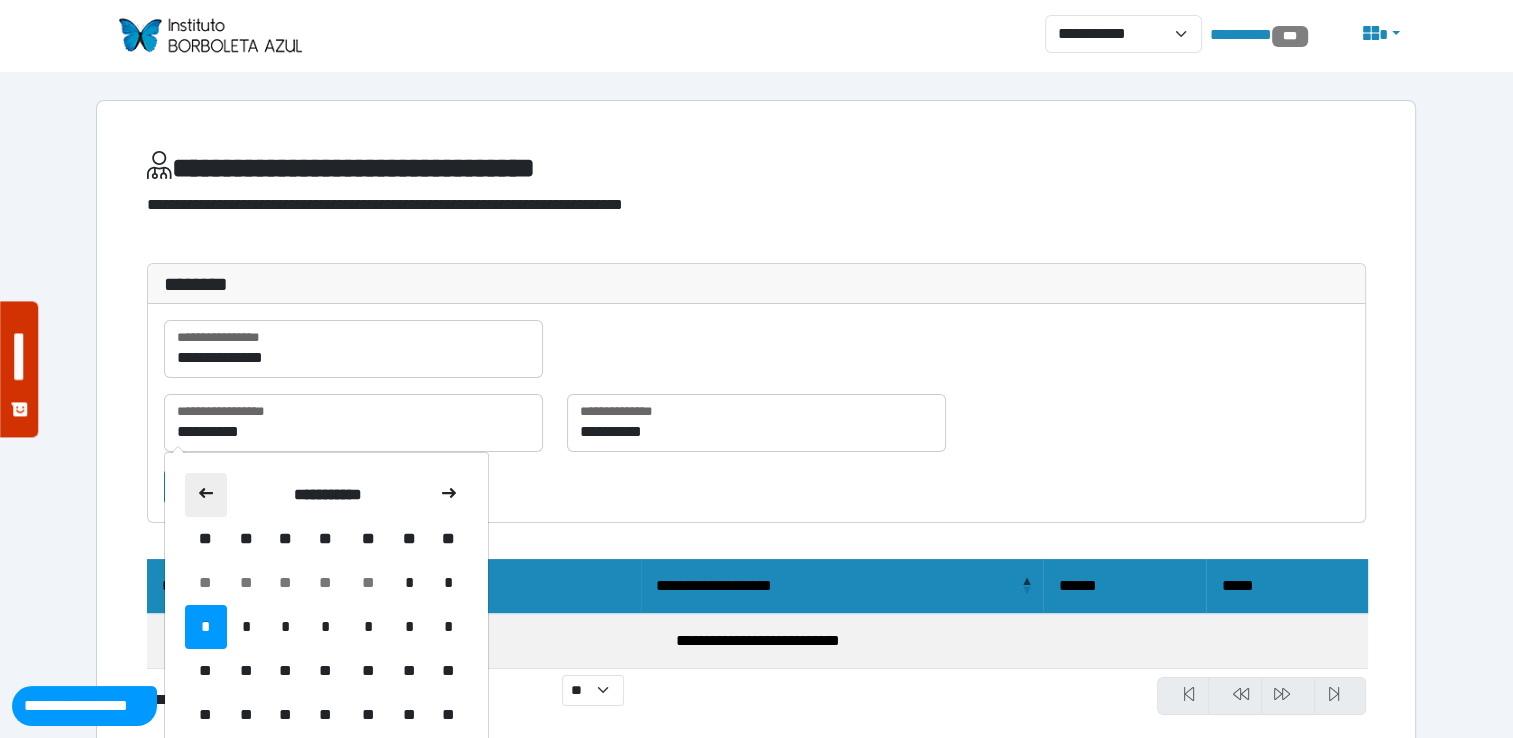 click at bounding box center [206, 495] 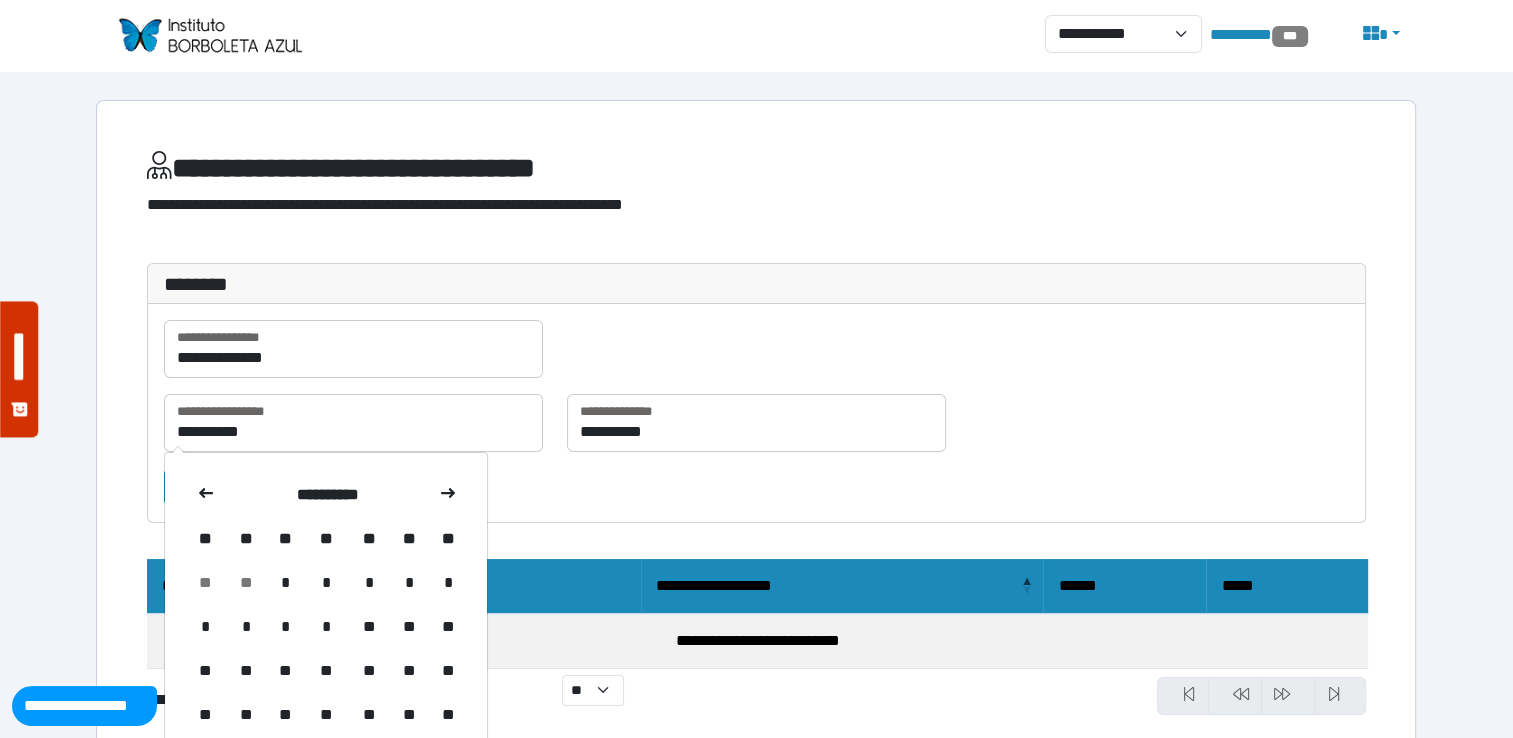 click at bounding box center [206, 495] 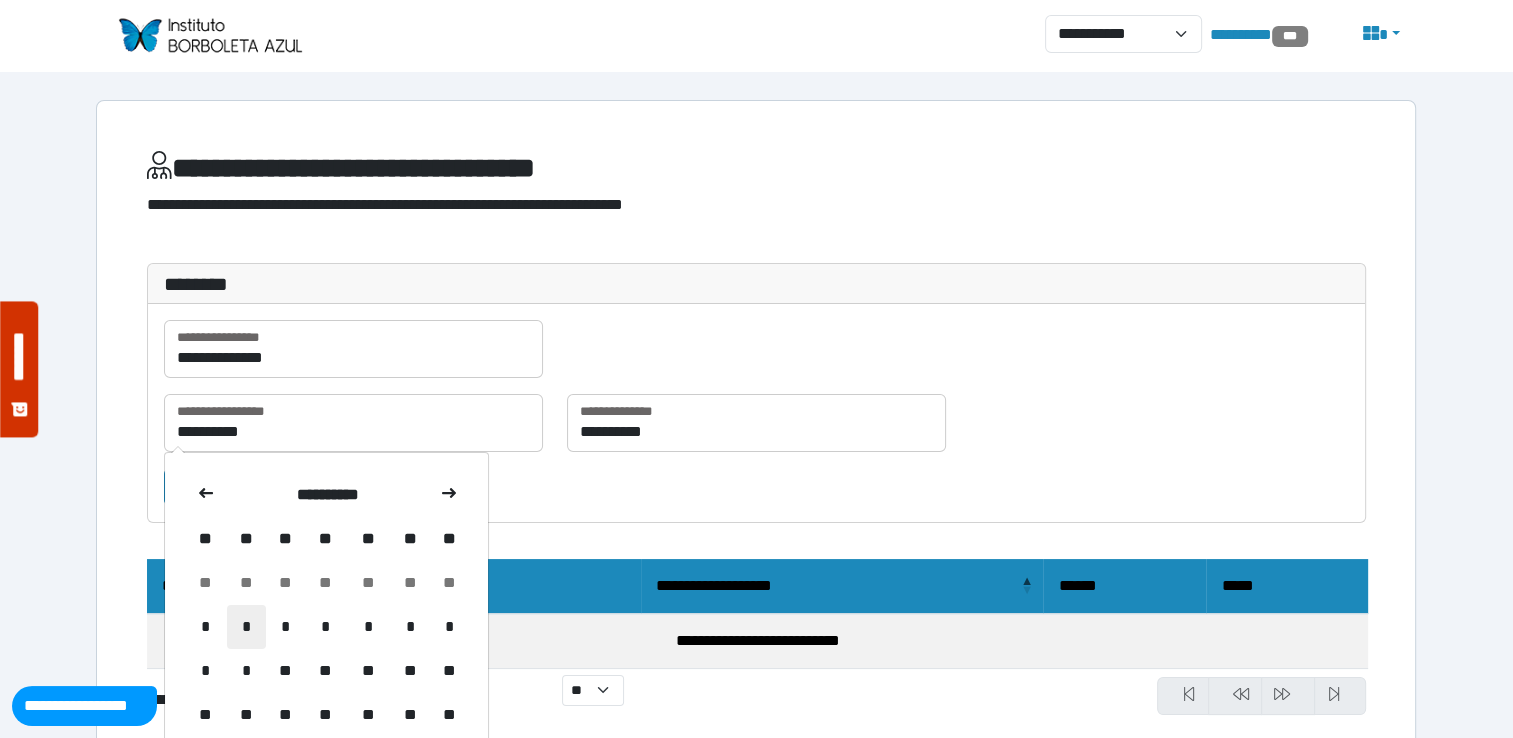 click on "*" at bounding box center [246, 627] 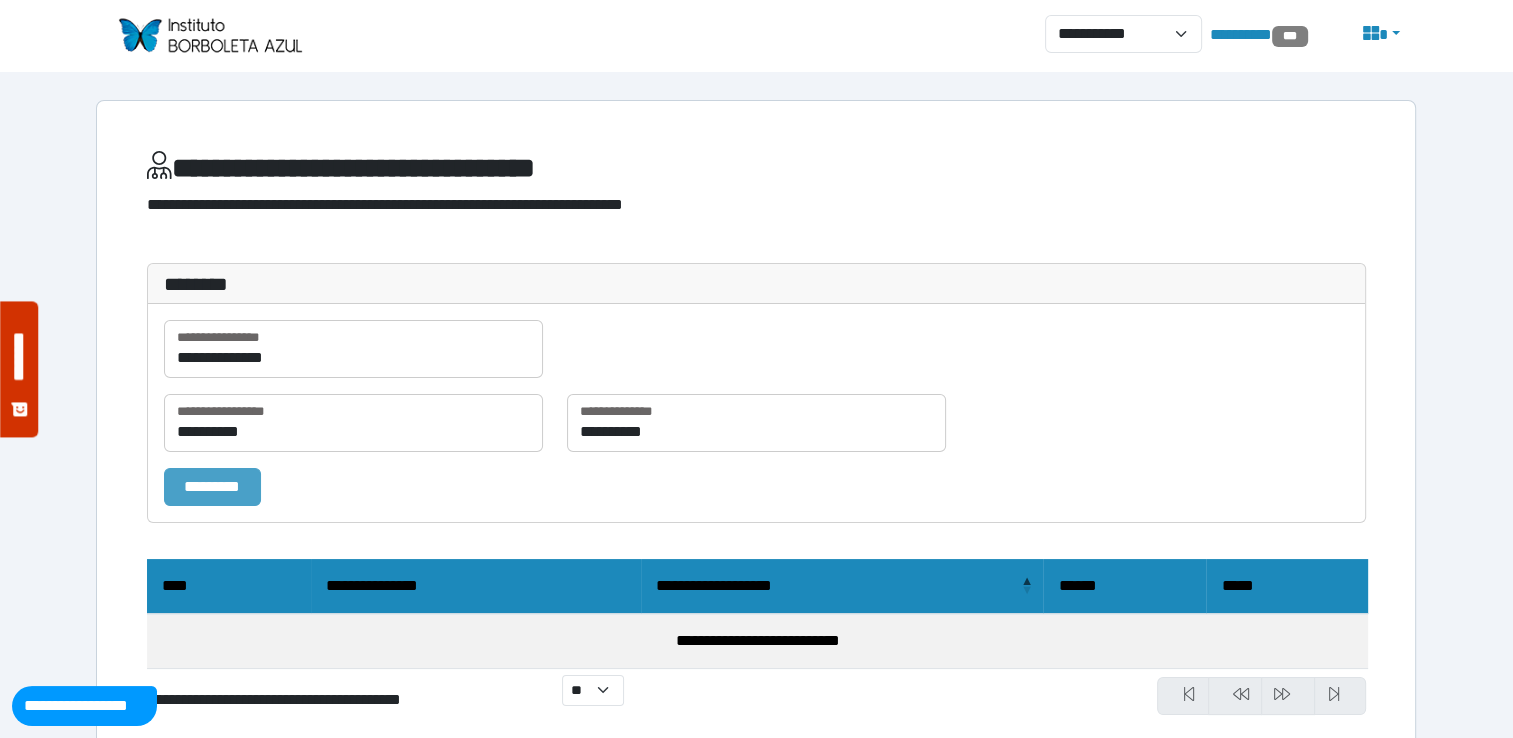 click on "*********" at bounding box center (212, 487) 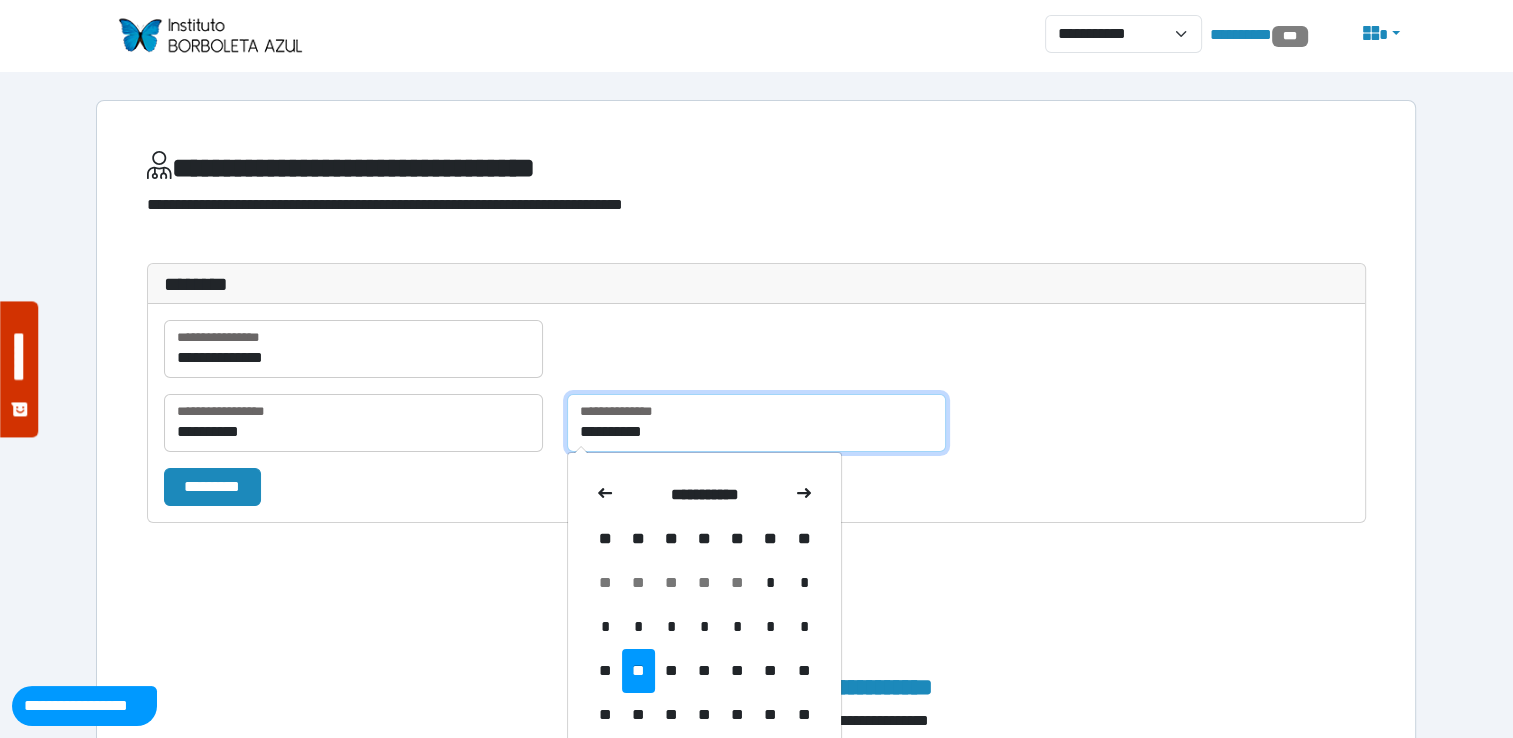 click on "**********" at bounding box center [756, 423] 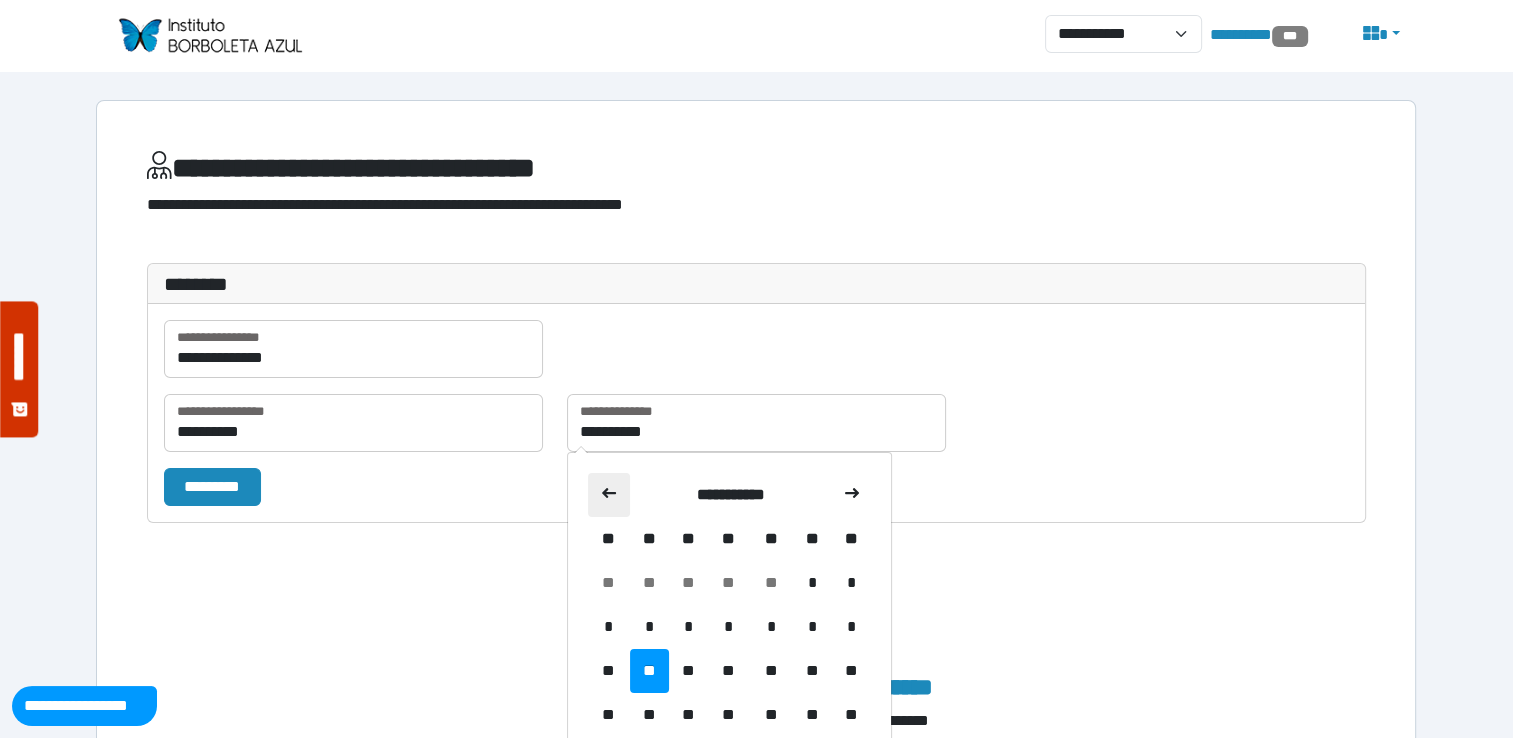 click at bounding box center (609, 495) 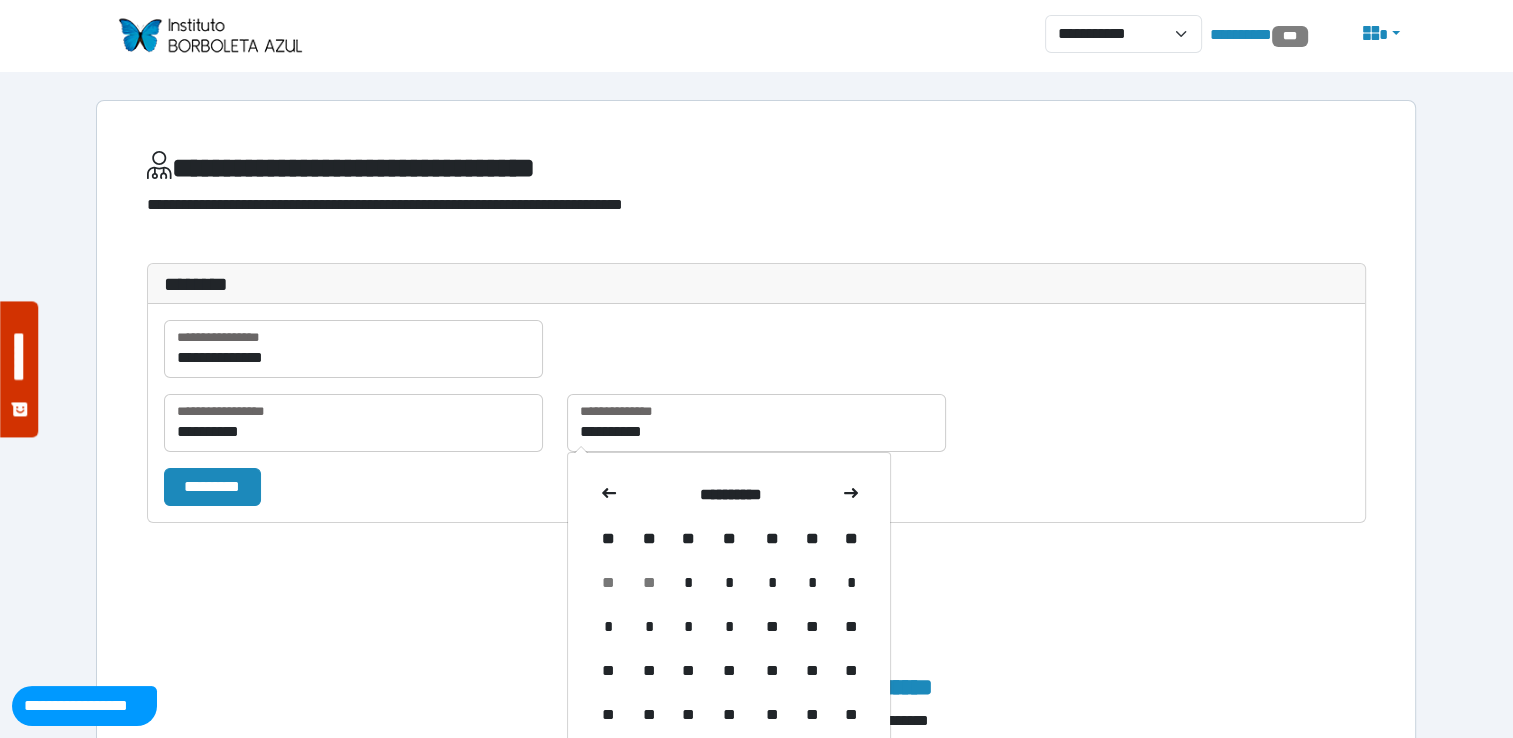 click on "*" at bounding box center [812, 583] 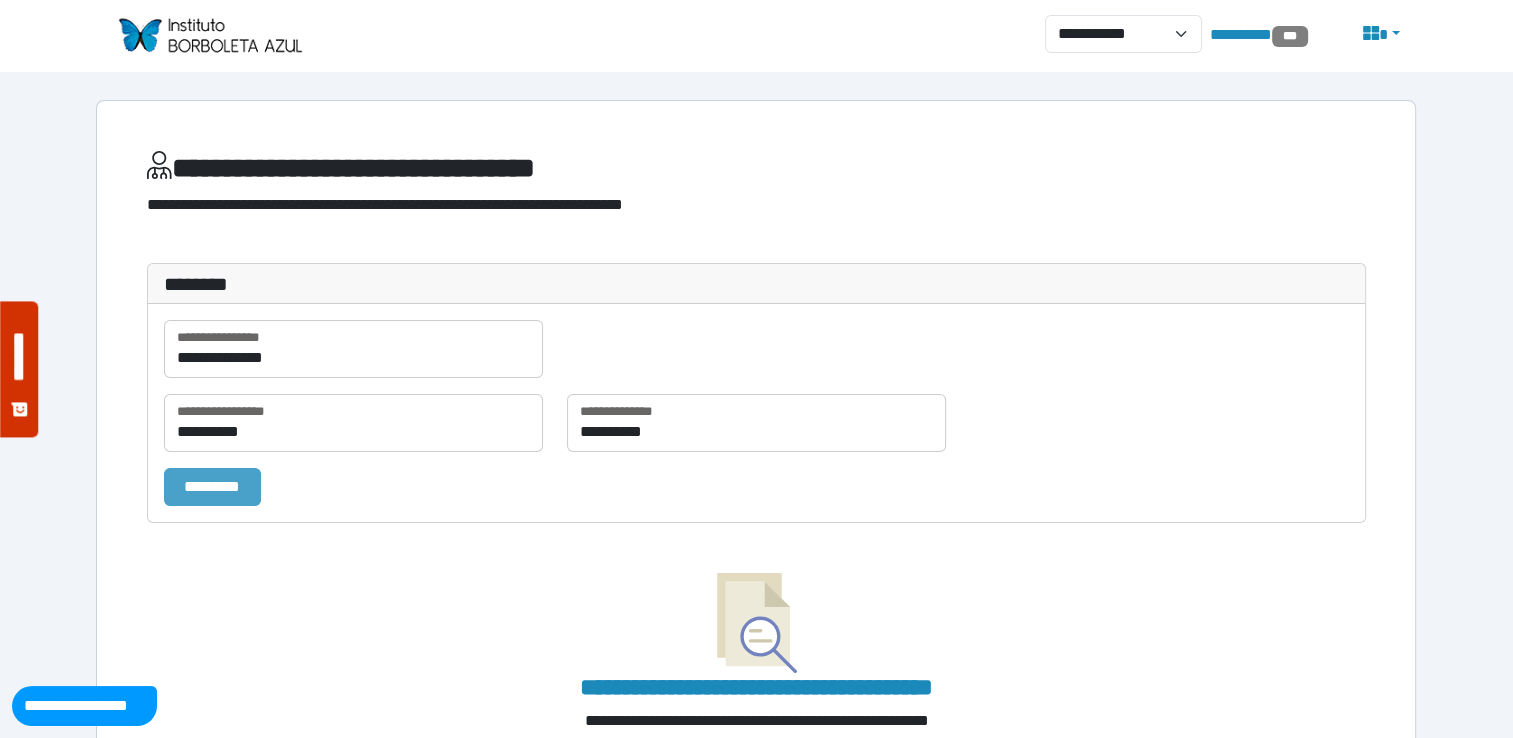 click on "*********" at bounding box center [212, 487] 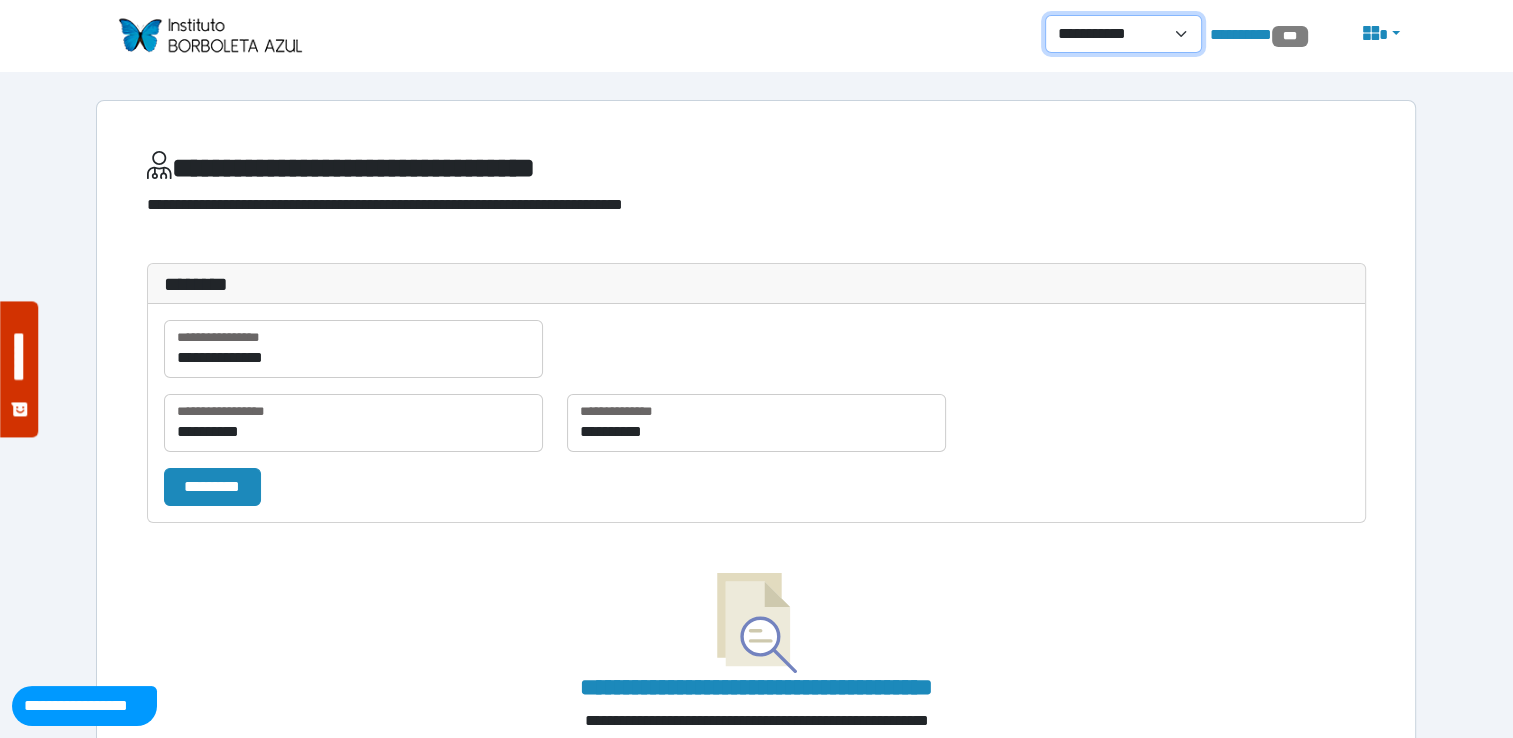 click on "**********" at bounding box center (1123, 34) 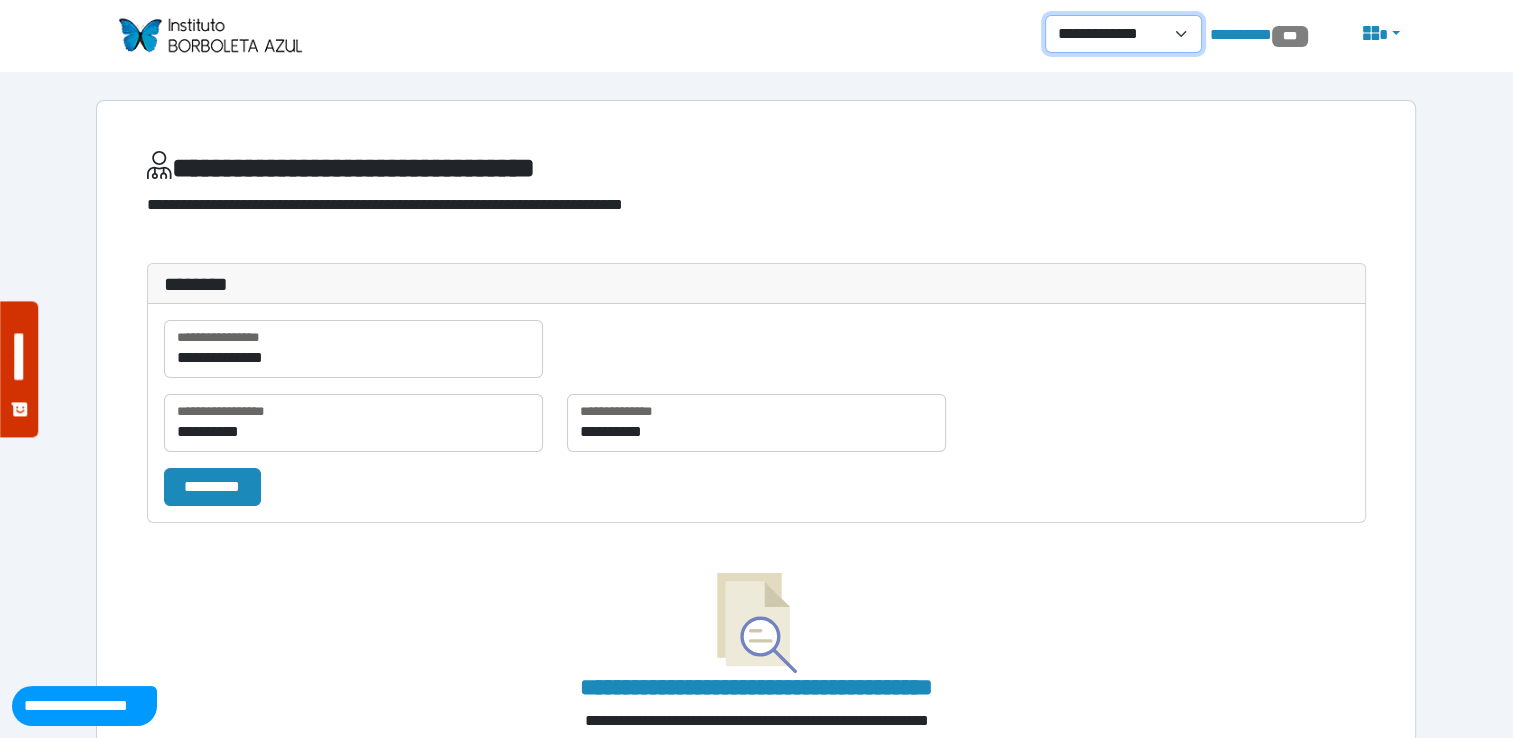 click on "**********" at bounding box center [1123, 34] 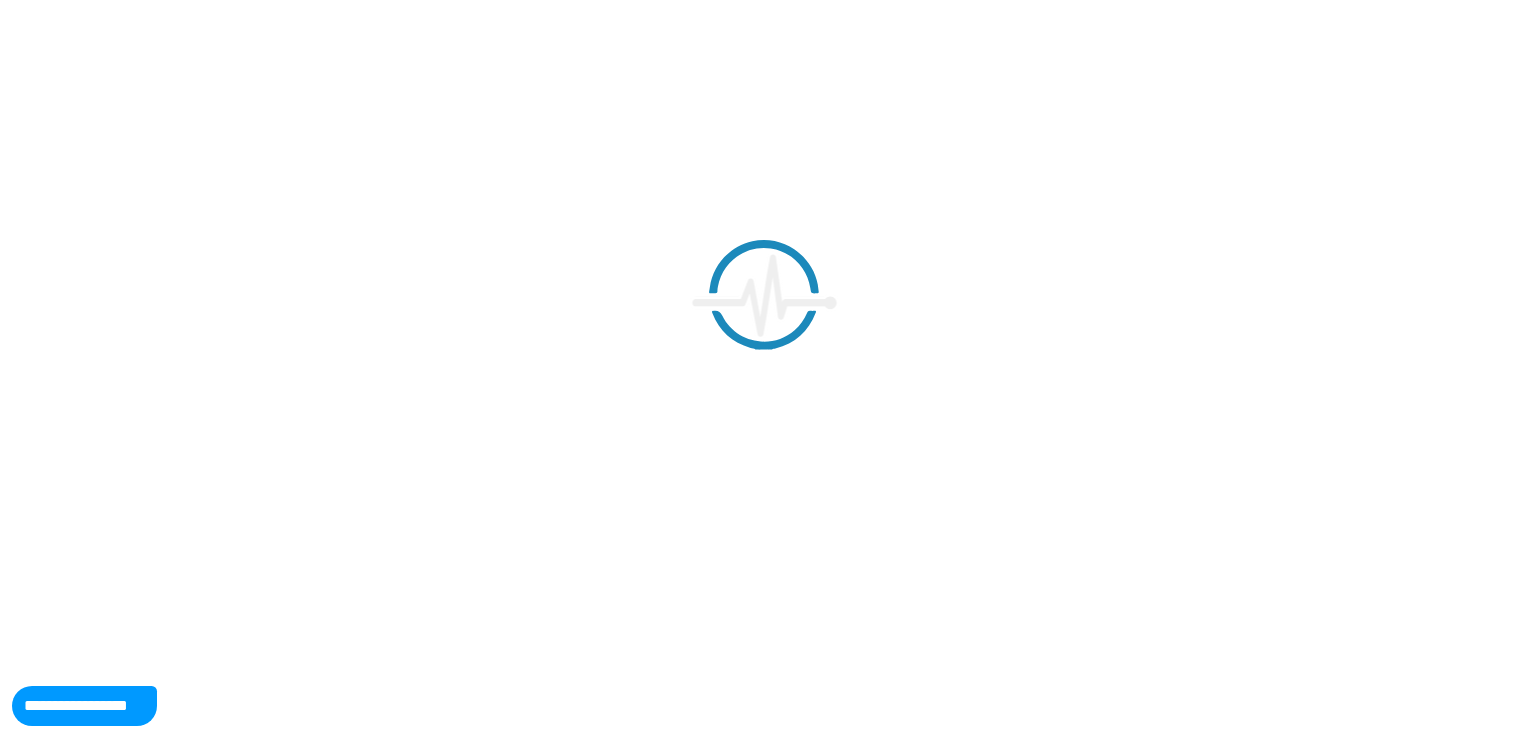 scroll, scrollTop: 0, scrollLeft: 0, axis: both 